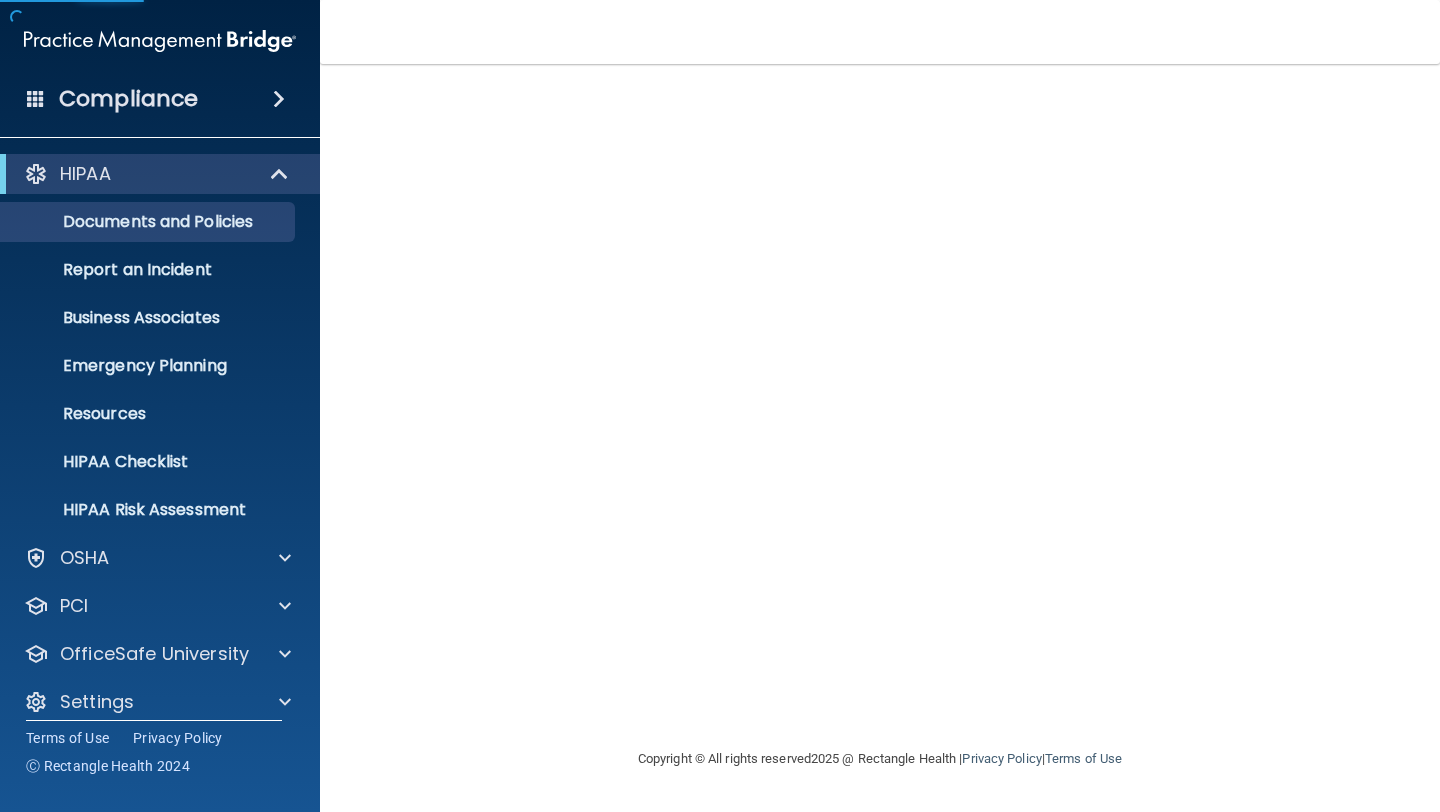 scroll, scrollTop: 0, scrollLeft: 0, axis: both 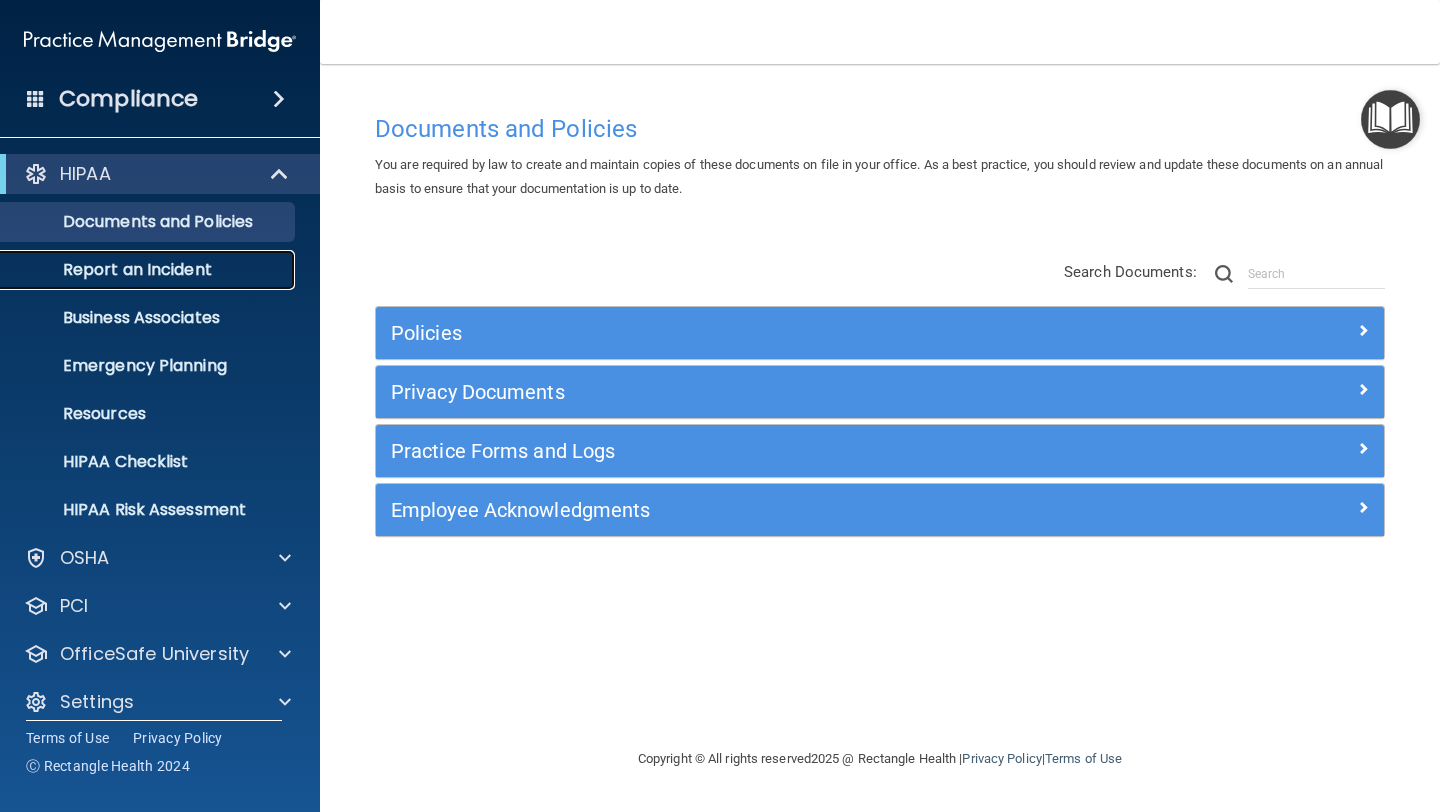 click on "Report an Incident" at bounding box center (149, 270) 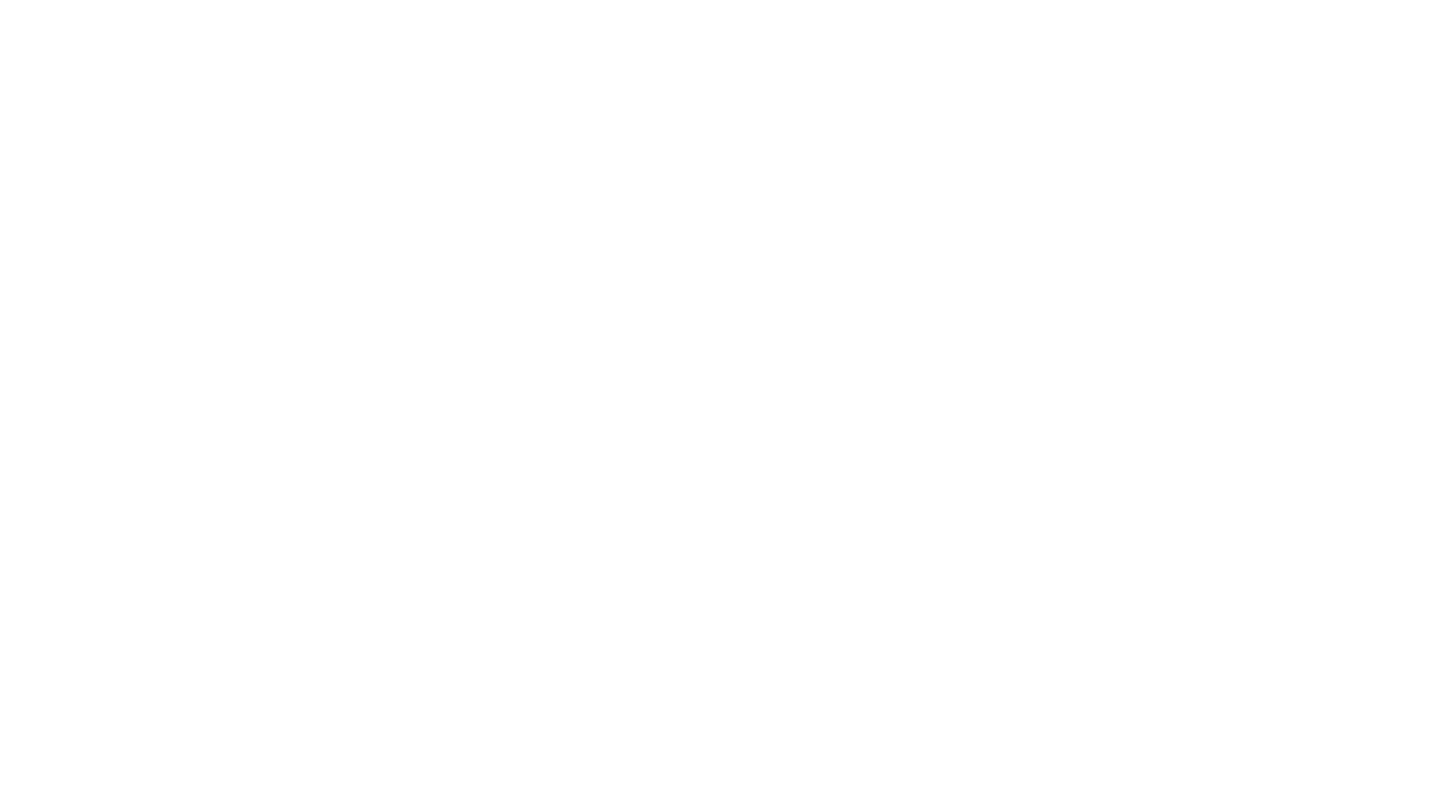 scroll, scrollTop: 0, scrollLeft: 0, axis: both 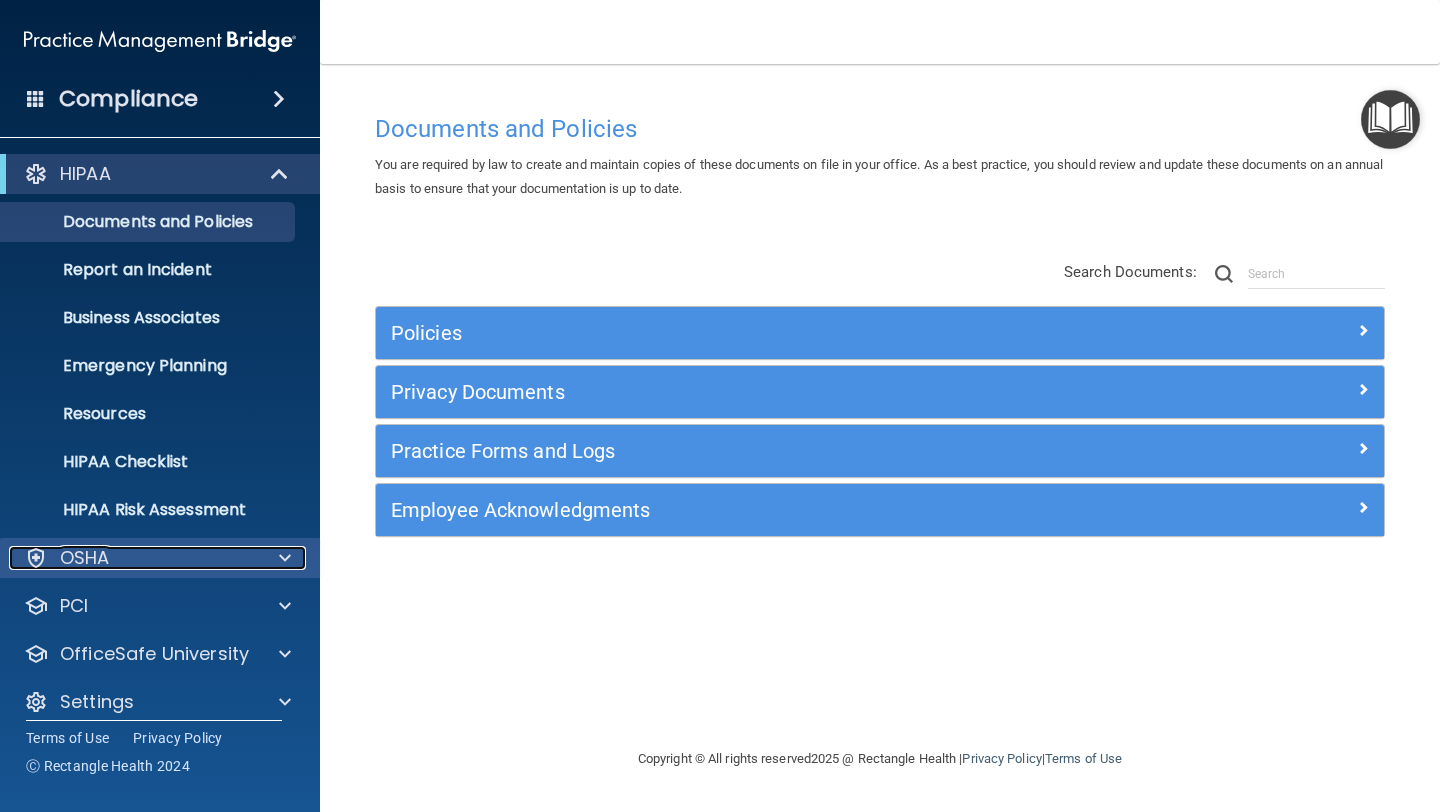 click on "OSHA" at bounding box center (133, 558) 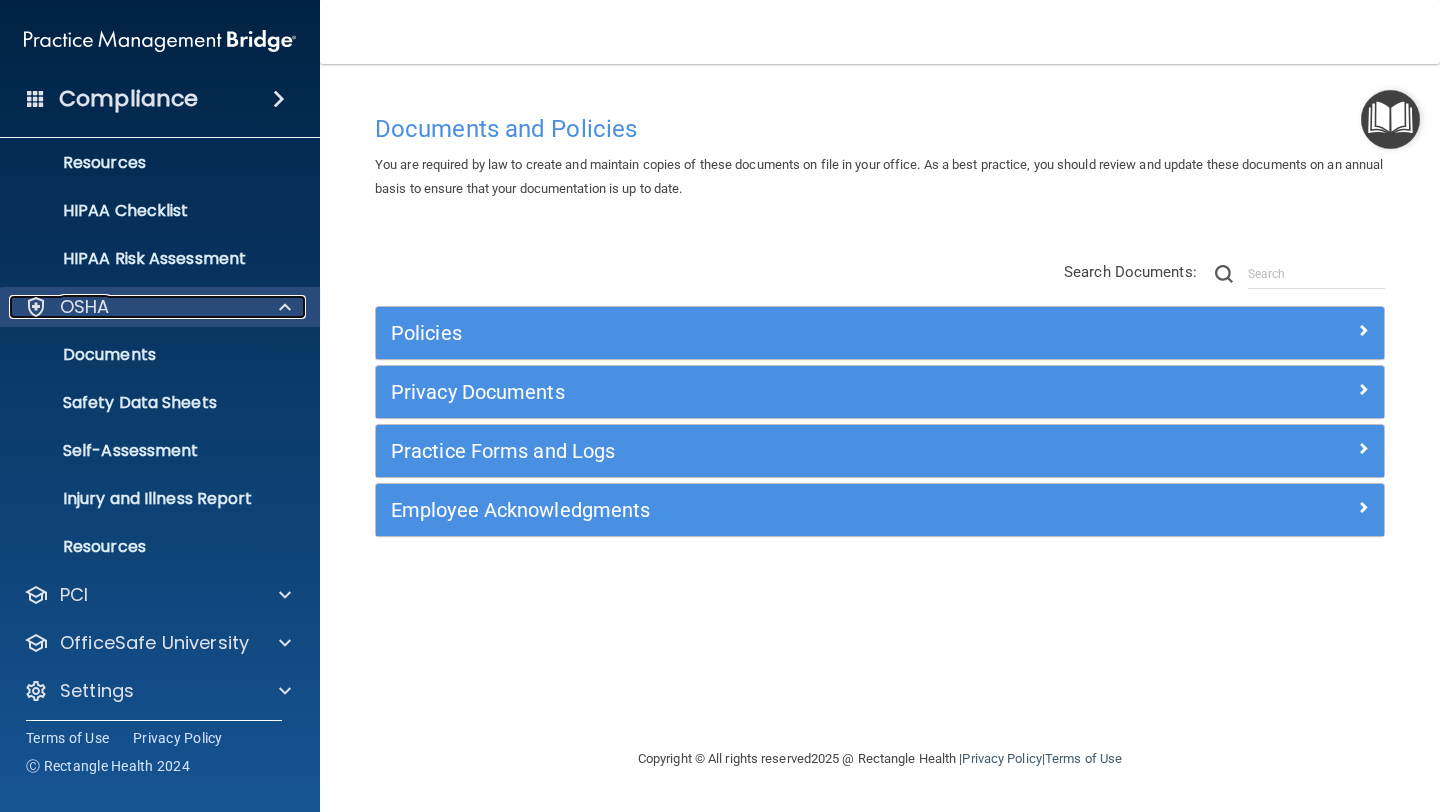 scroll, scrollTop: 257, scrollLeft: 0, axis: vertical 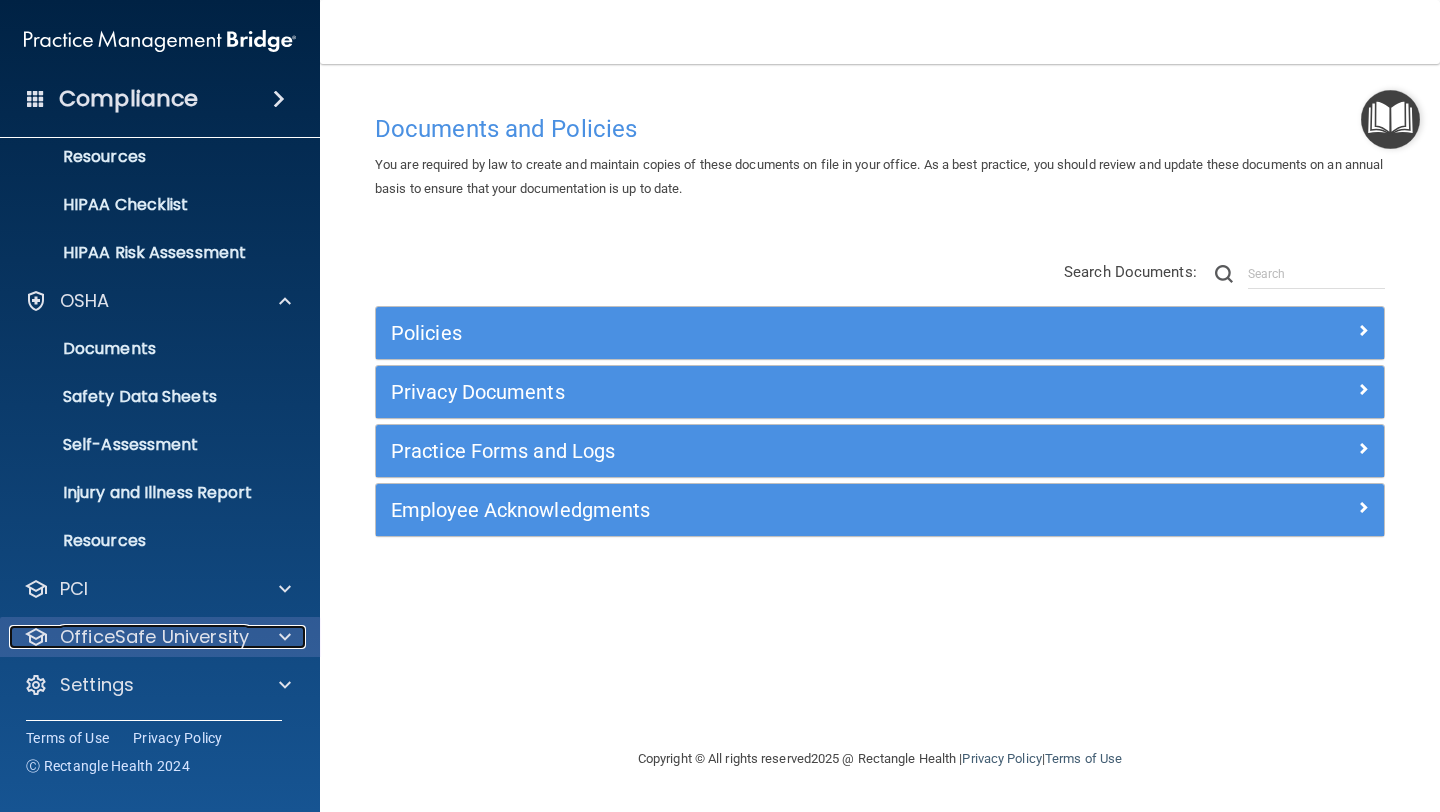 click on "OfficeSafe University" at bounding box center [154, 637] 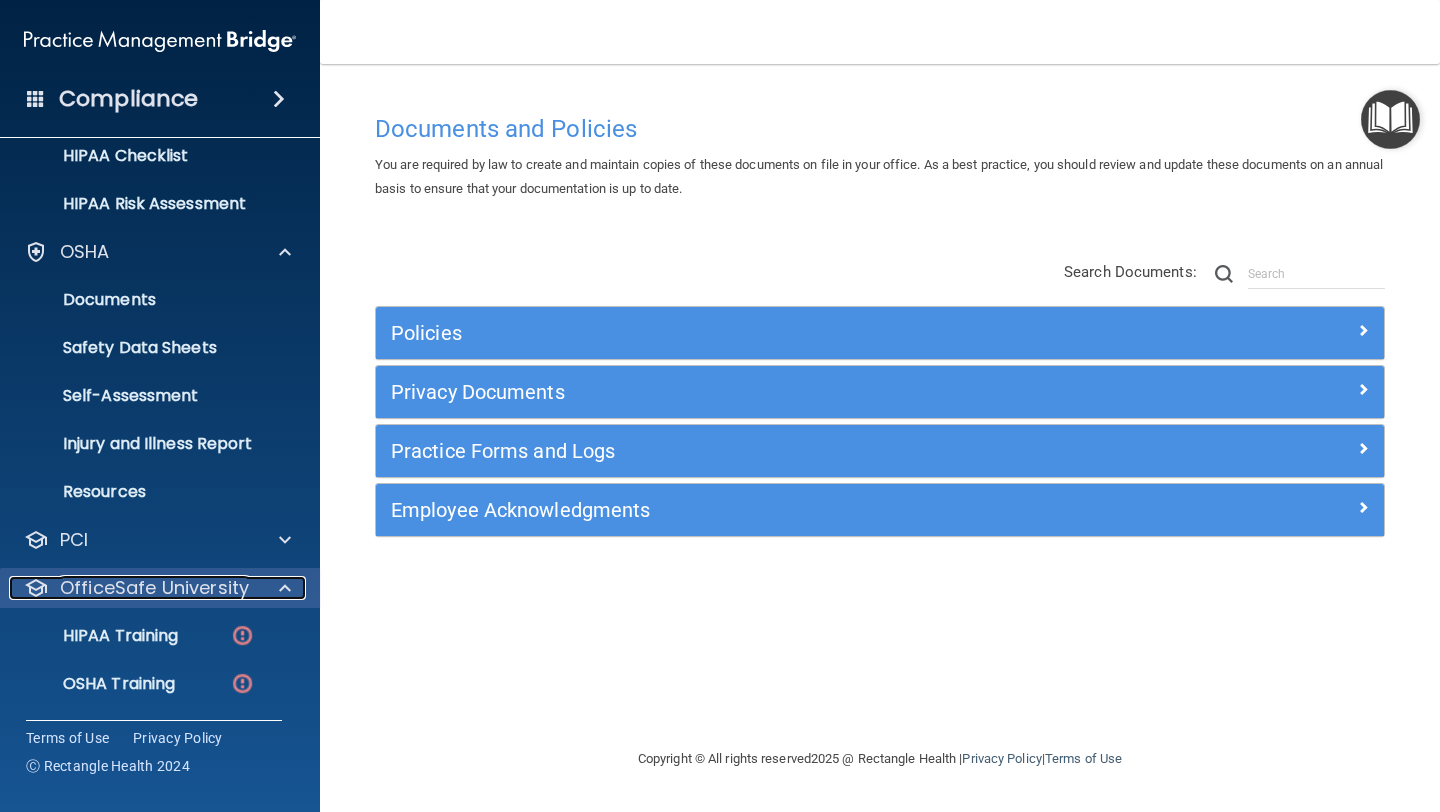 scroll, scrollTop: 401, scrollLeft: 0, axis: vertical 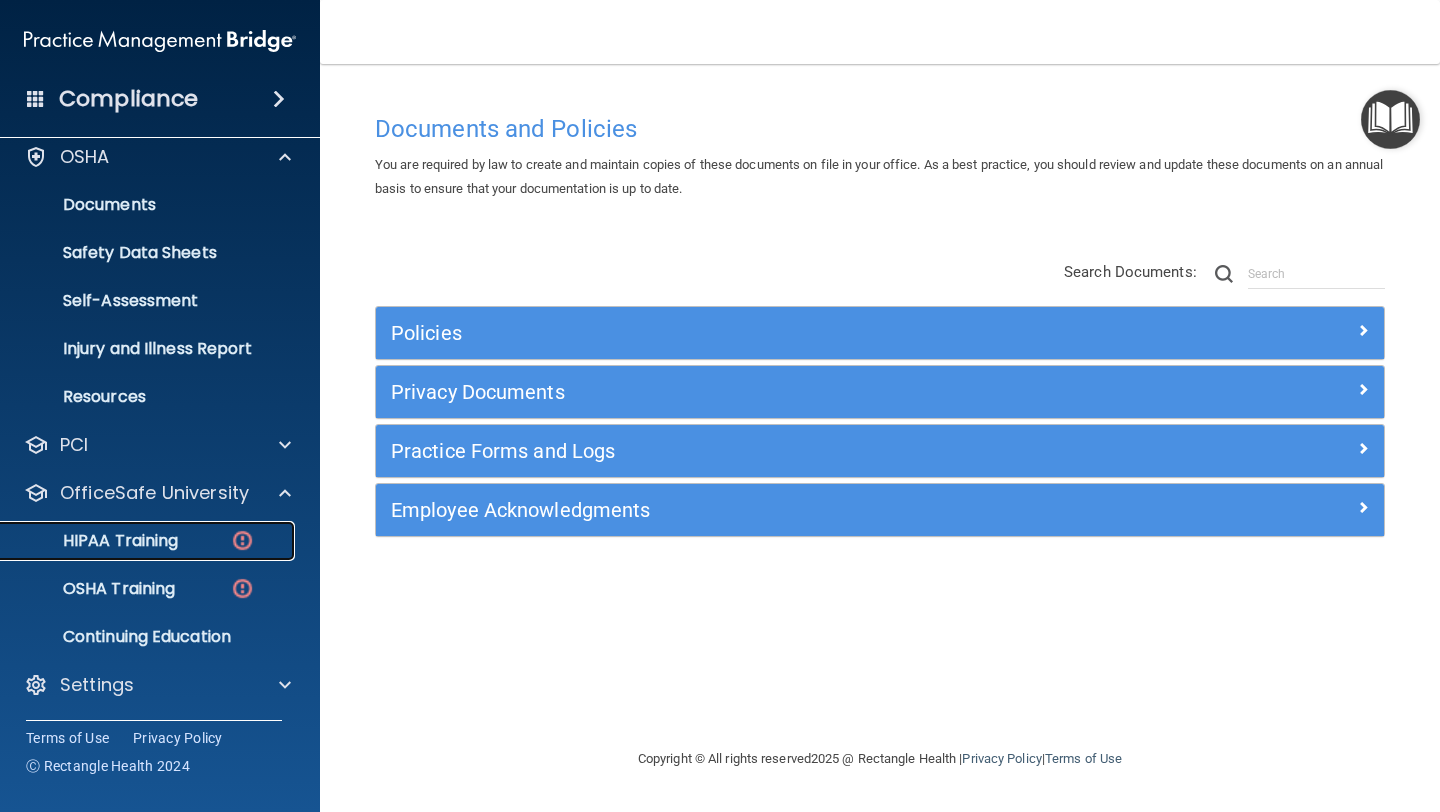 click at bounding box center [242, 540] 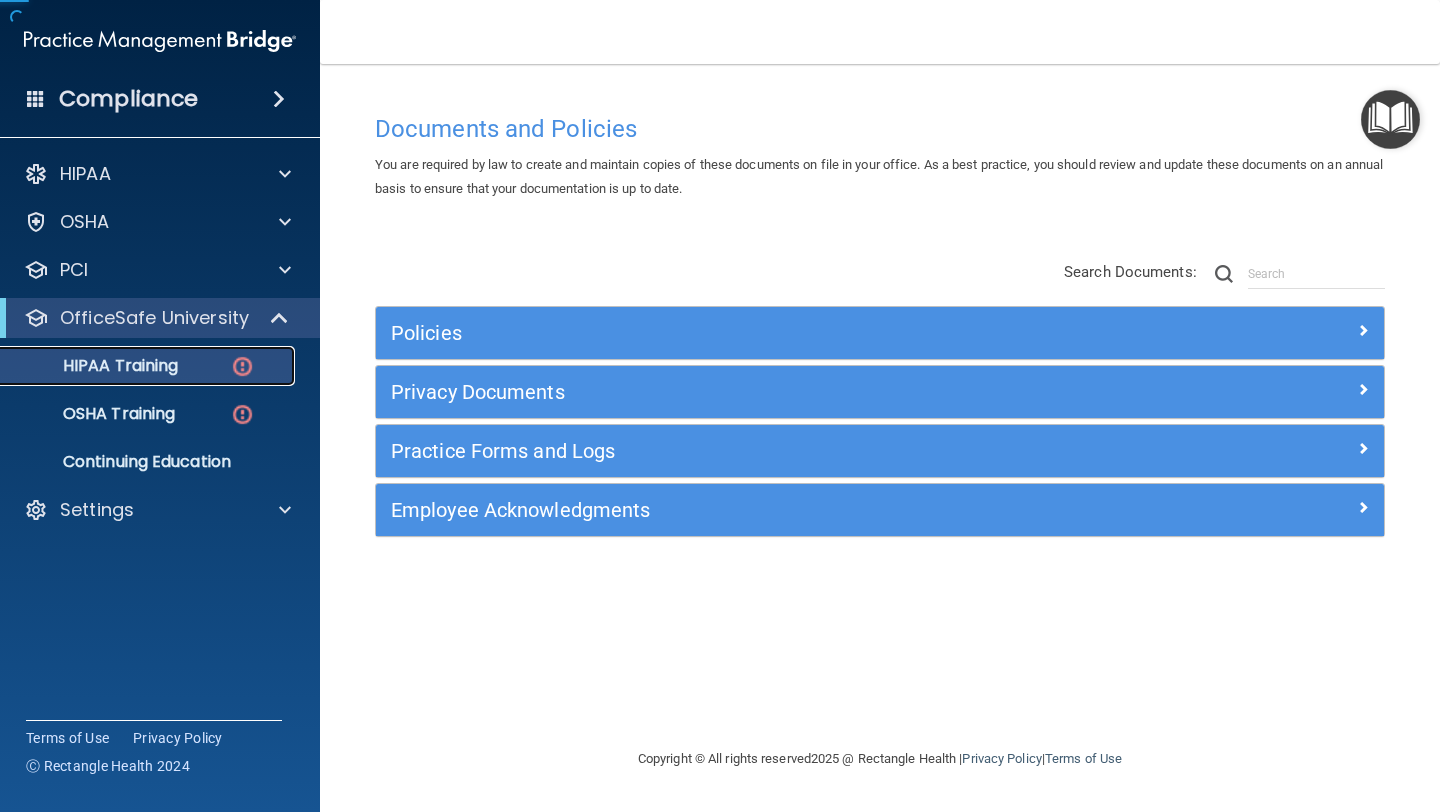 scroll, scrollTop: 0, scrollLeft: 0, axis: both 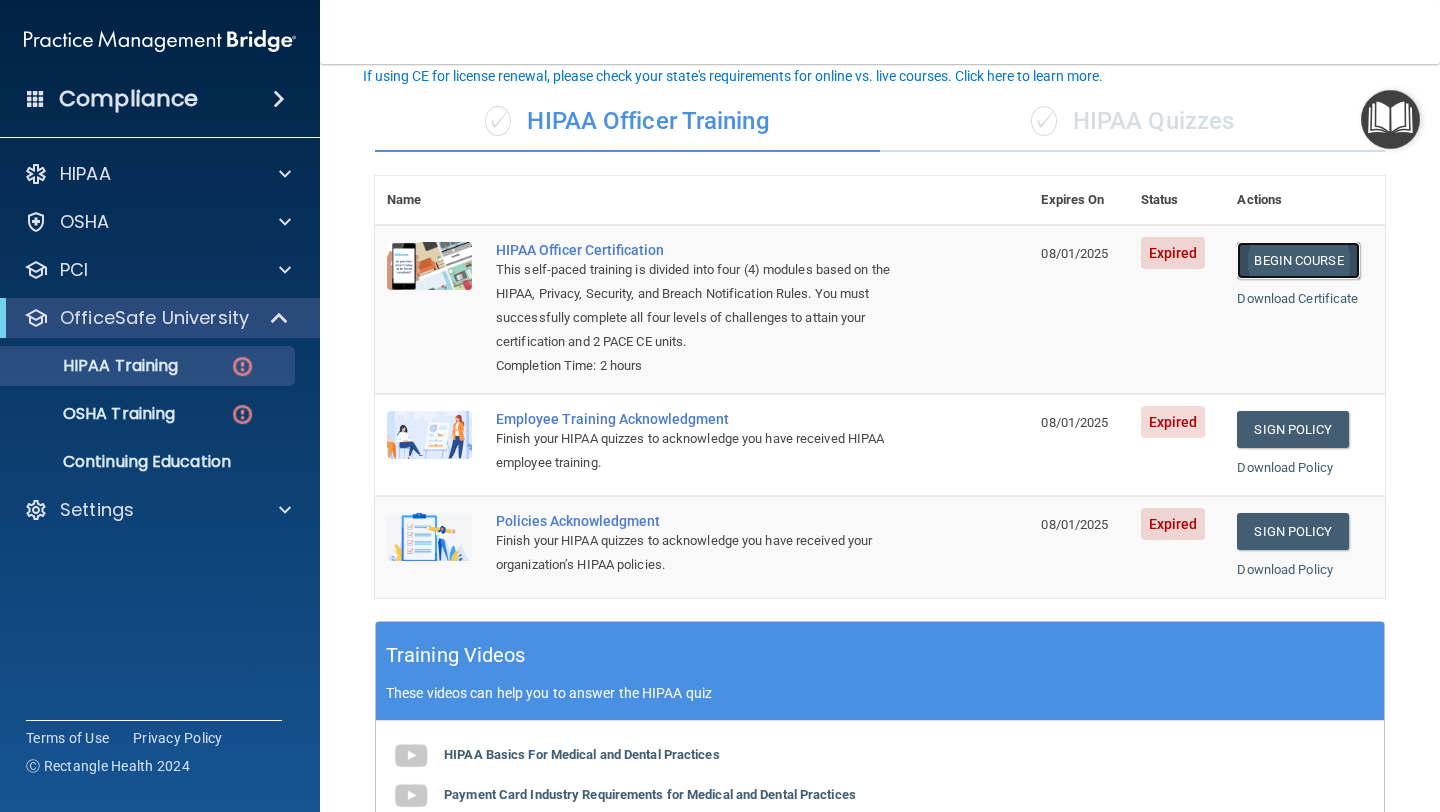 click on "Begin Course" at bounding box center (1298, 260) 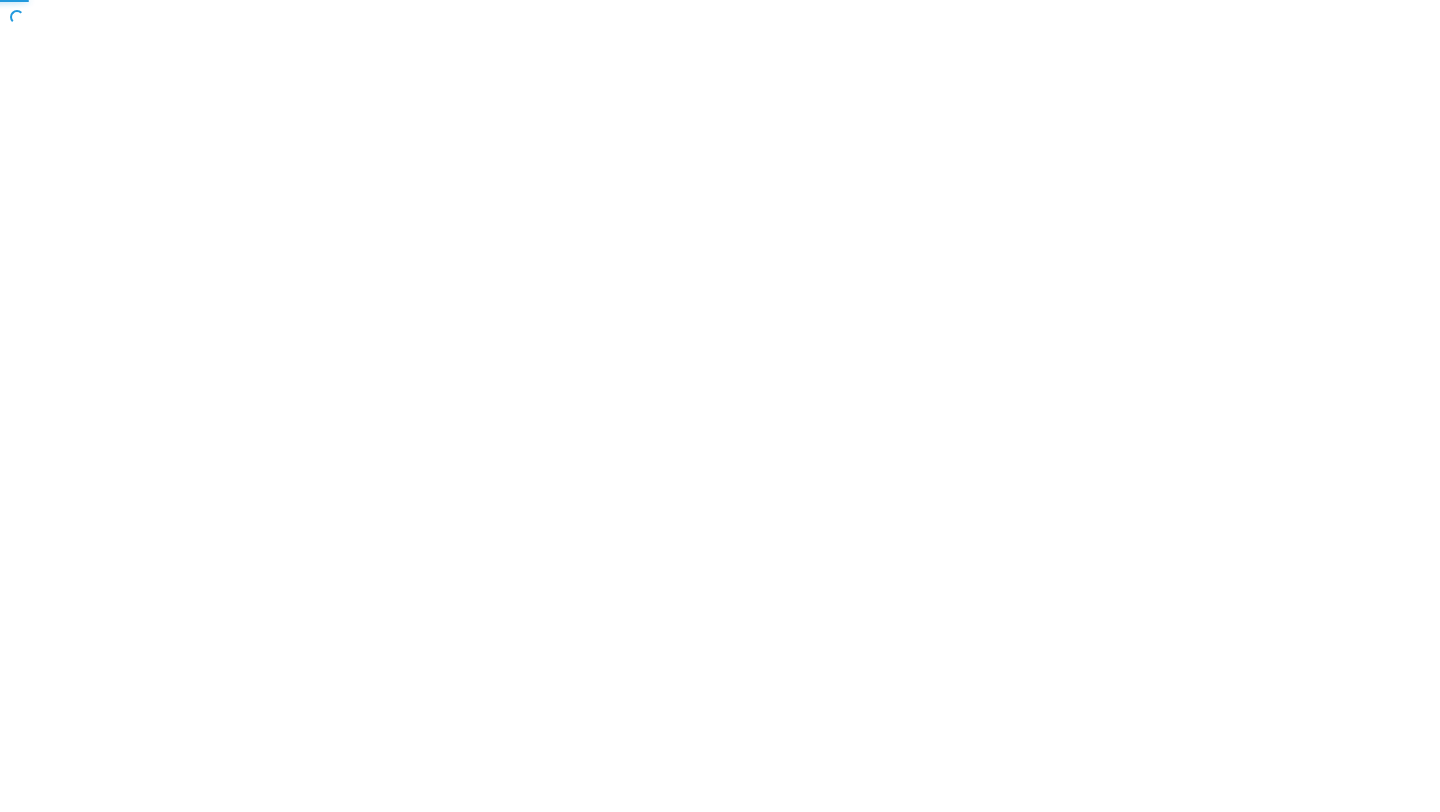 scroll, scrollTop: 0, scrollLeft: 0, axis: both 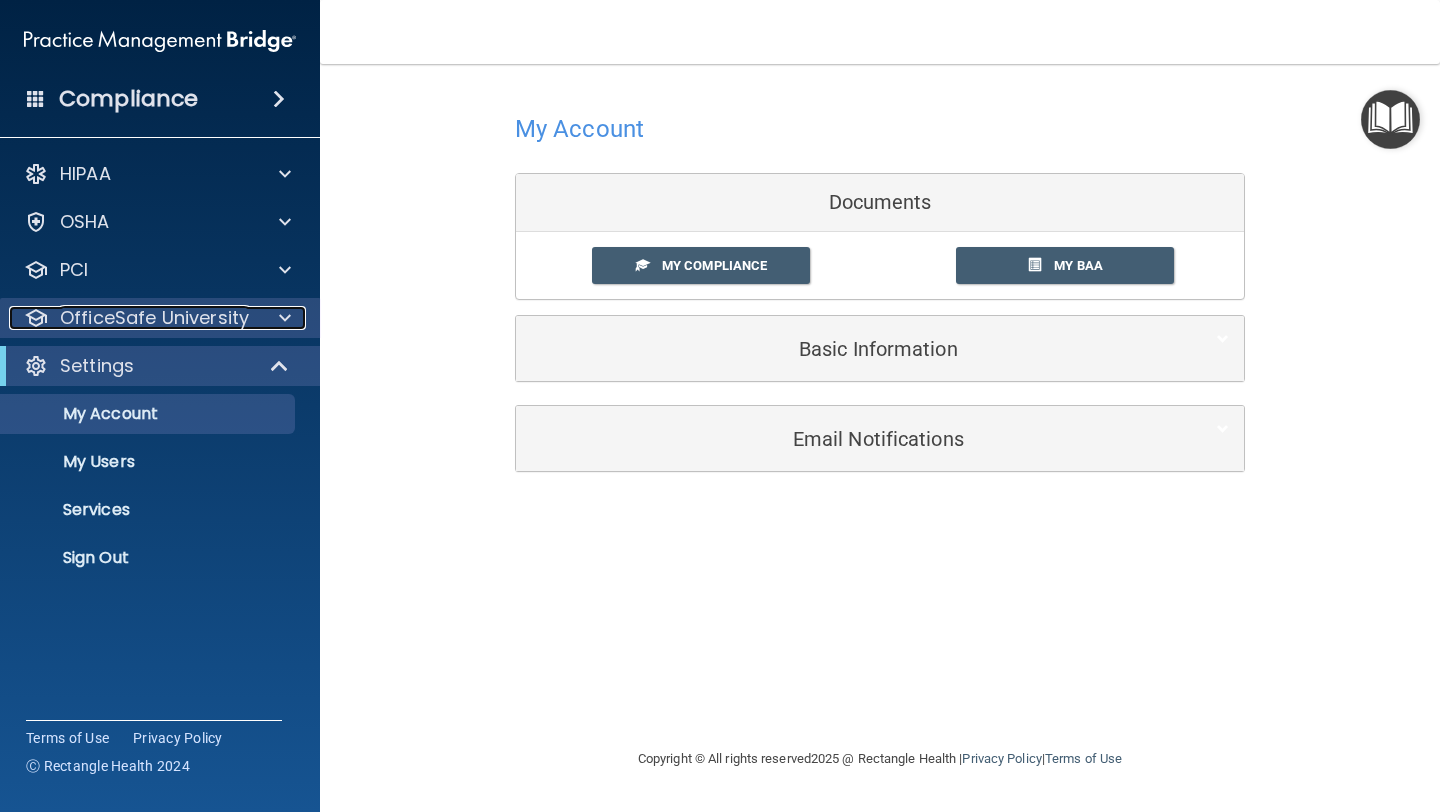 click on "OfficeSafe University" at bounding box center [154, 318] 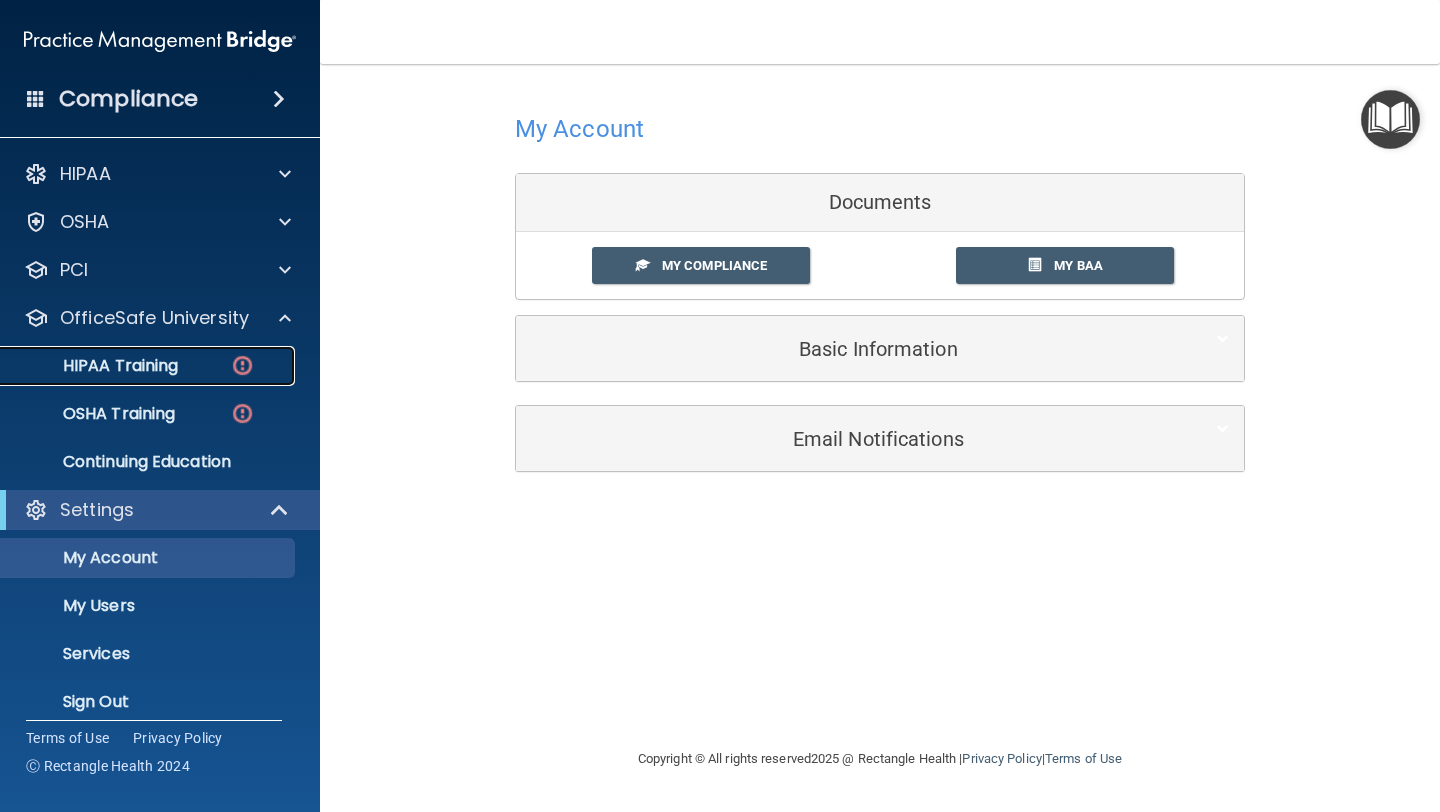 click at bounding box center [242, 365] 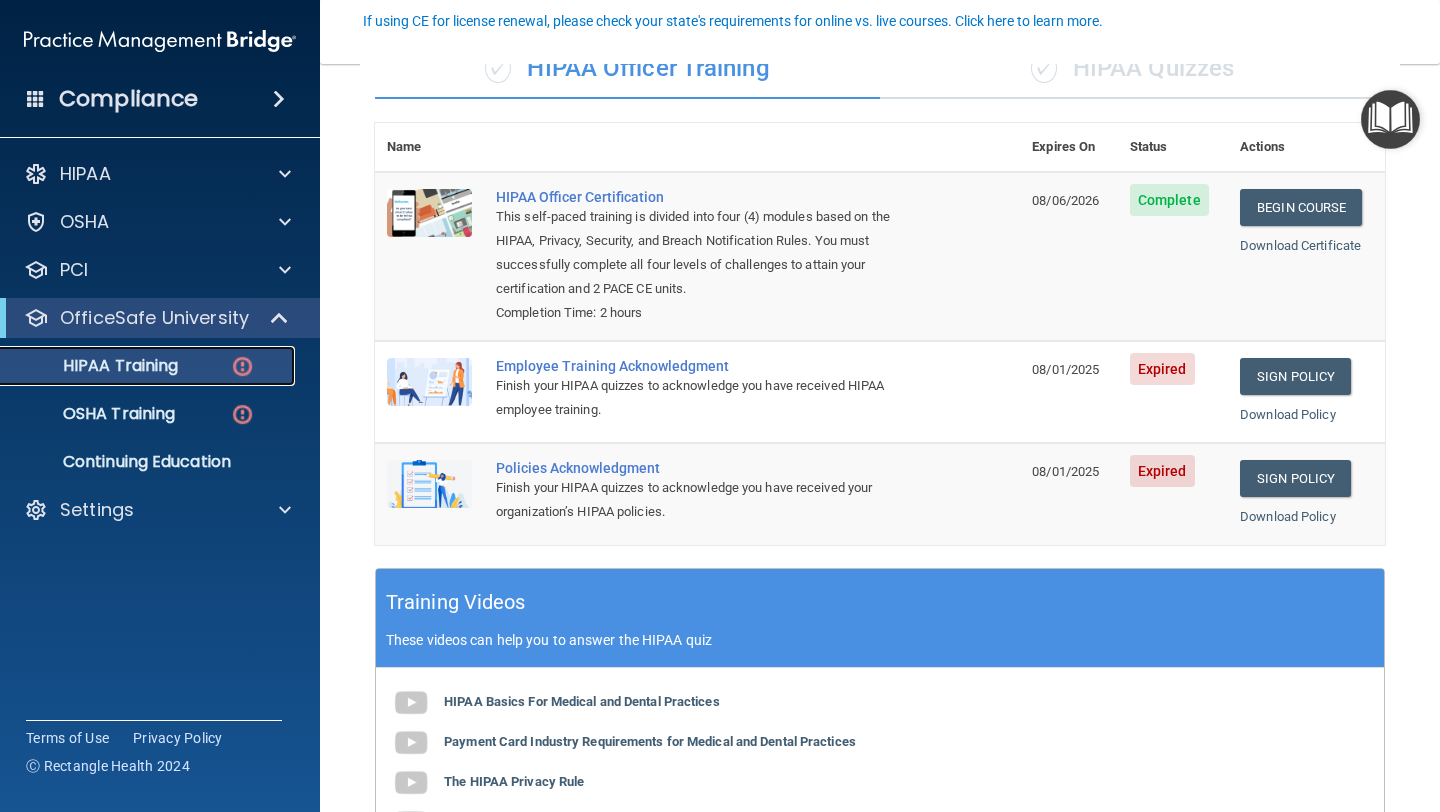 scroll, scrollTop: 183, scrollLeft: 0, axis: vertical 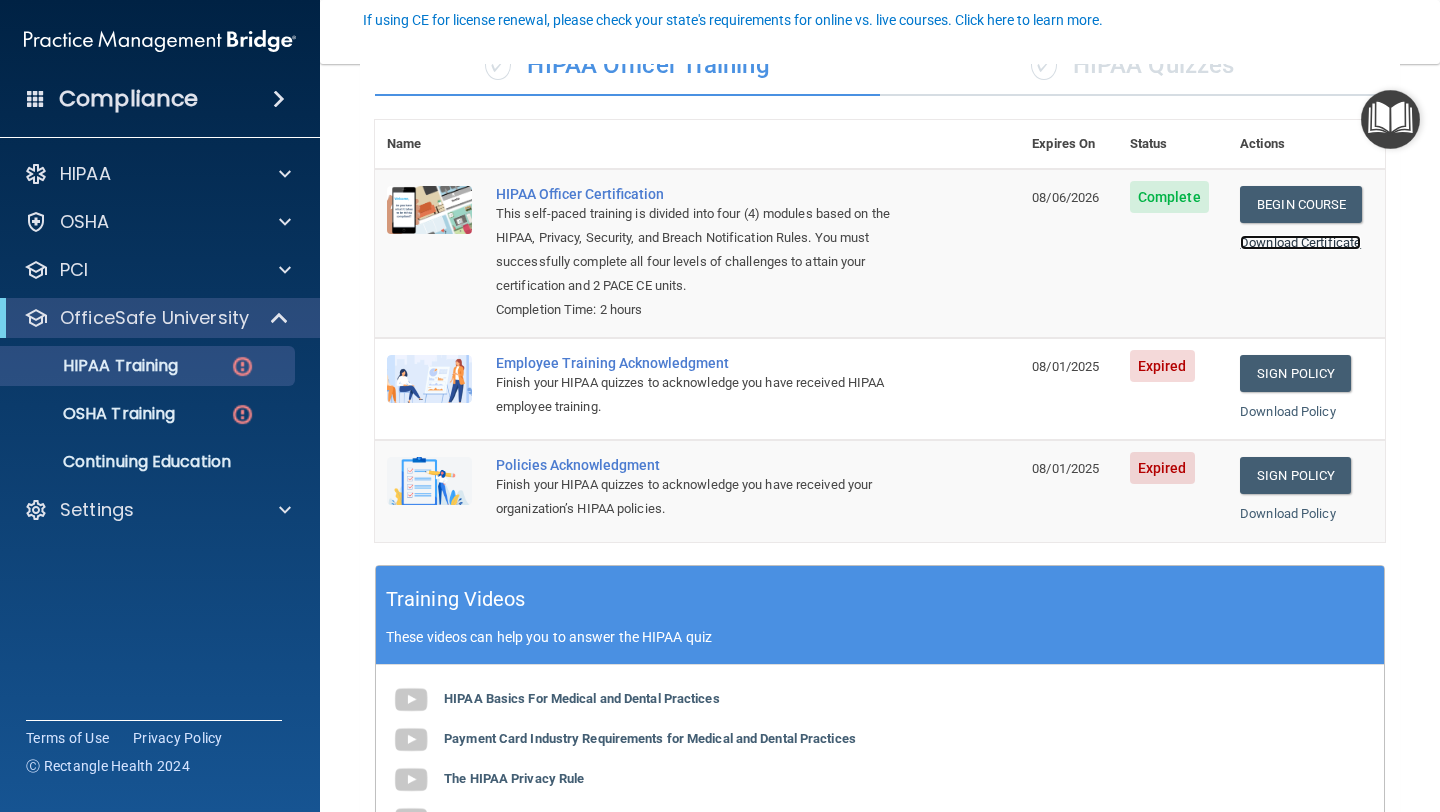 click on "Download Certificate" at bounding box center [1300, 242] 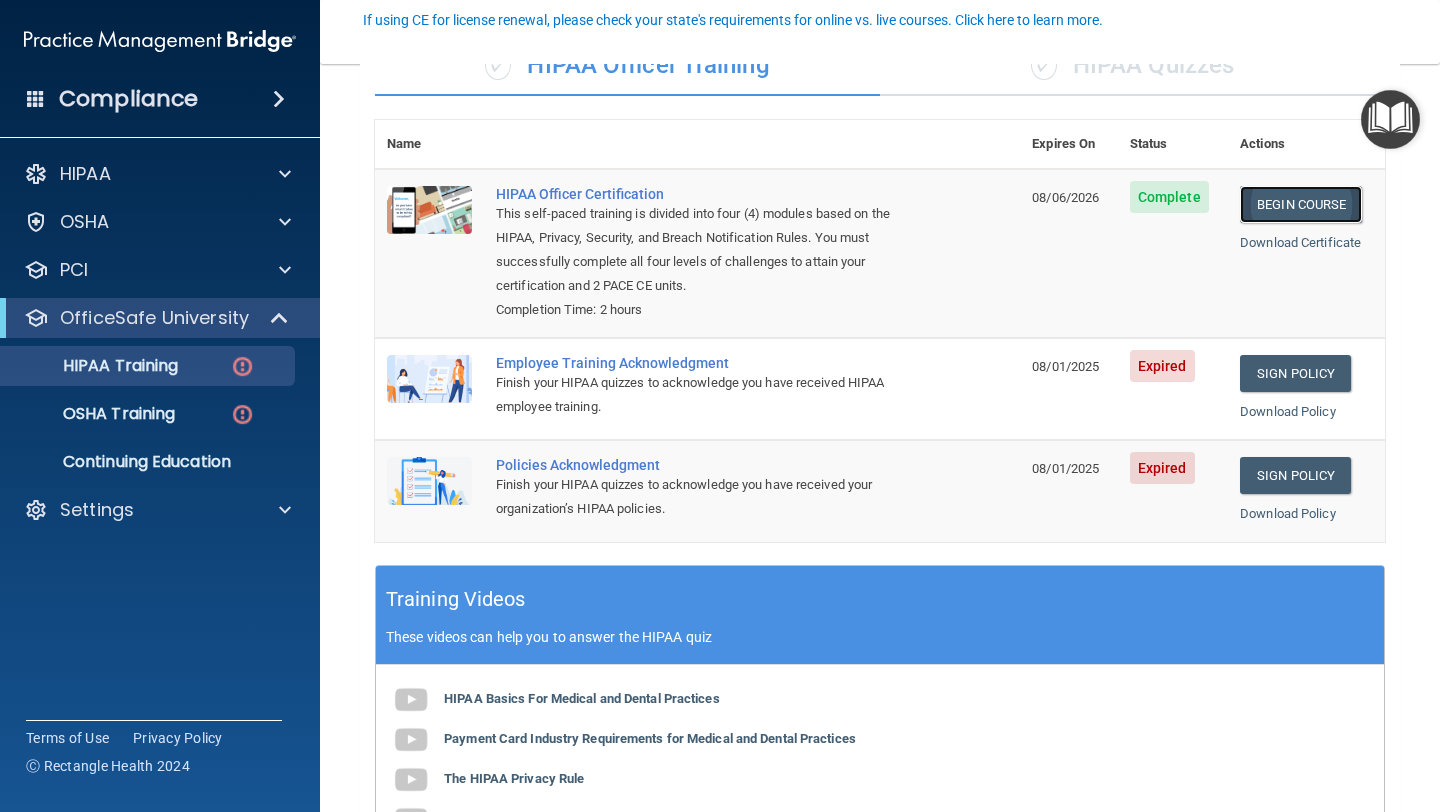 click on "Begin Course" at bounding box center (1301, 204) 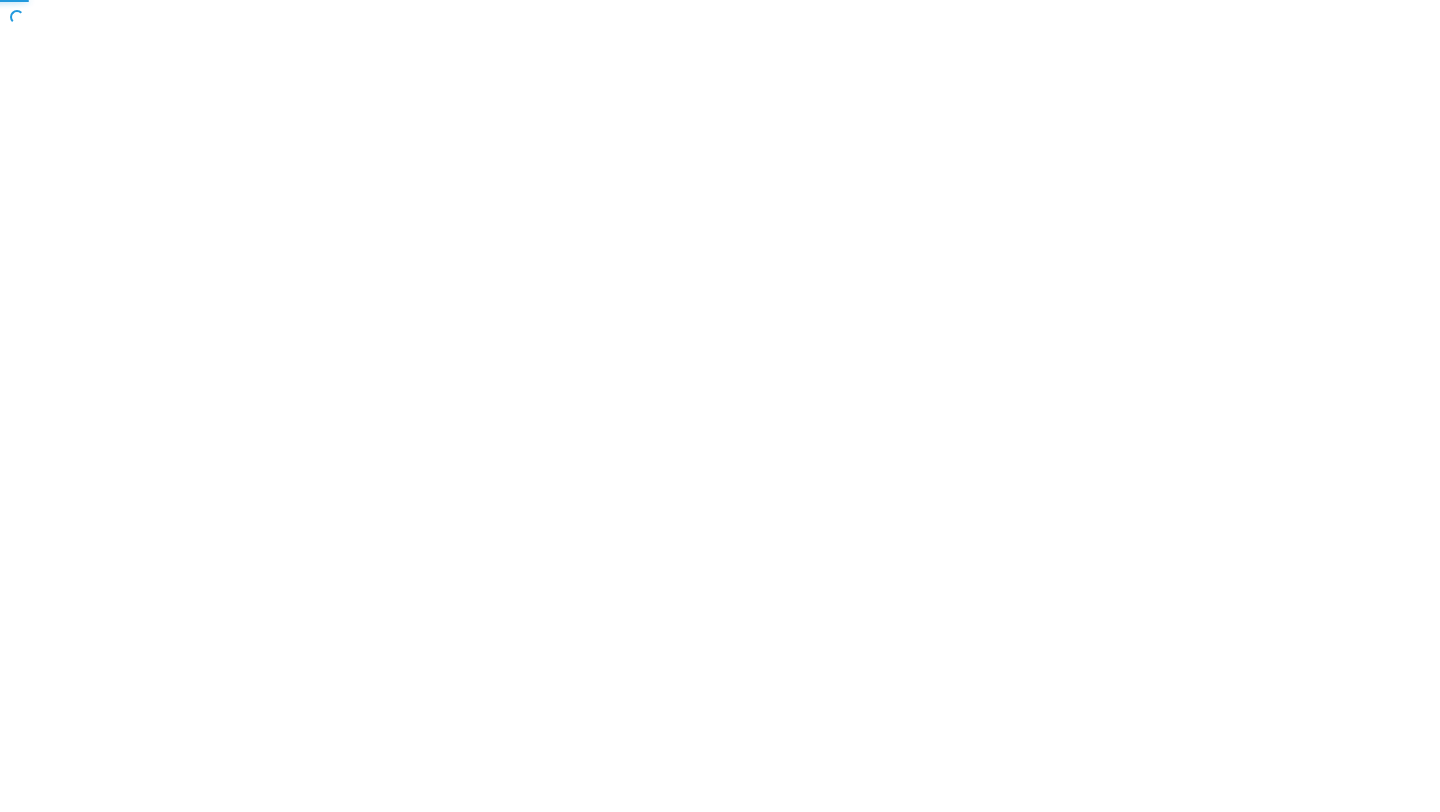 scroll, scrollTop: 0, scrollLeft: 0, axis: both 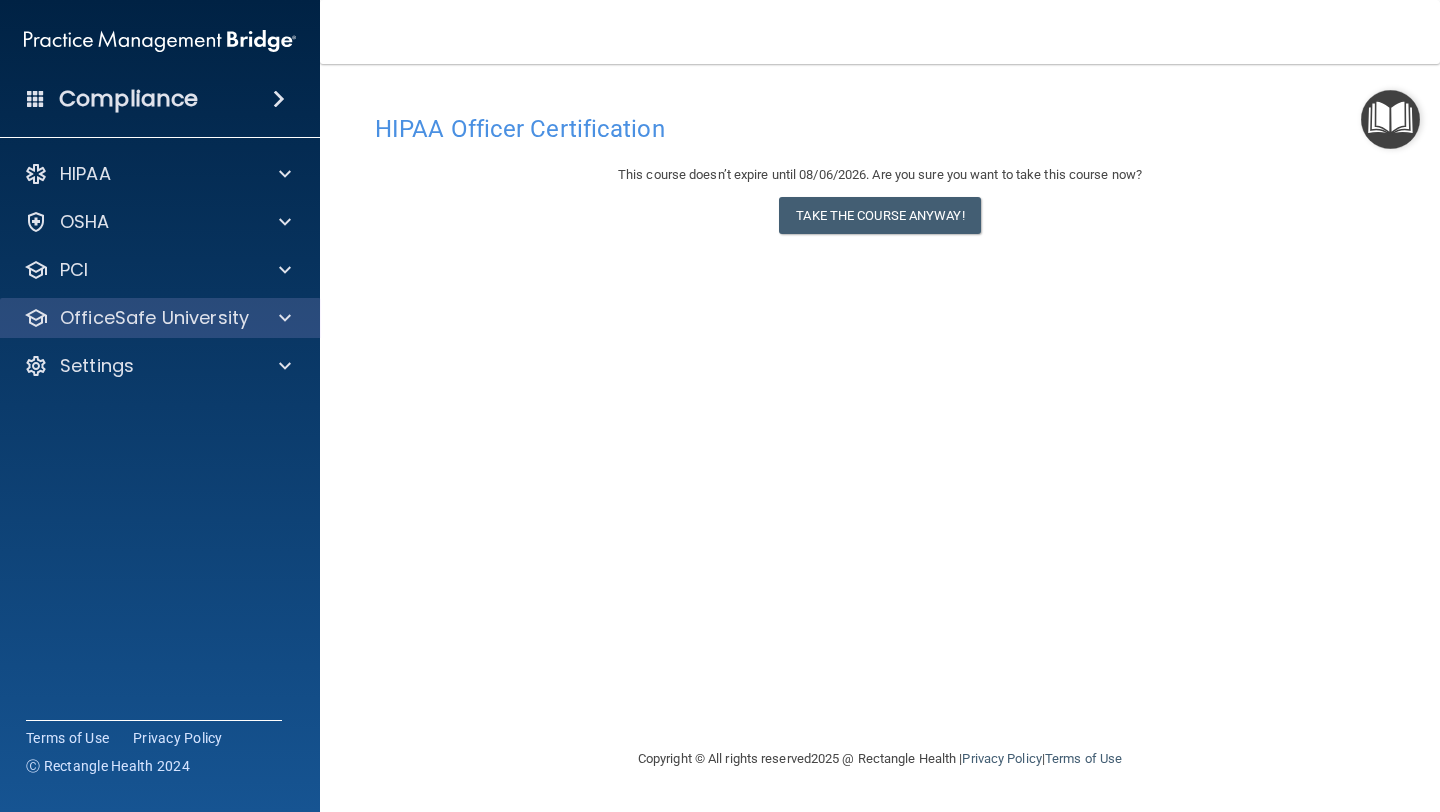click on "OfficeSafe University" at bounding box center (160, 318) 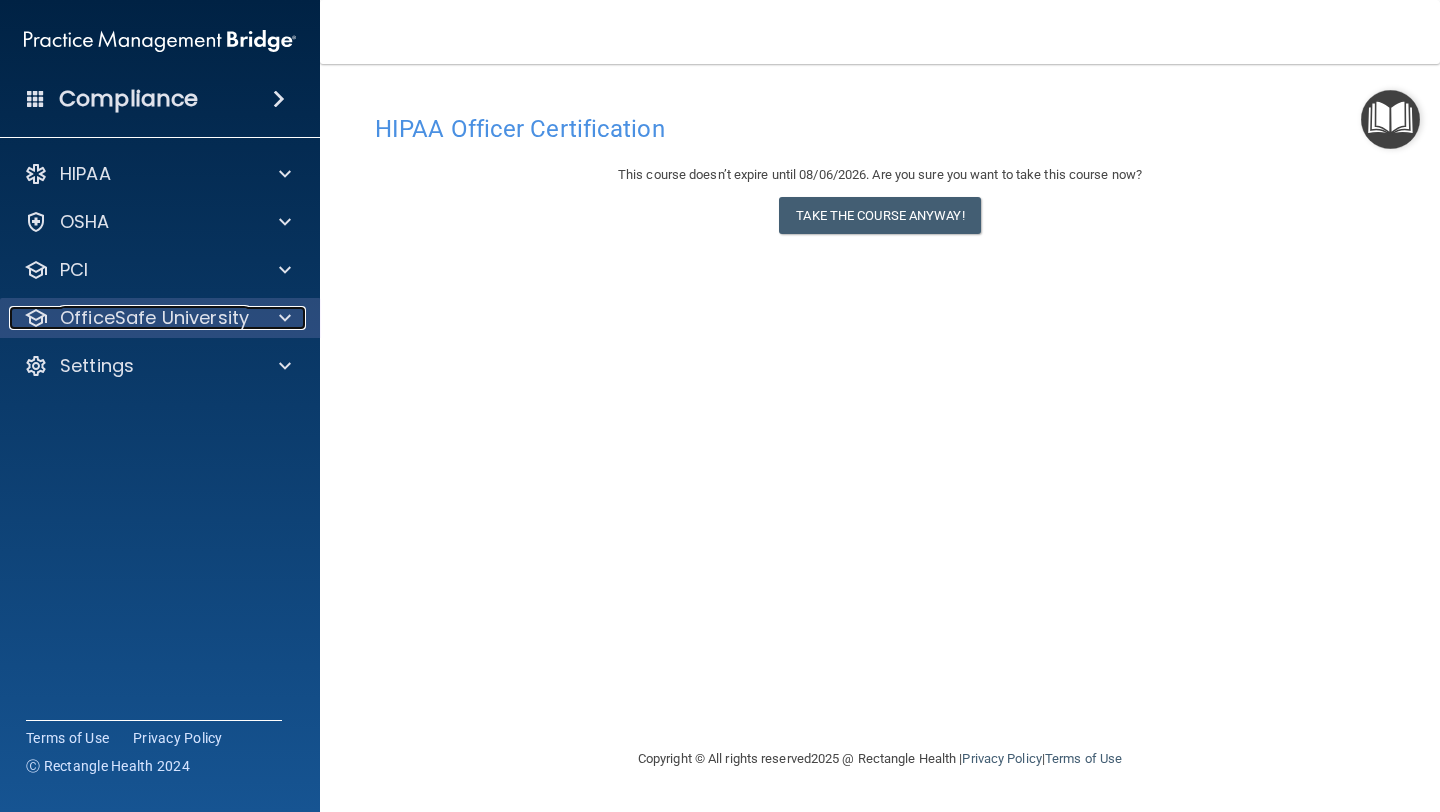click at bounding box center (282, 318) 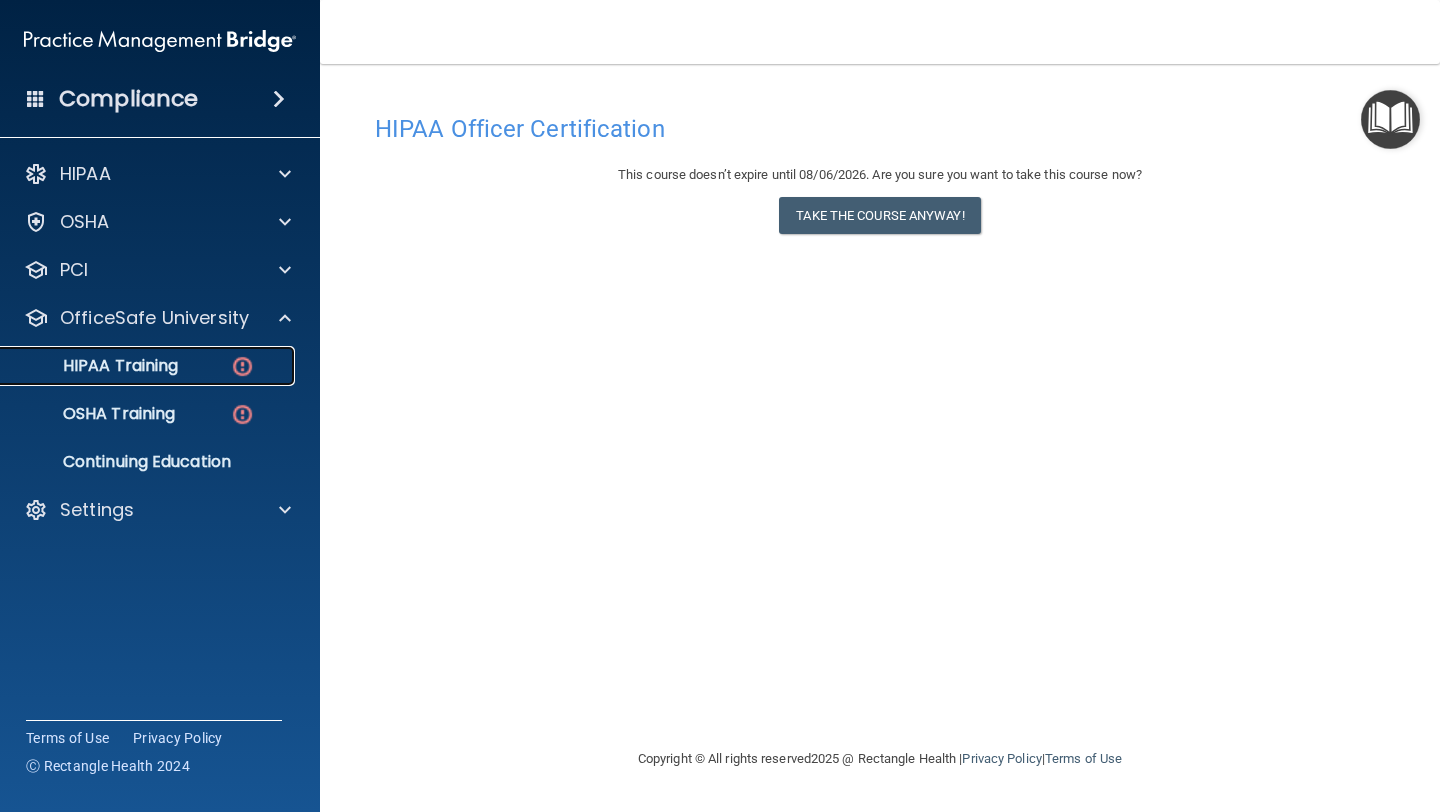 click on "HIPAA Training" at bounding box center (95, 366) 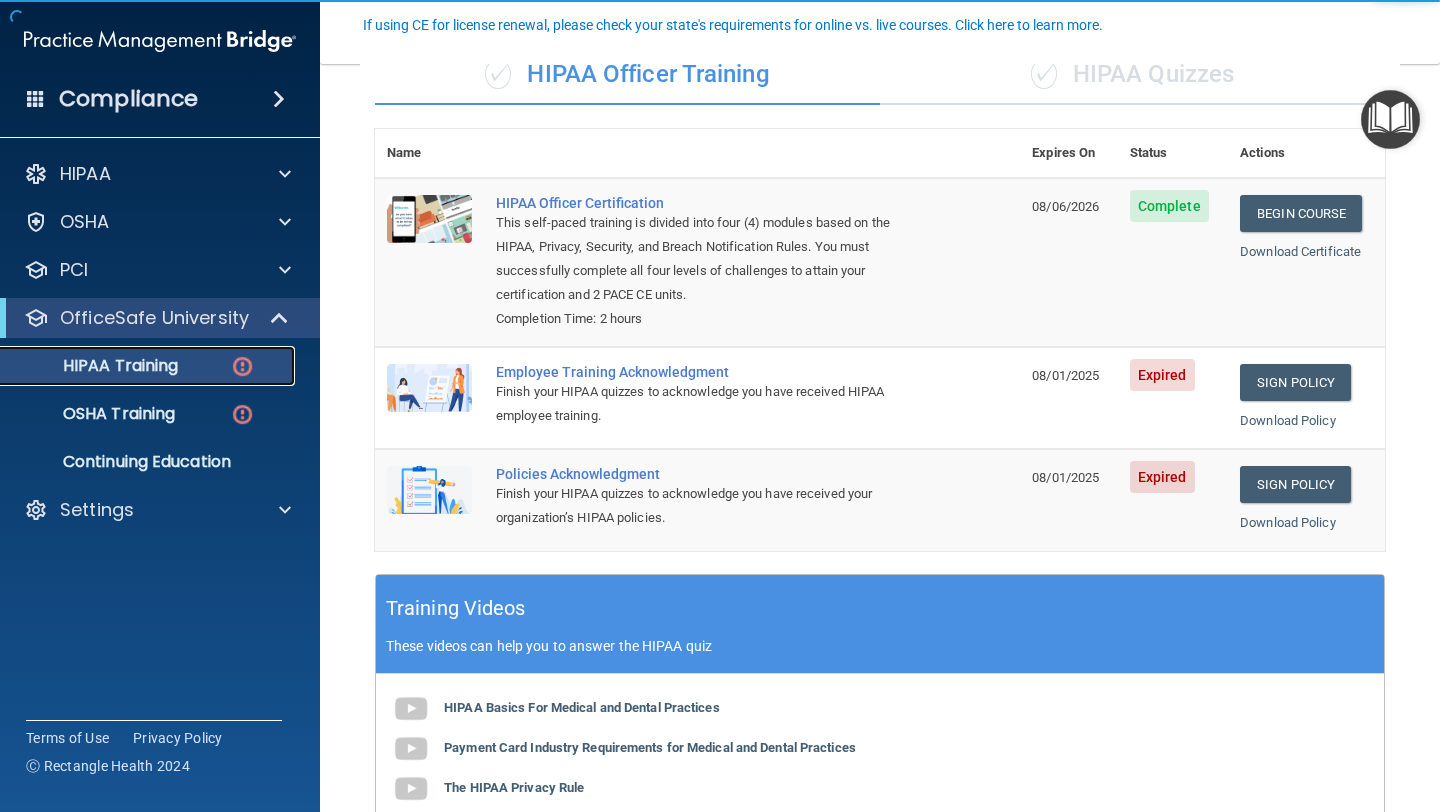 scroll, scrollTop: 178, scrollLeft: 0, axis: vertical 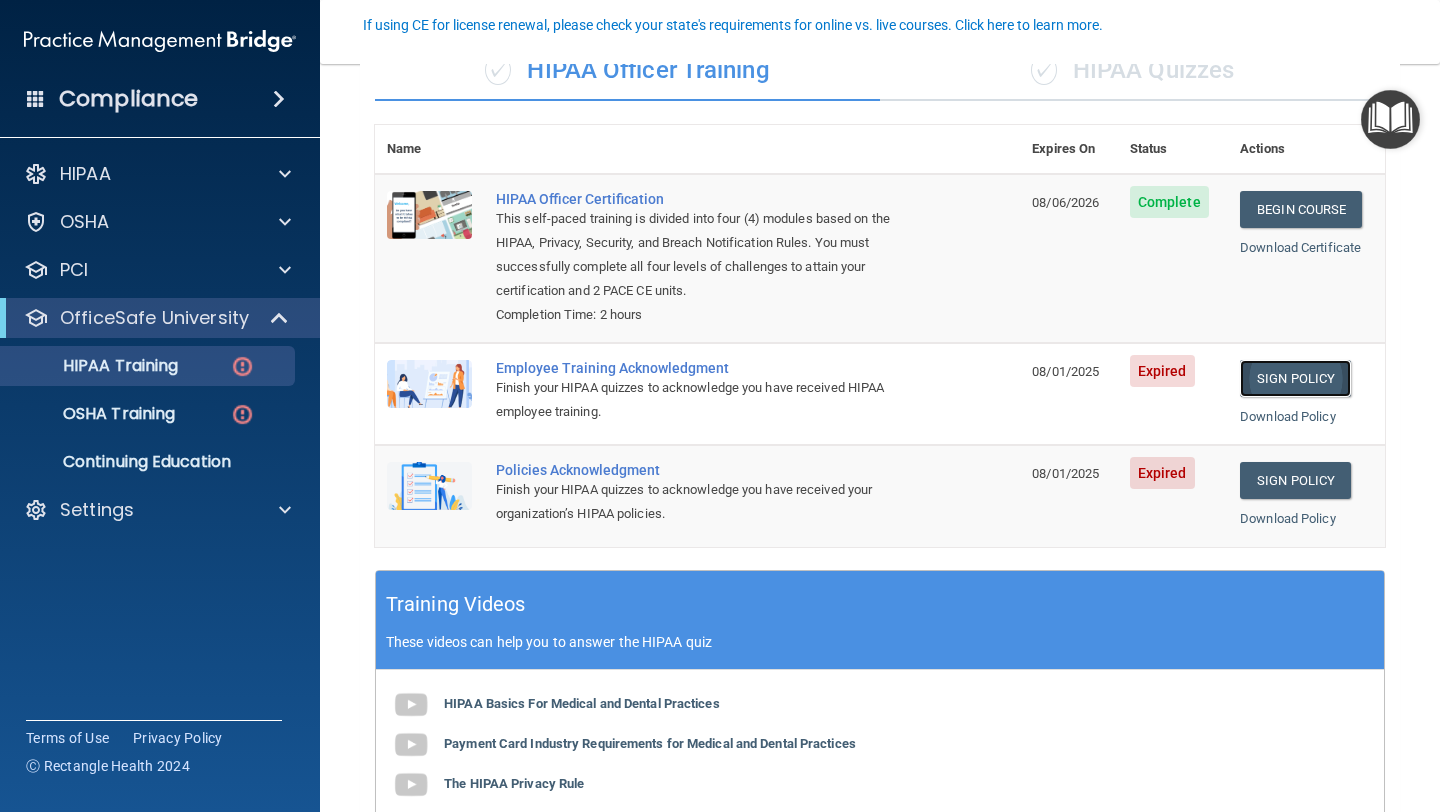 click on "Sign Policy" at bounding box center [1295, 378] 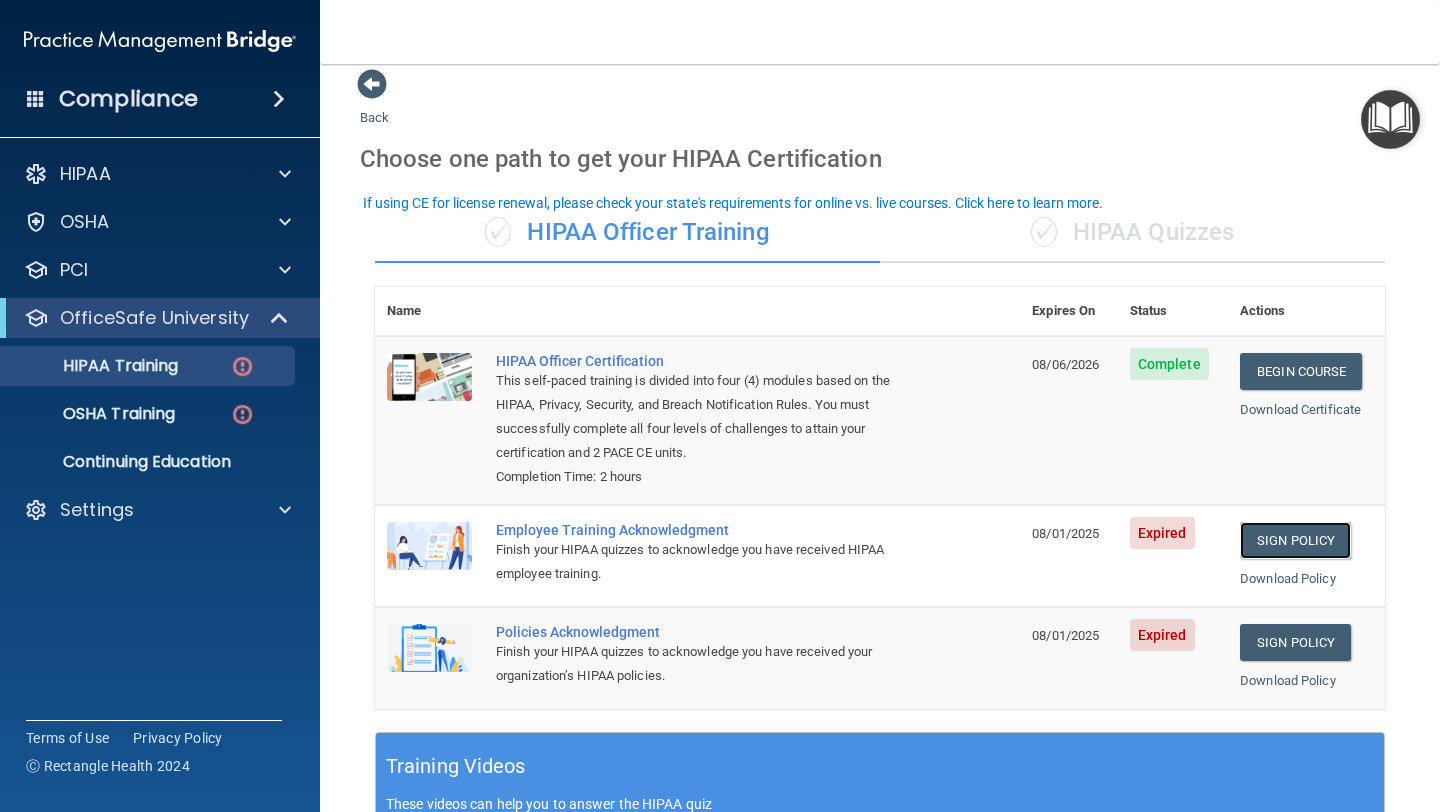 scroll, scrollTop: 0, scrollLeft: 0, axis: both 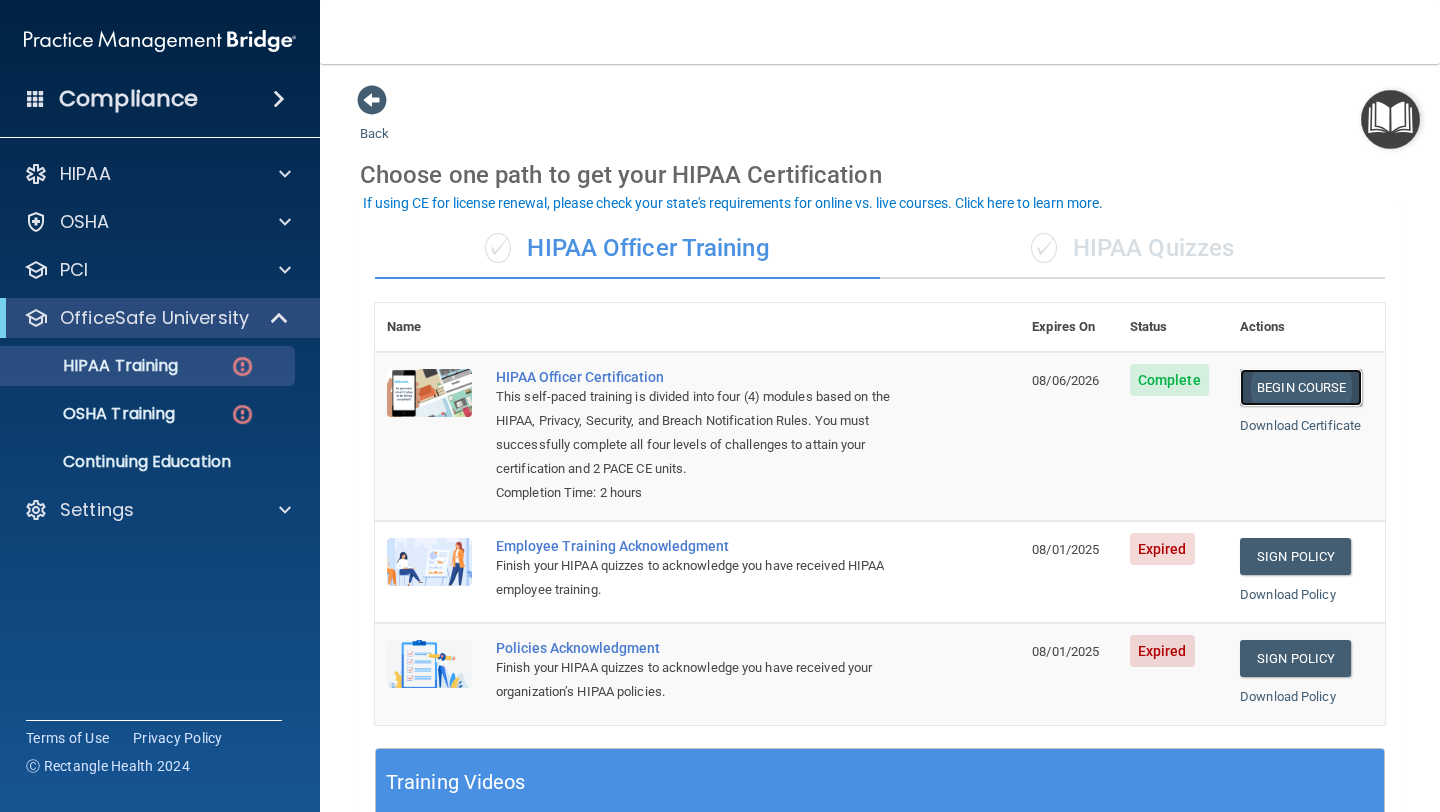 click on "Begin Course" at bounding box center [1301, 387] 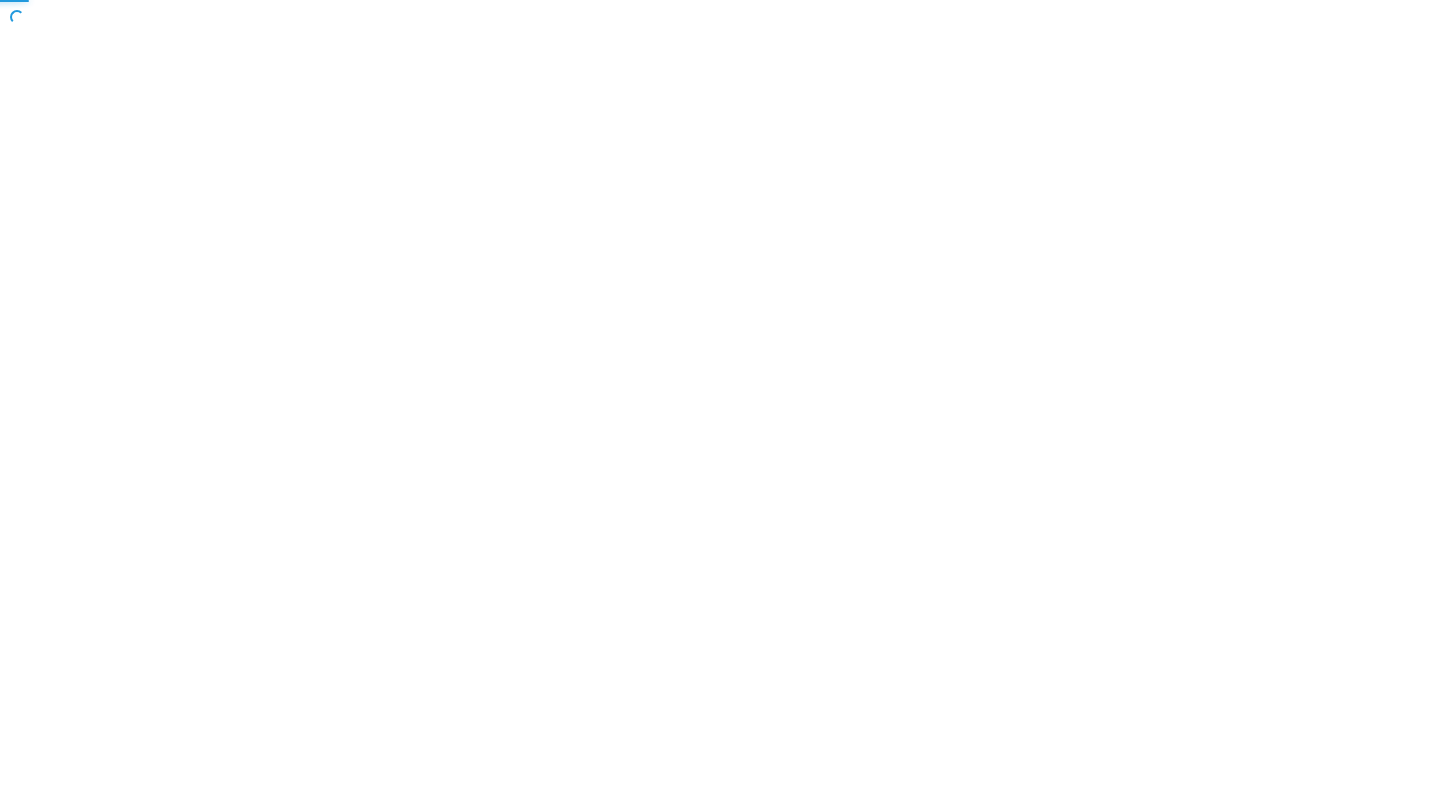 scroll, scrollTop: 0, scrollLeft: 0, axis: both 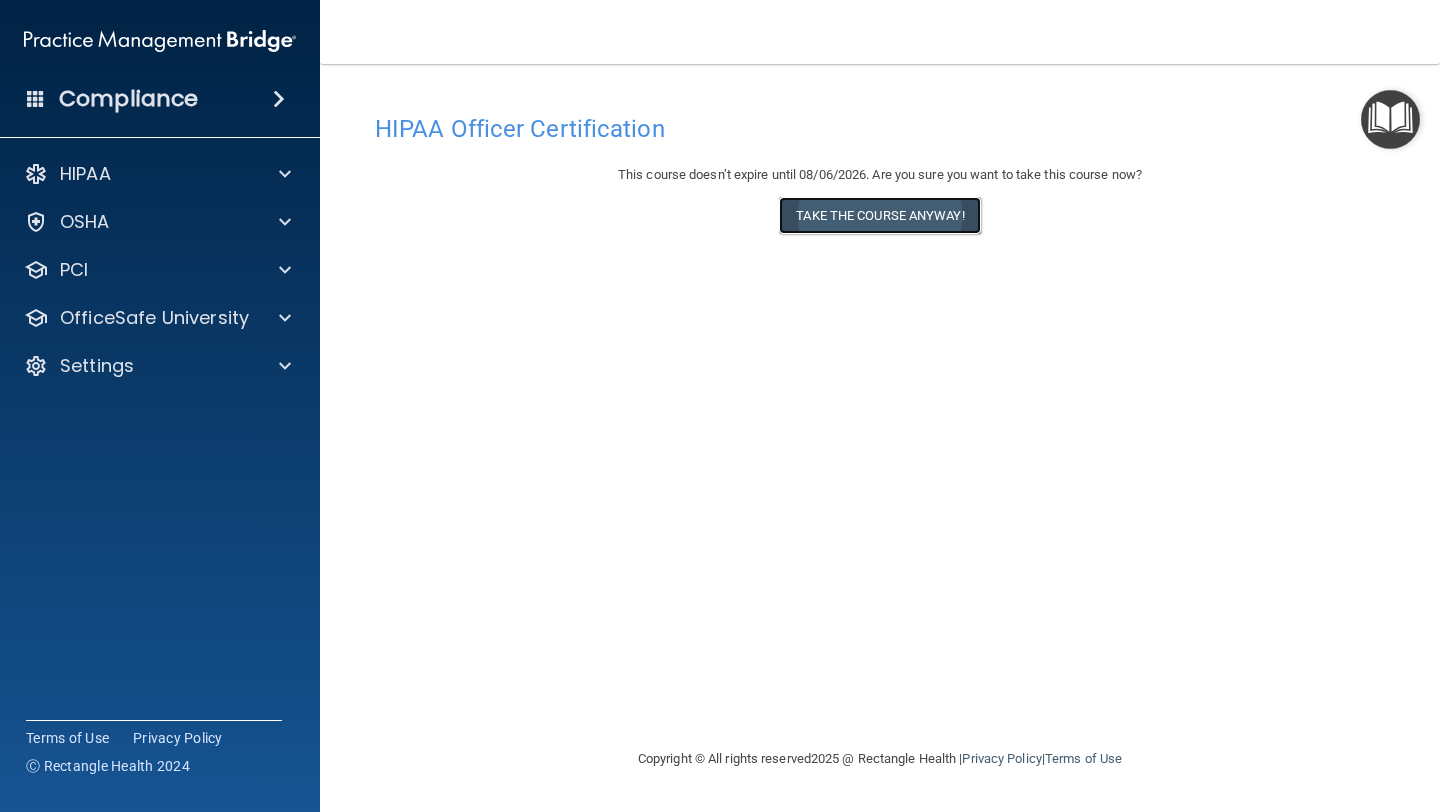 click on "Take the course anyway!" at bounding box center [879, 215] 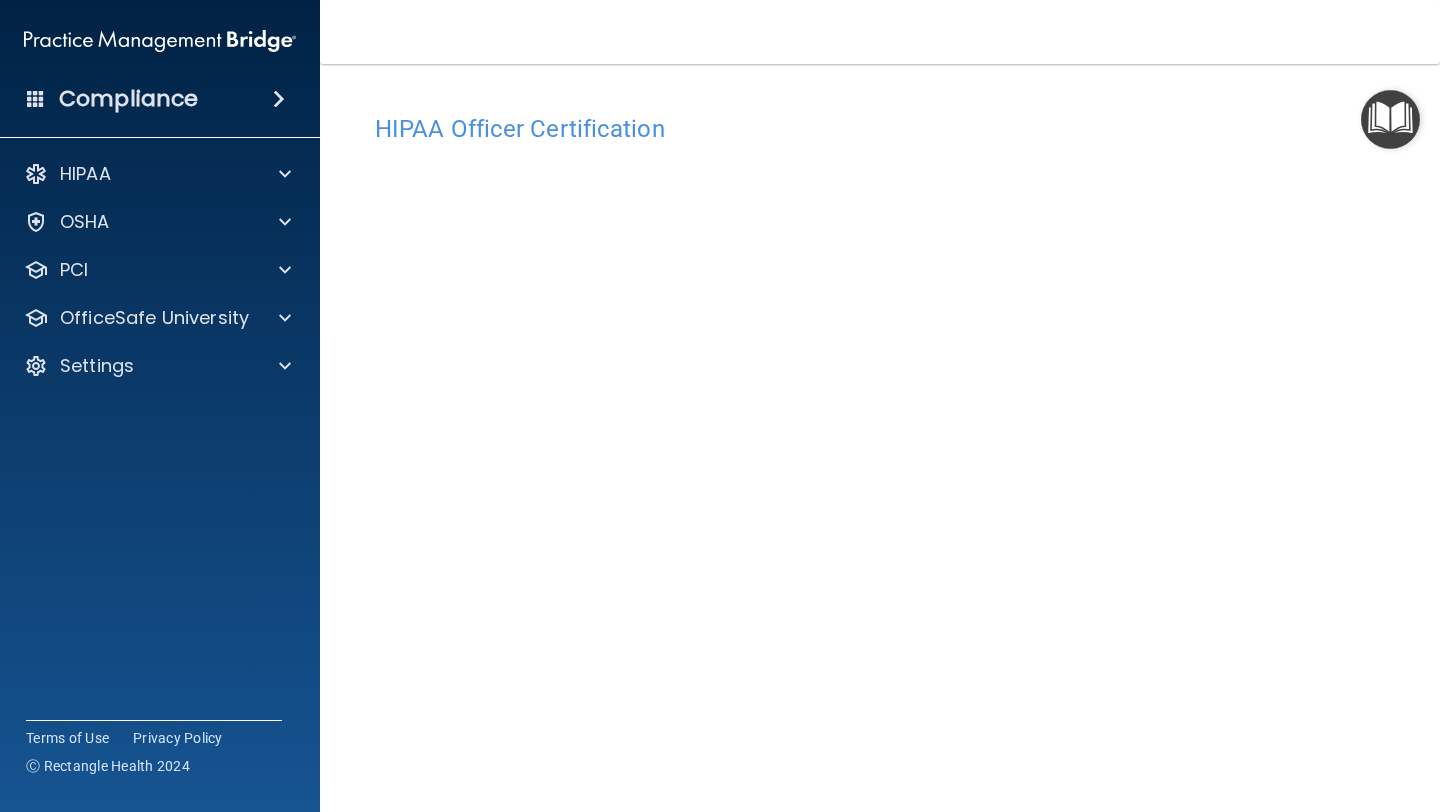 scroll, scrollTop: 79, scrollLeft: 0, axis: vertical 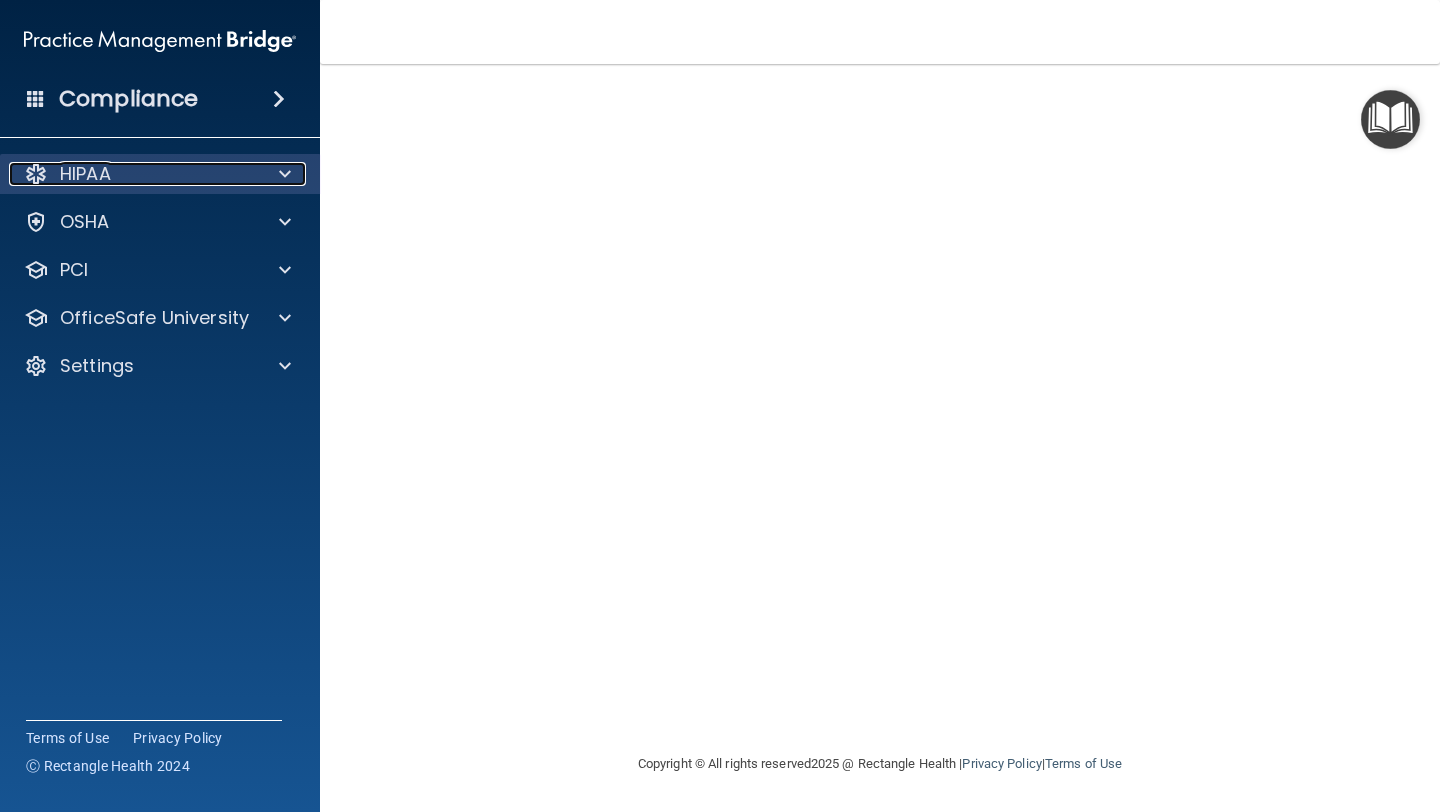click on "HIPAA" at bounding box center [133, 174] 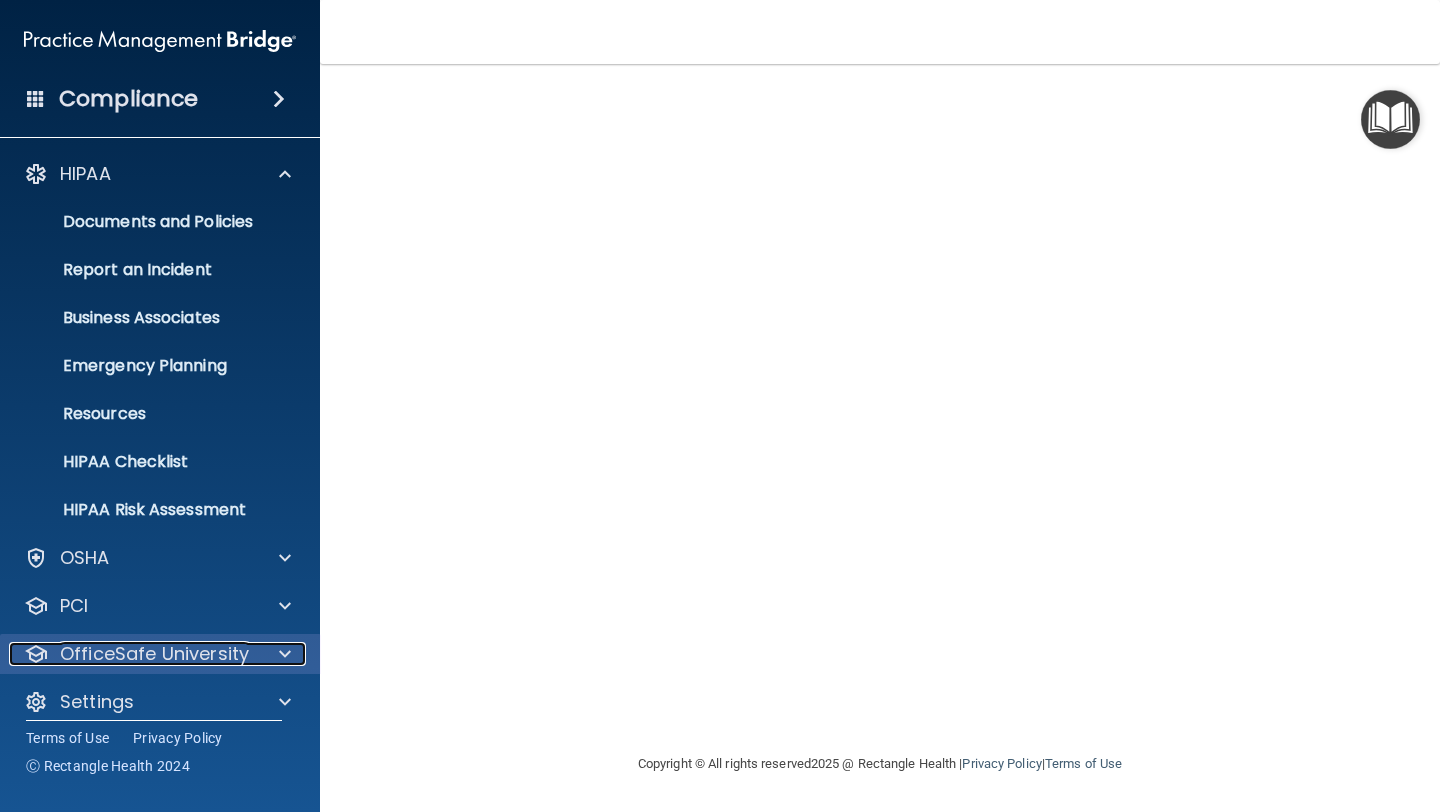 click on "OfficeSafe University" at bounding box center (154, 654) 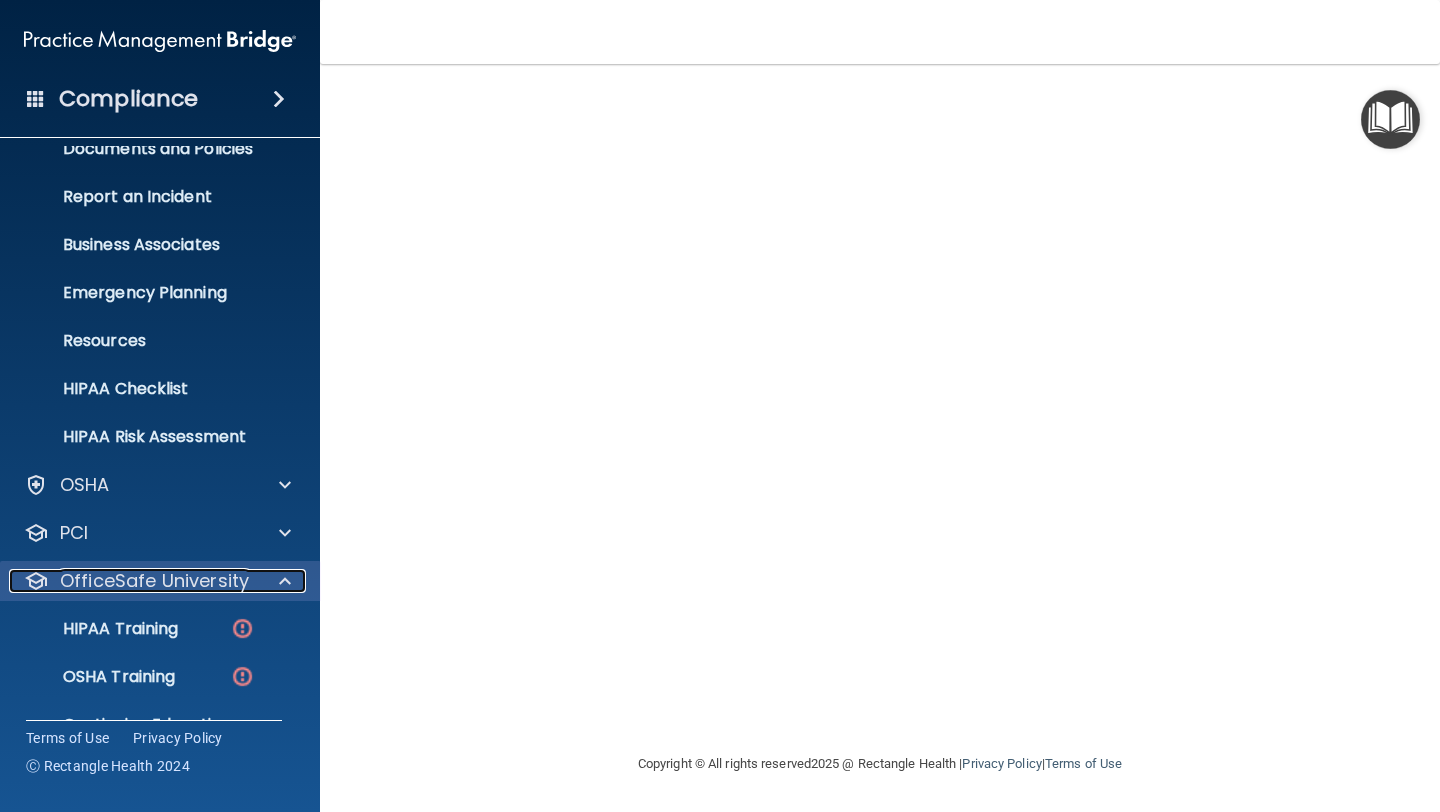 scroll, scrollTop: 162, scrollLeft: 0, axis: vertical 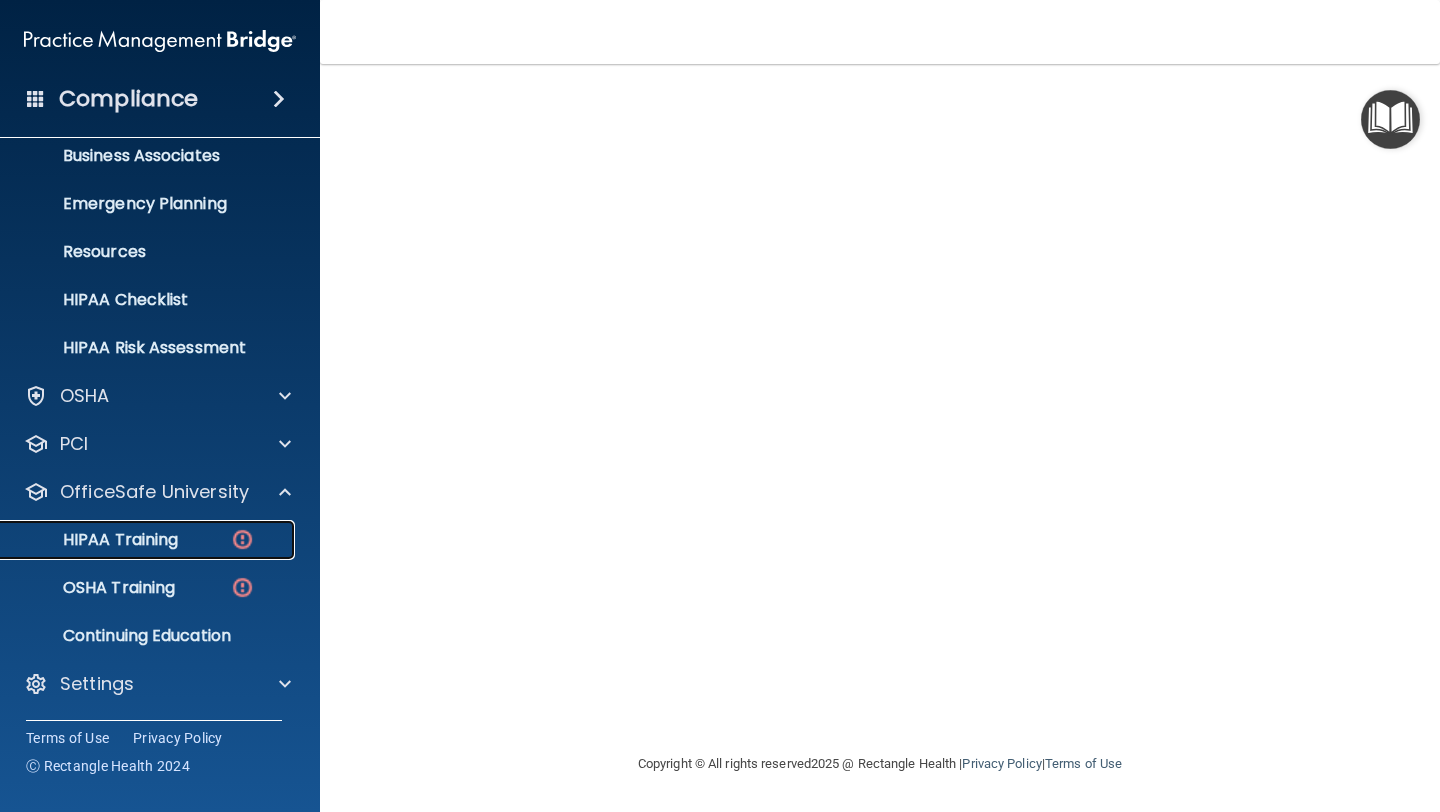click on "HIPAA Training" at bounding box center [95, 540] 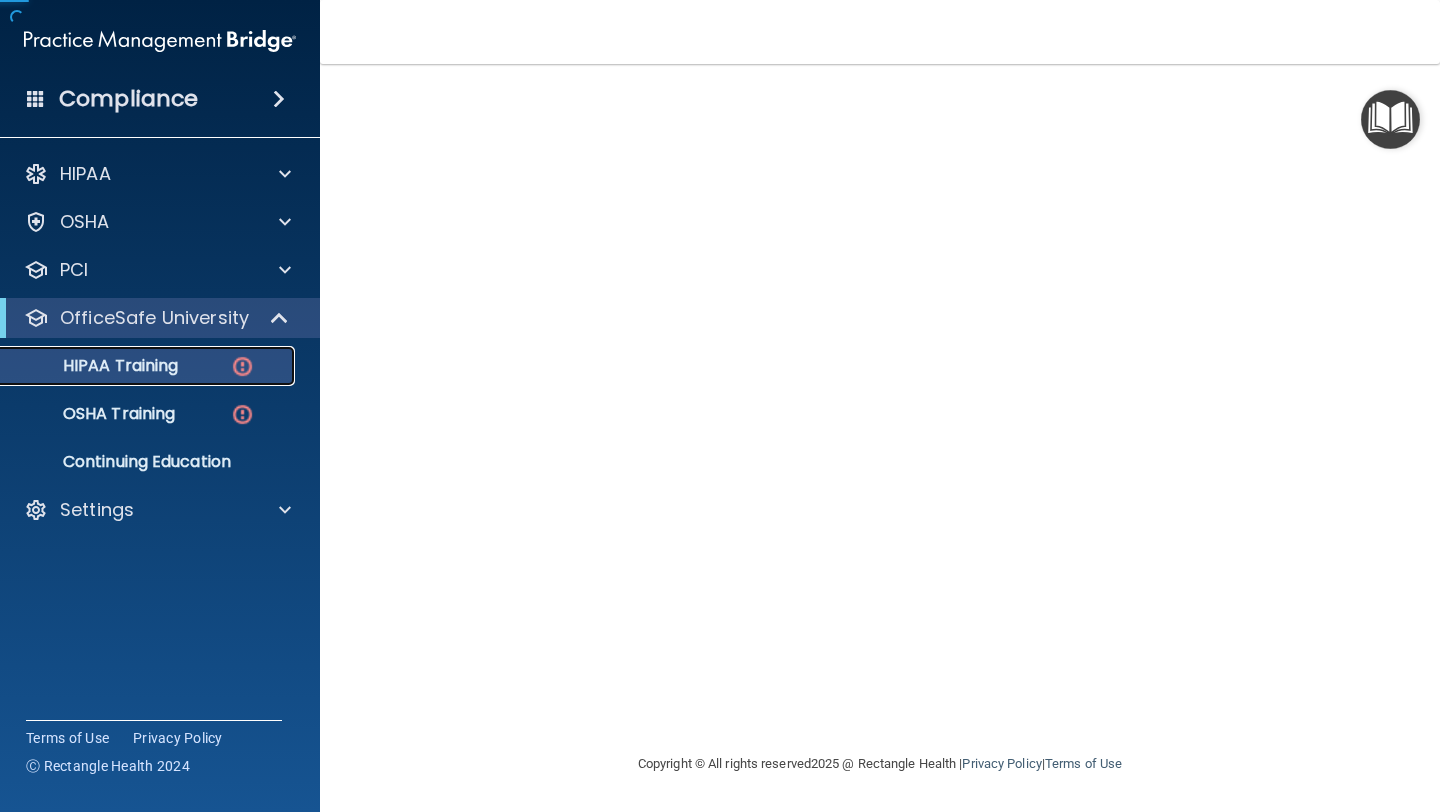 scroll, scrollTop: 0, scrollLeft: 0, axis: both 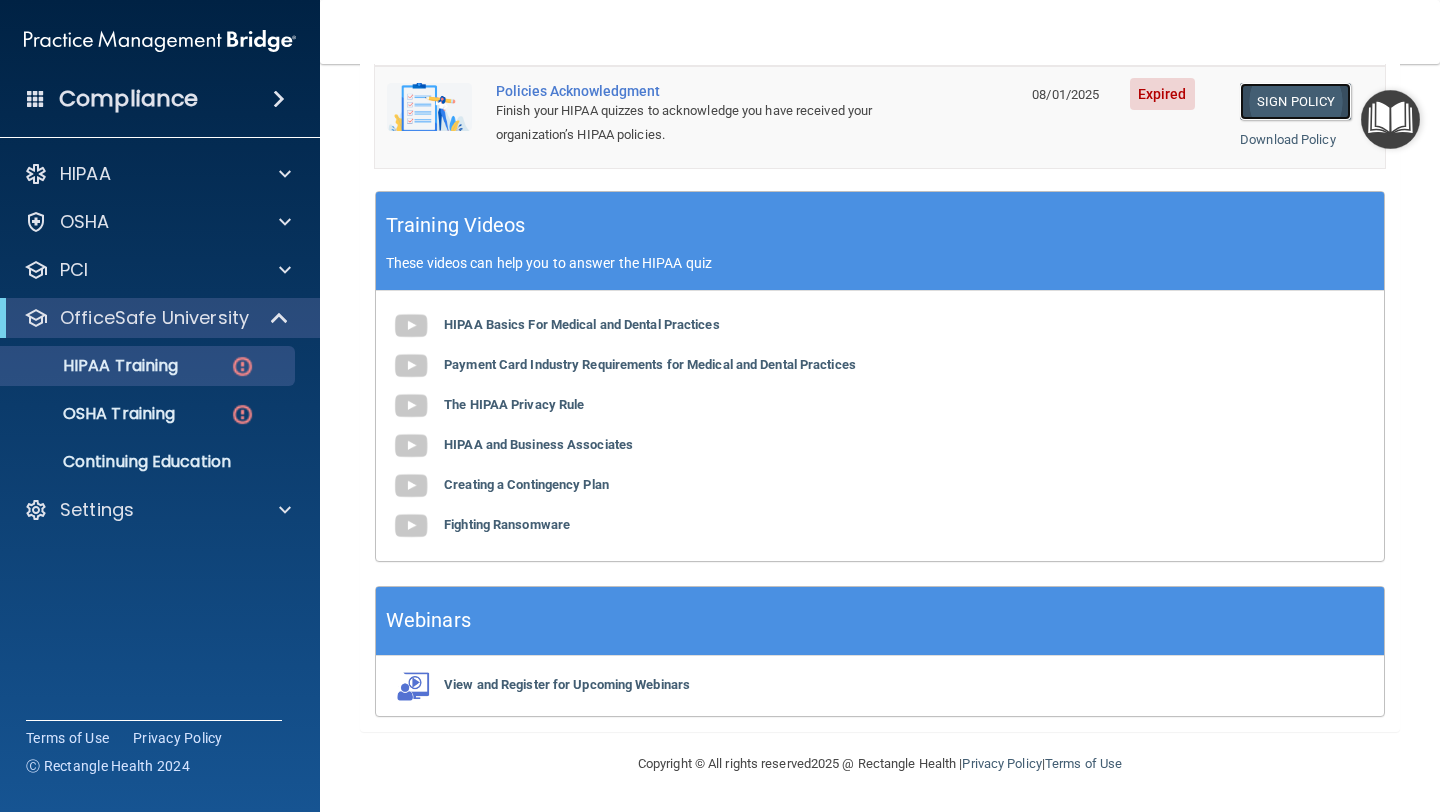 click on "Sign Policy" at bounding box center (1295, 101) 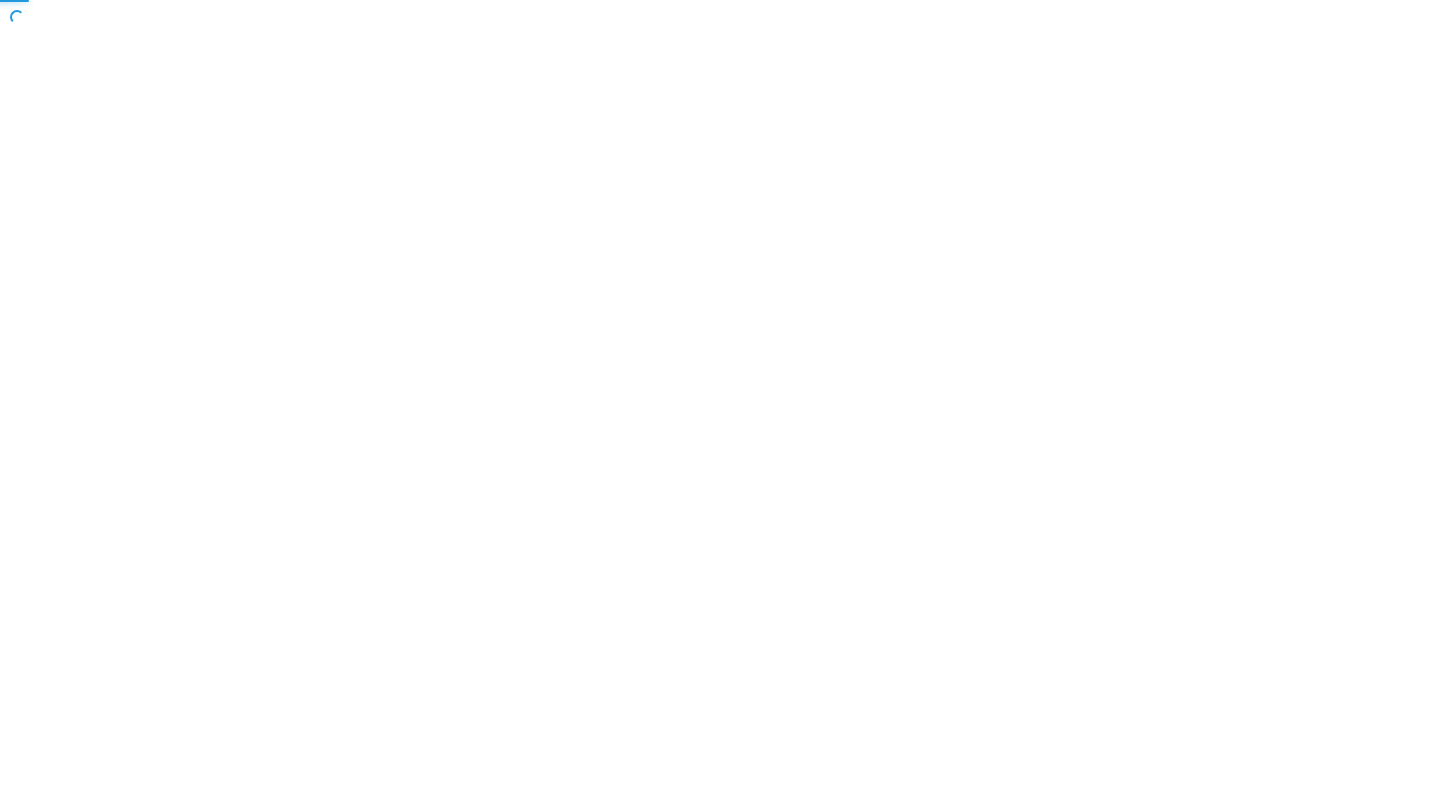 scroll, scrollTop: 0, scrollLeft: 0, axis: both 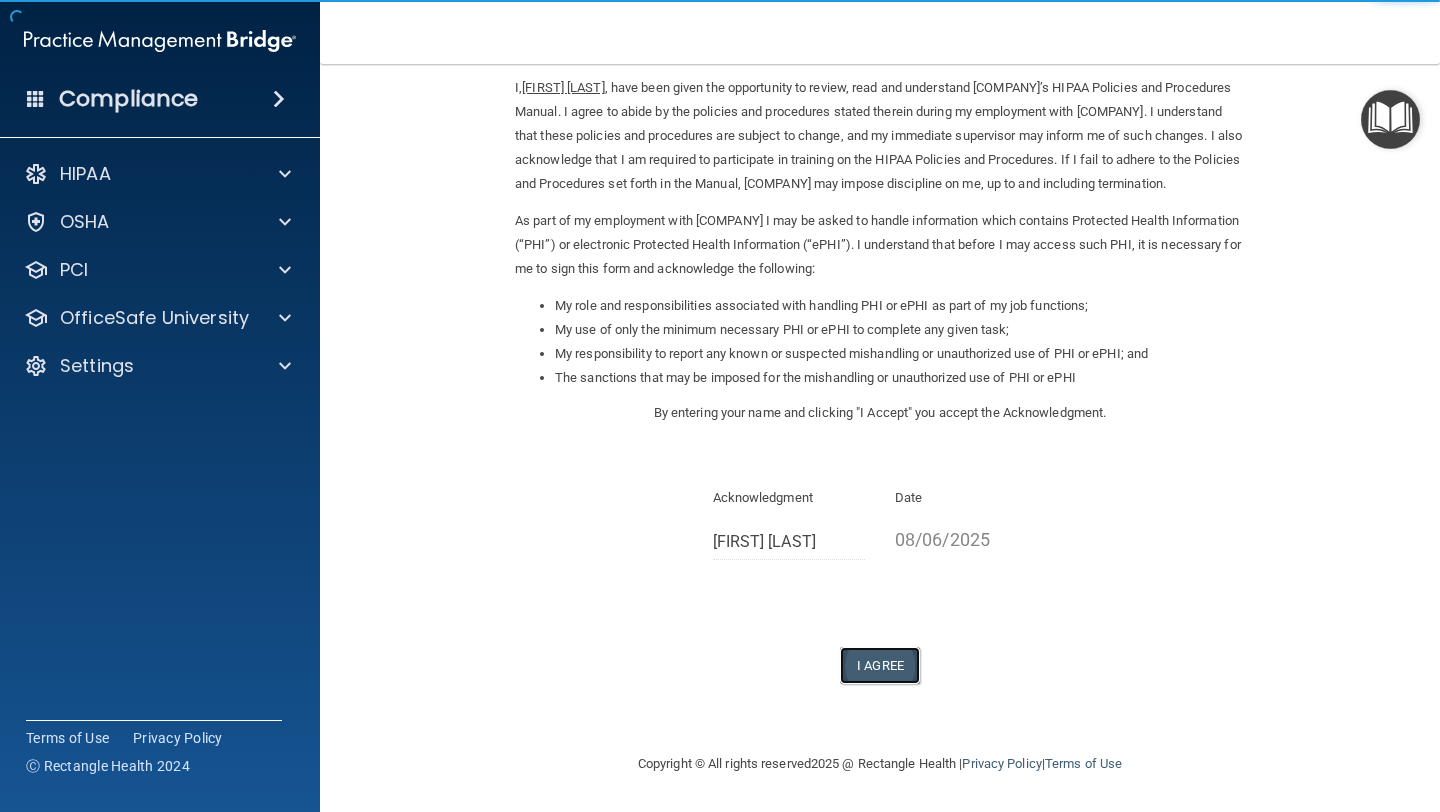 click on "I Agree" at bounding box center (880, 665) 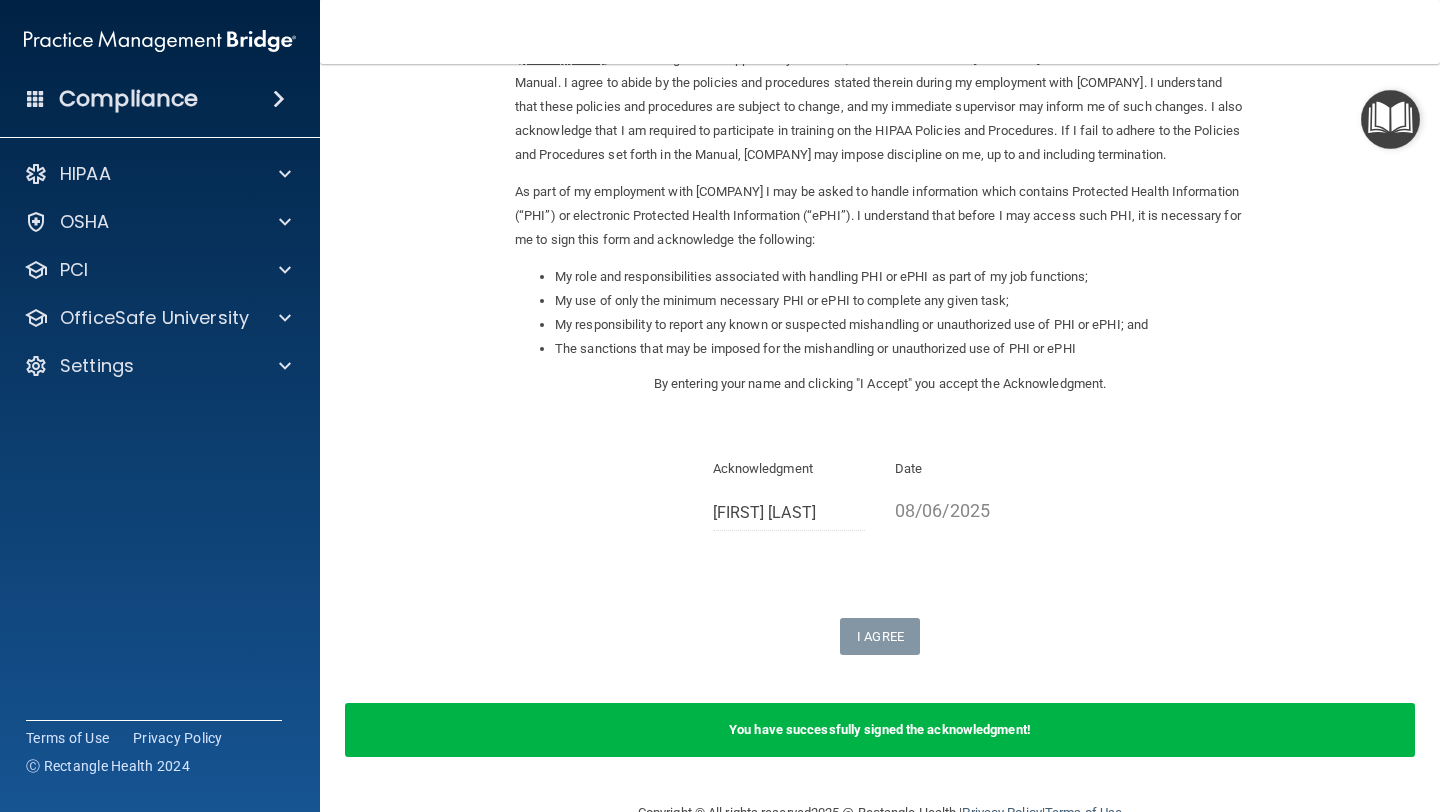 scroll, scrollTop: 182, scrollLeft: 0, axis: vertical 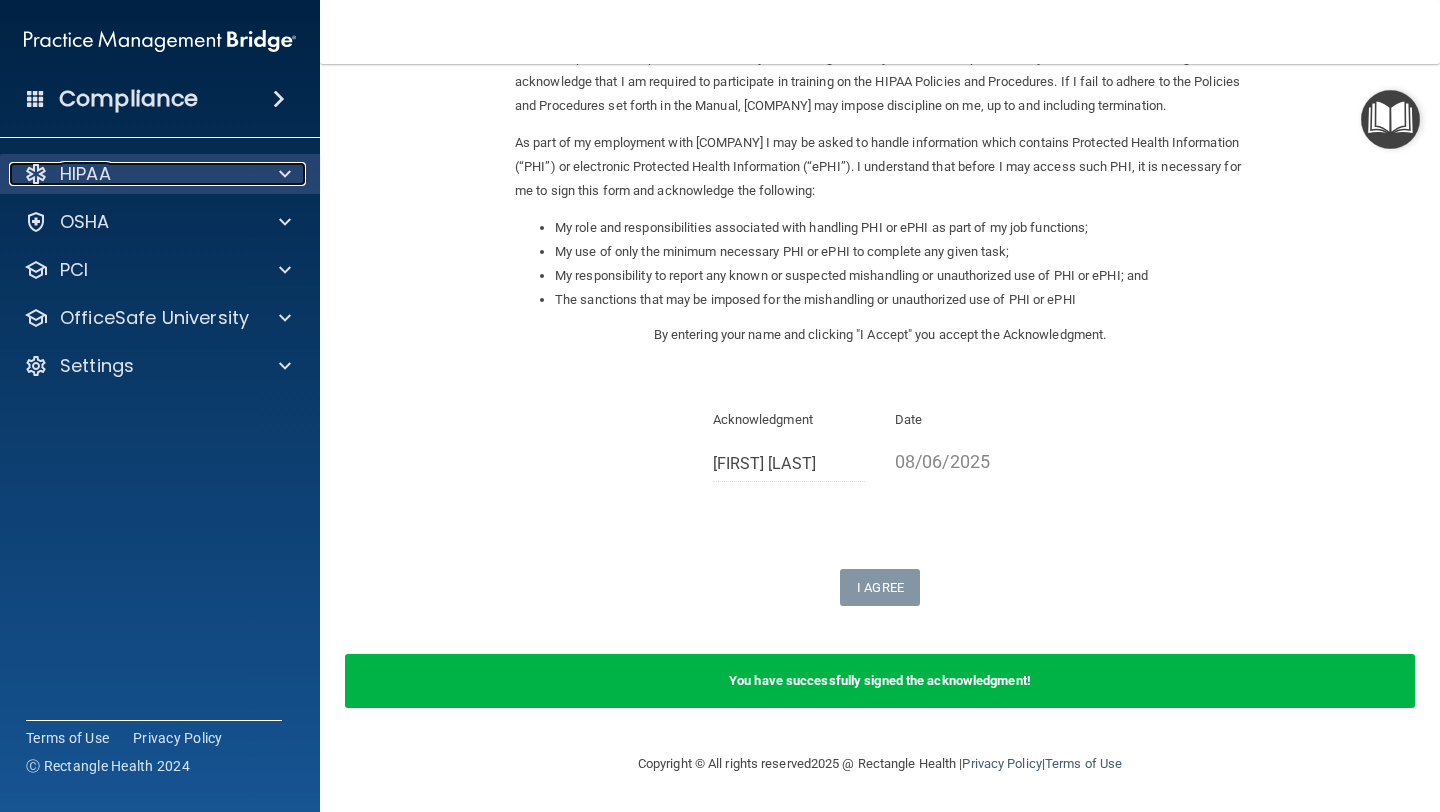click on "HIPAA" at bounding box center [133, 174] 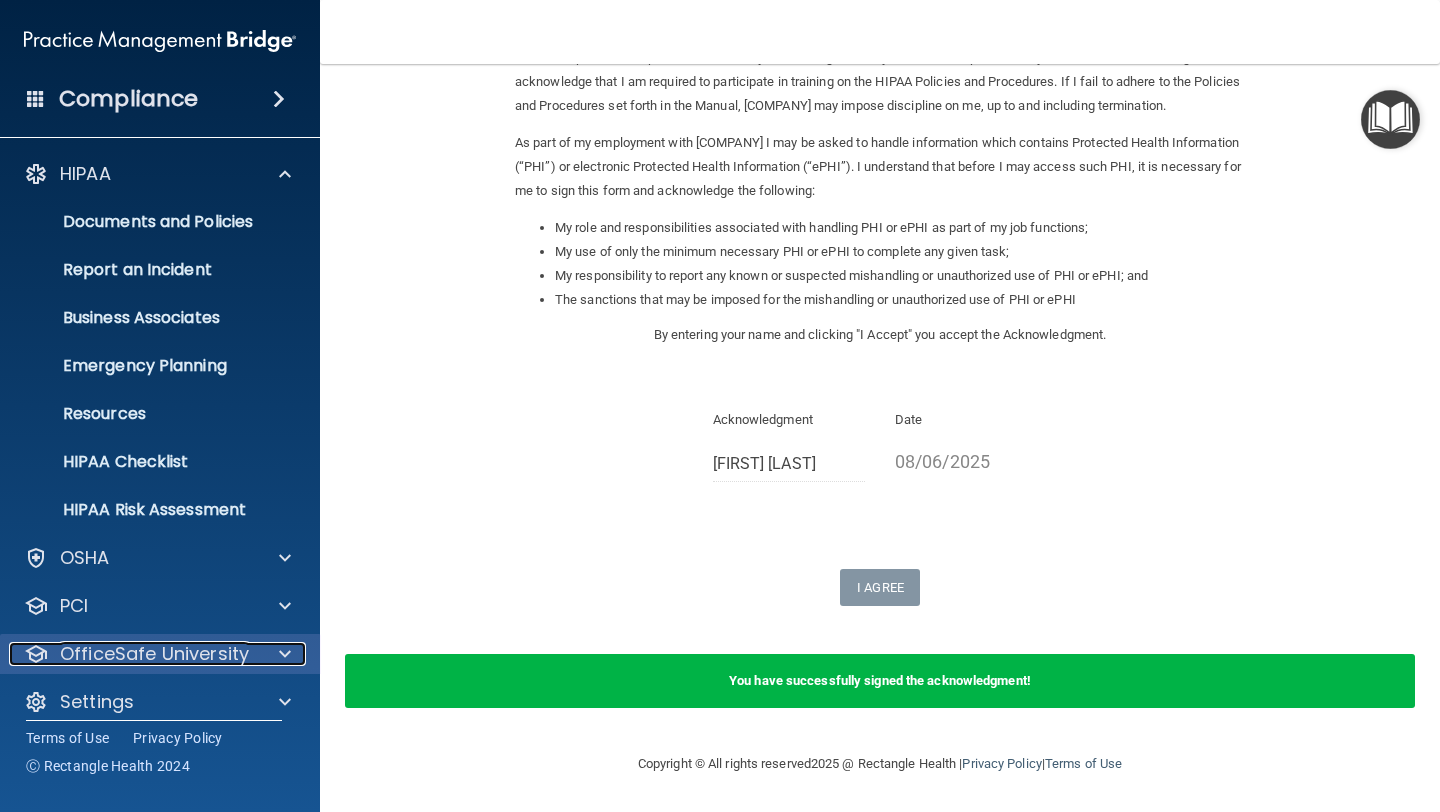 click on "OfficeSafe University" at bounding box center (154, 654) 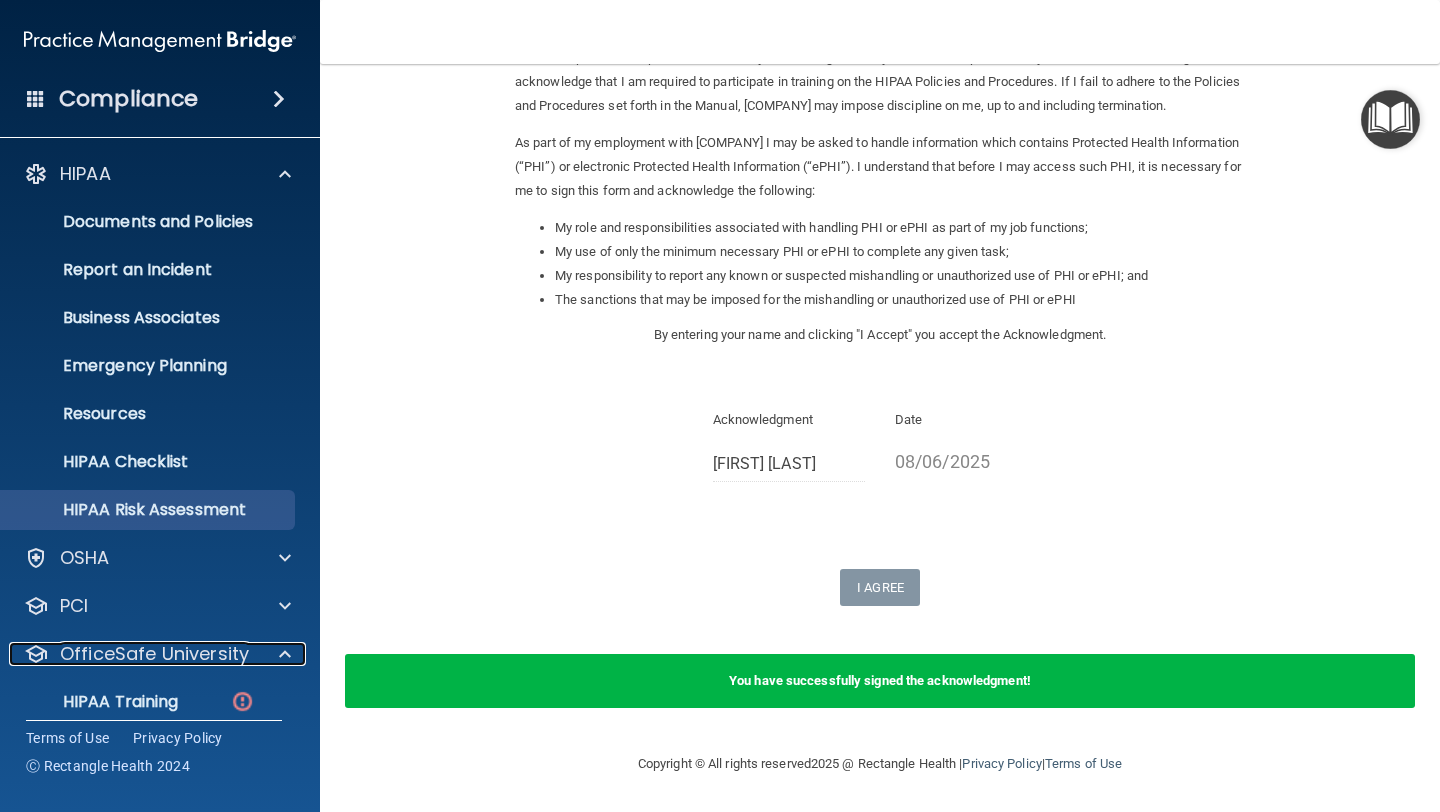 scroll, scrollTop: 162, scrollLeft: 0, axis: vertical 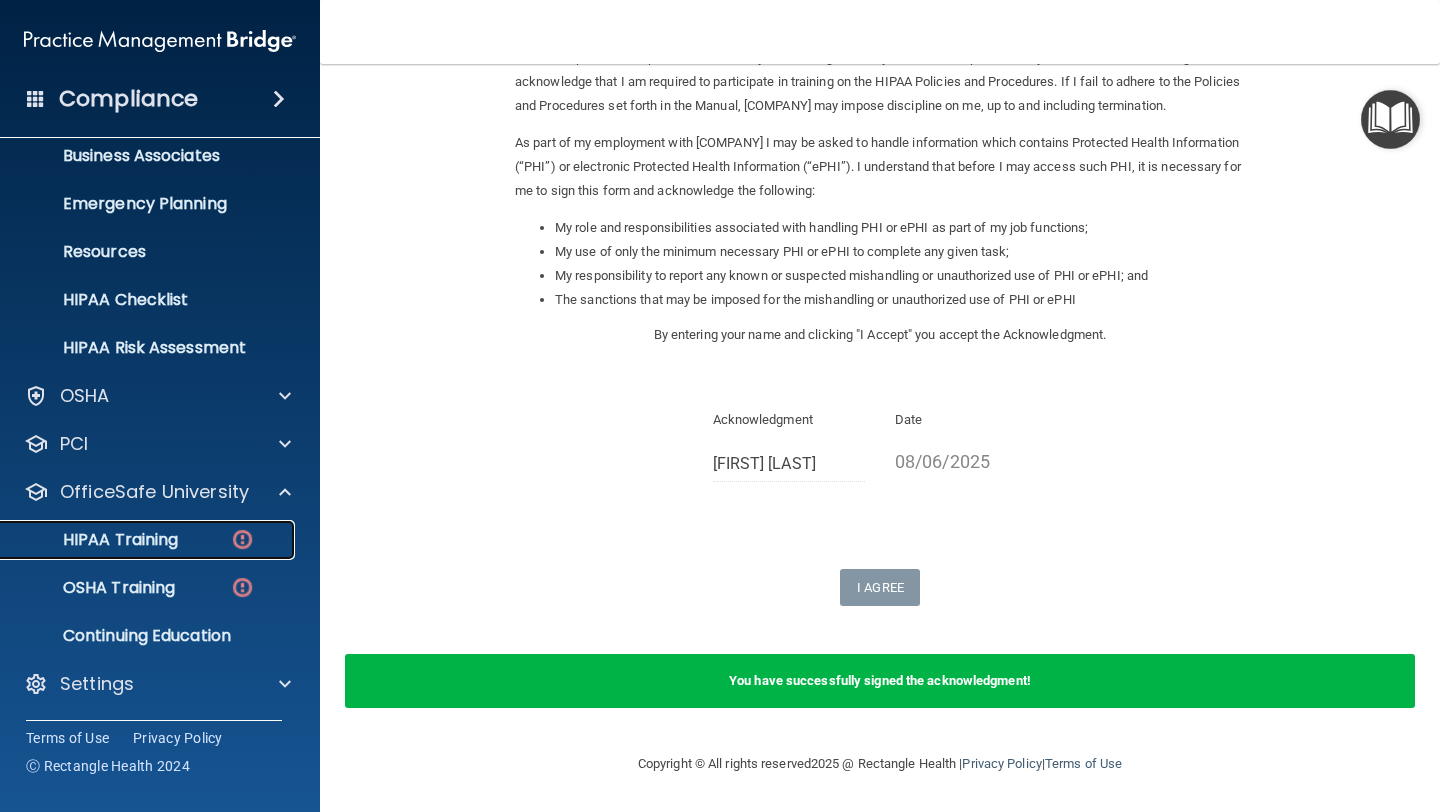click on "HIPAA Training" at bounding box center [95, 540] 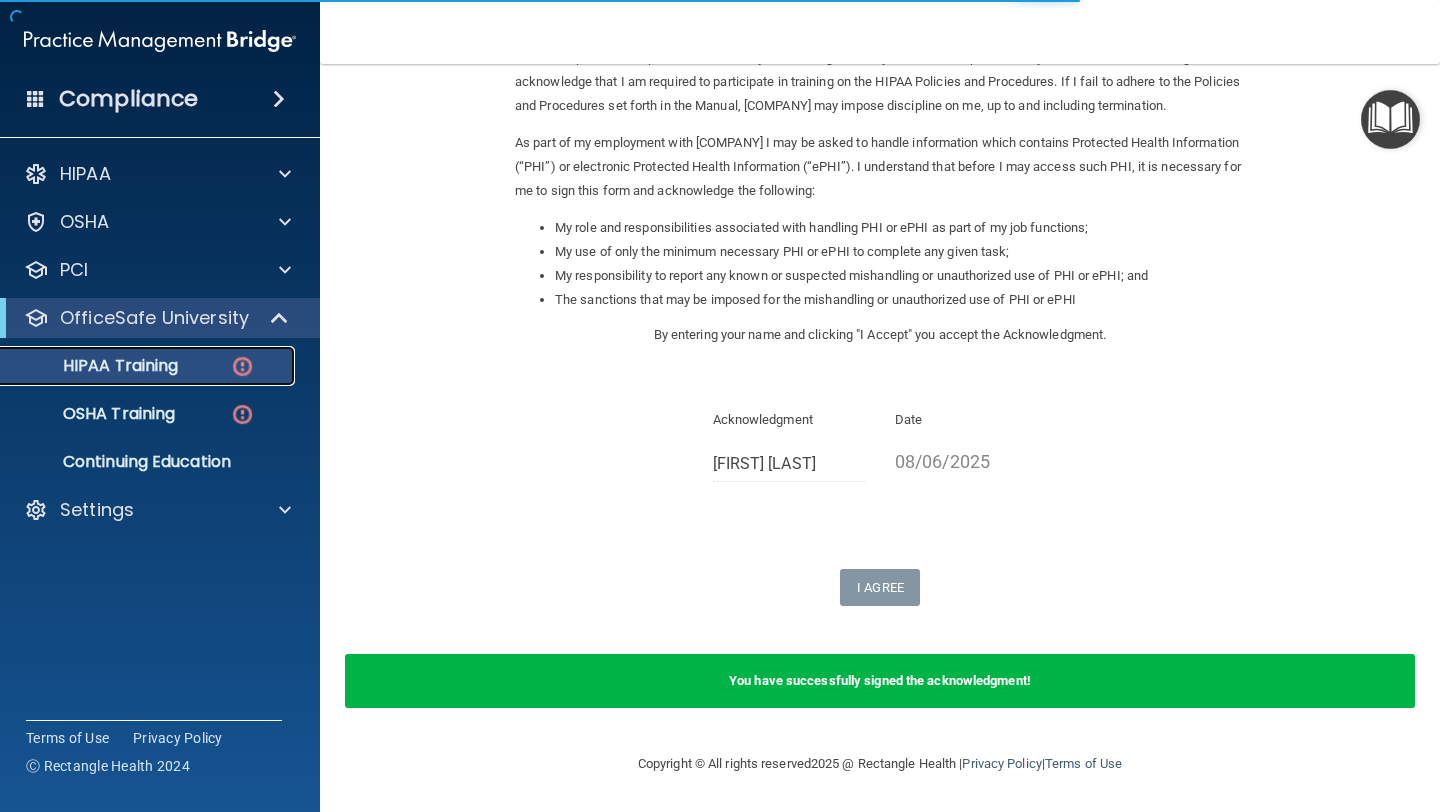 scroll, scrollTop: 557, scrollLeft: 0, axis: vertical 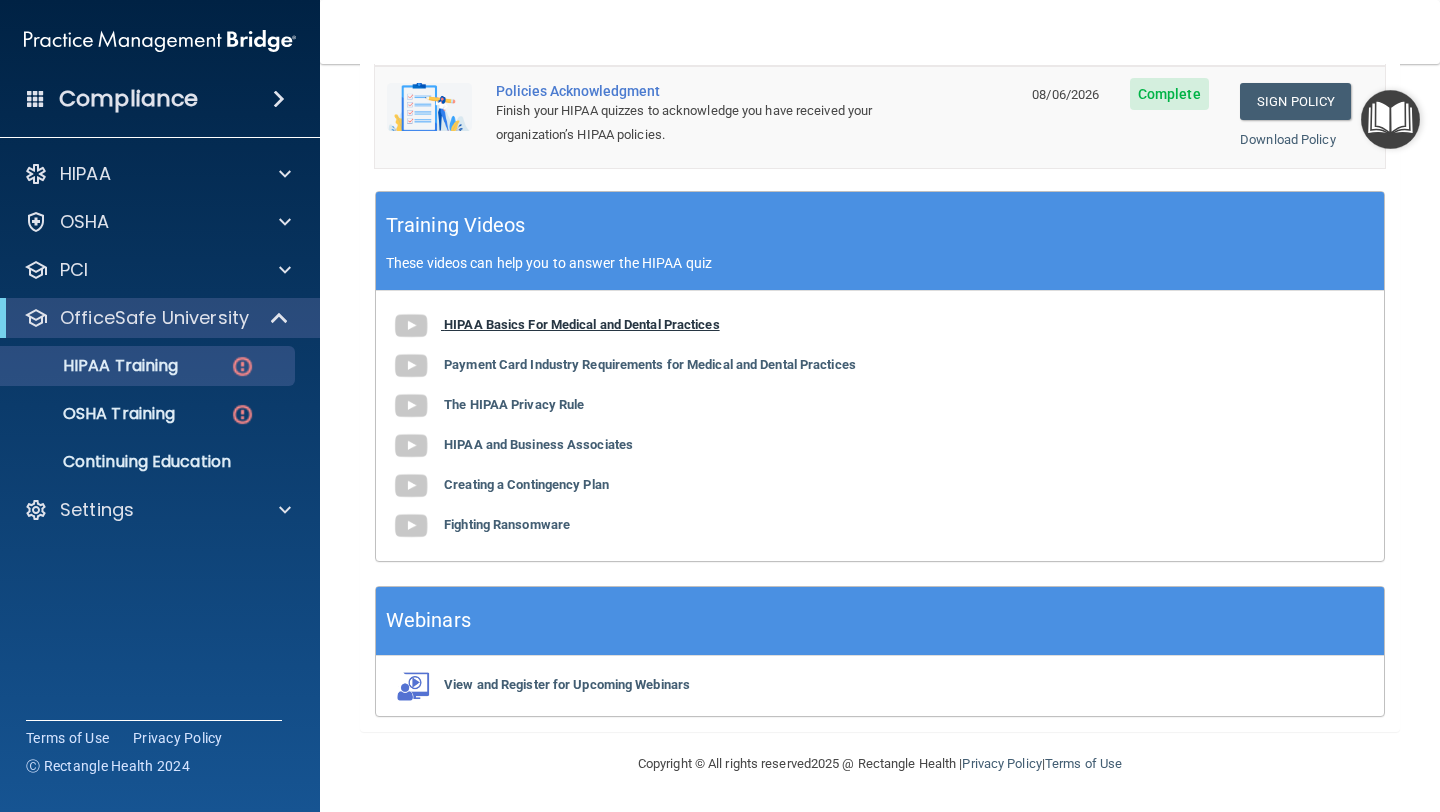 click on "HIPAA Basics For Medical and Dental Practices" at bounding box center (582, 324) 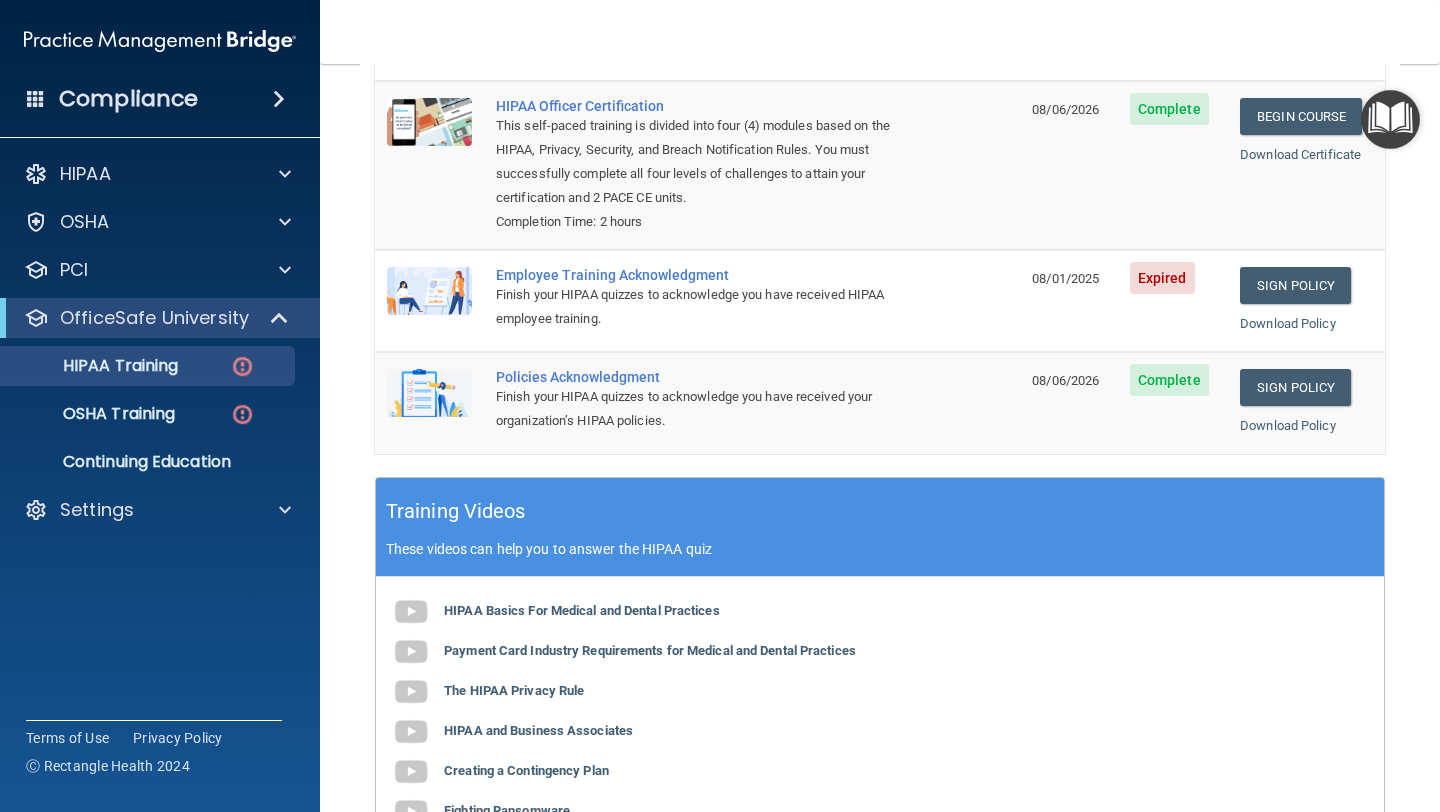 scroll, scrollTop: 270, scrollLeft: 0, axis: vertical 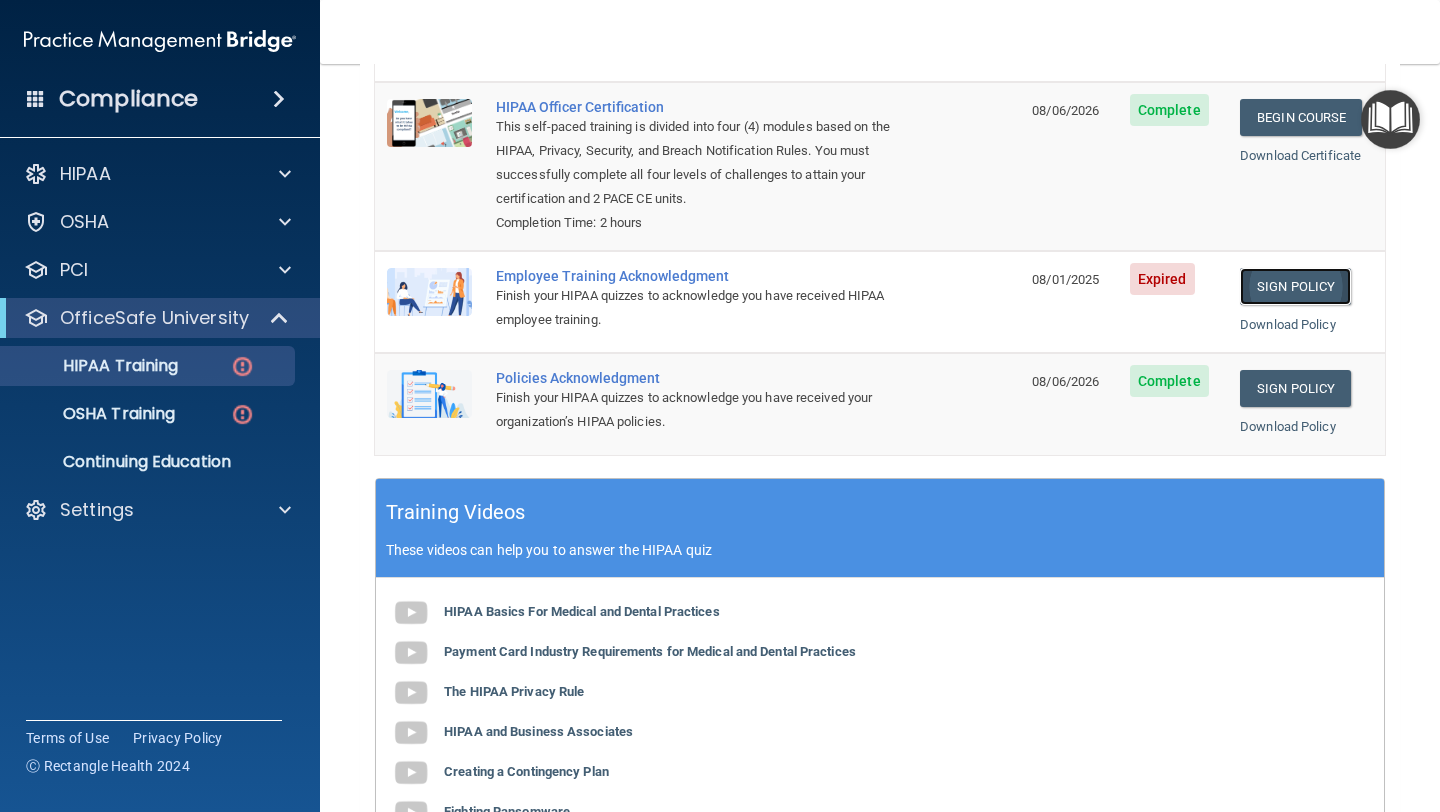 click on "Sign Policy" at bounding box center (1295, 286) 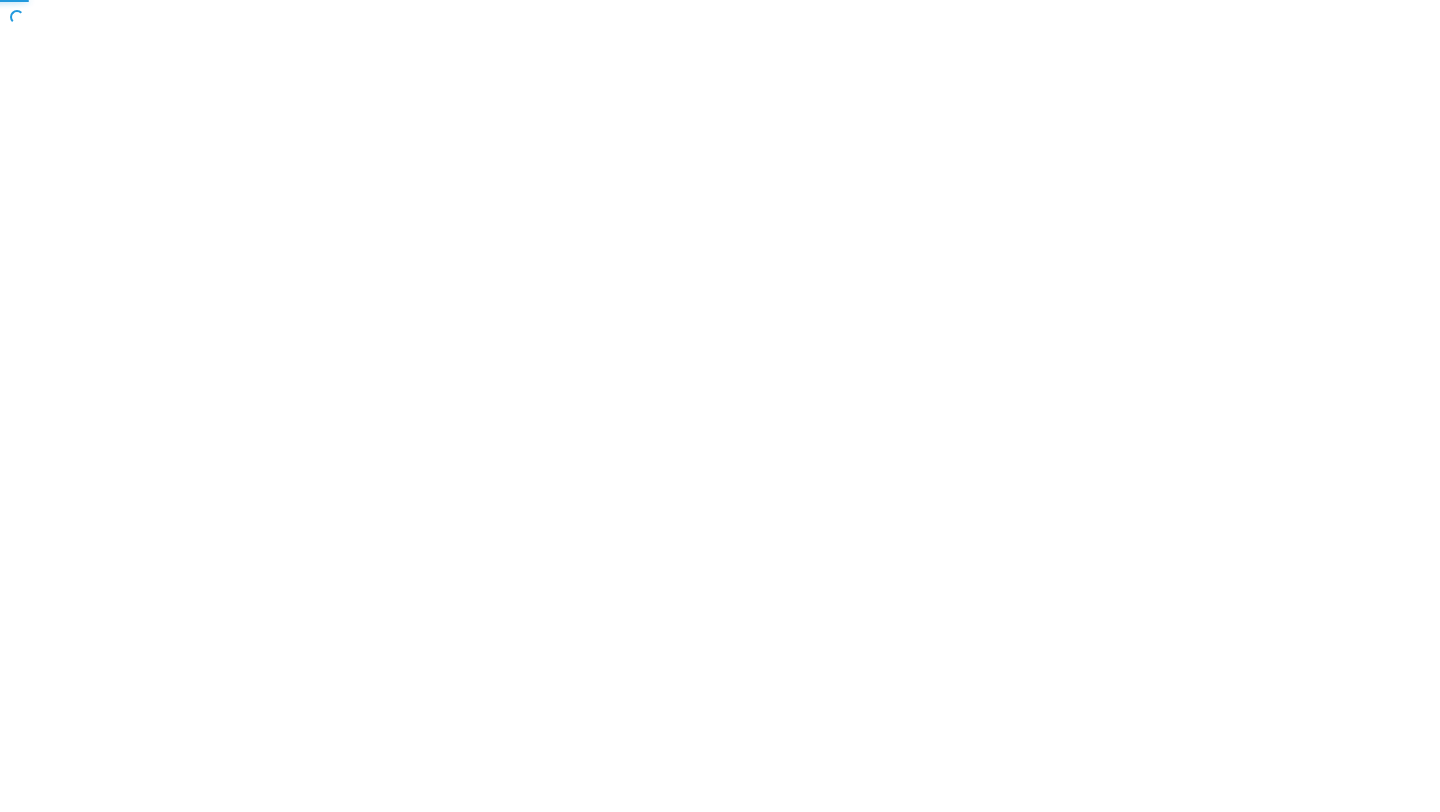 scroll, scrollTop: 0, scrollLeft: 0, axis: both 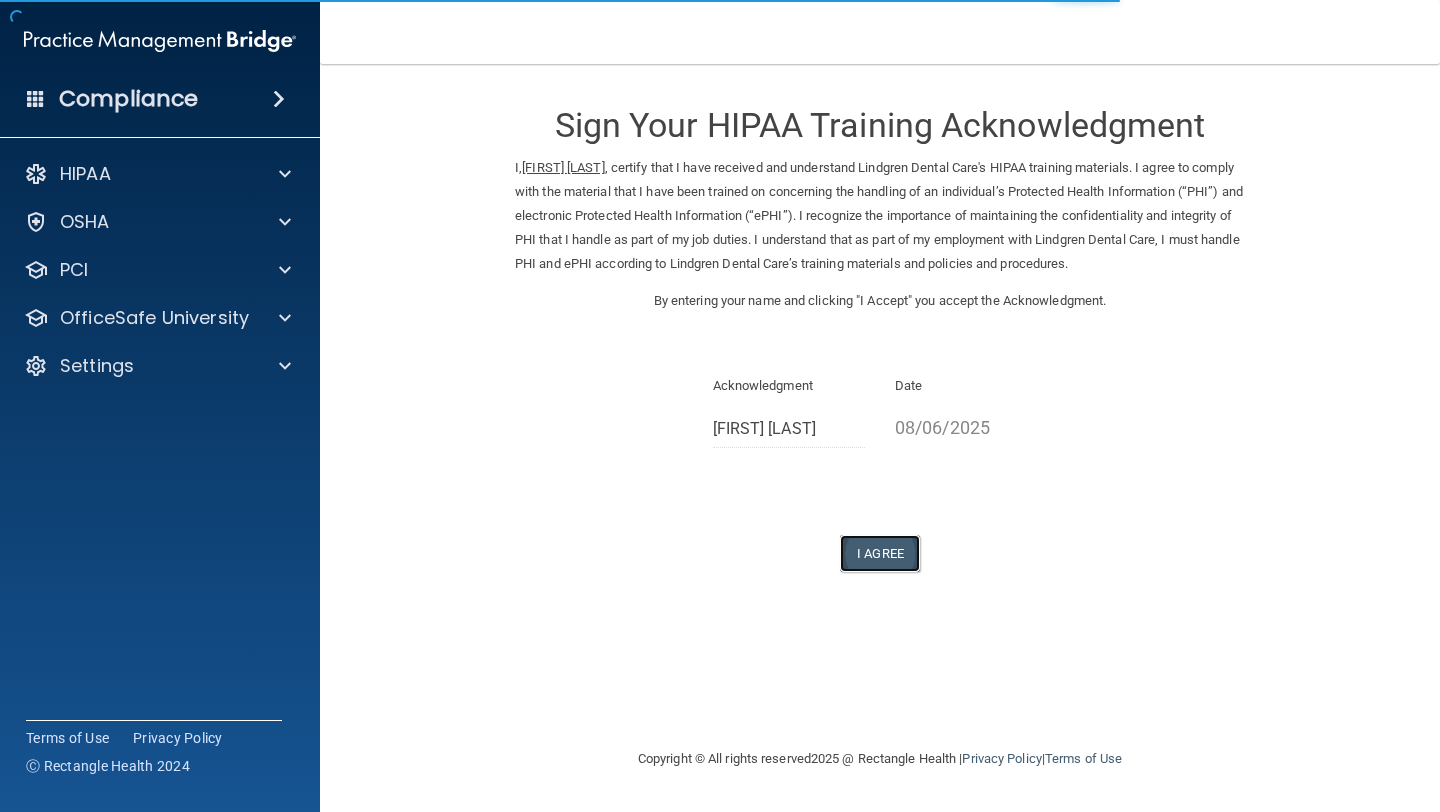 click on "I Agree" at bounding box center (880, 553) 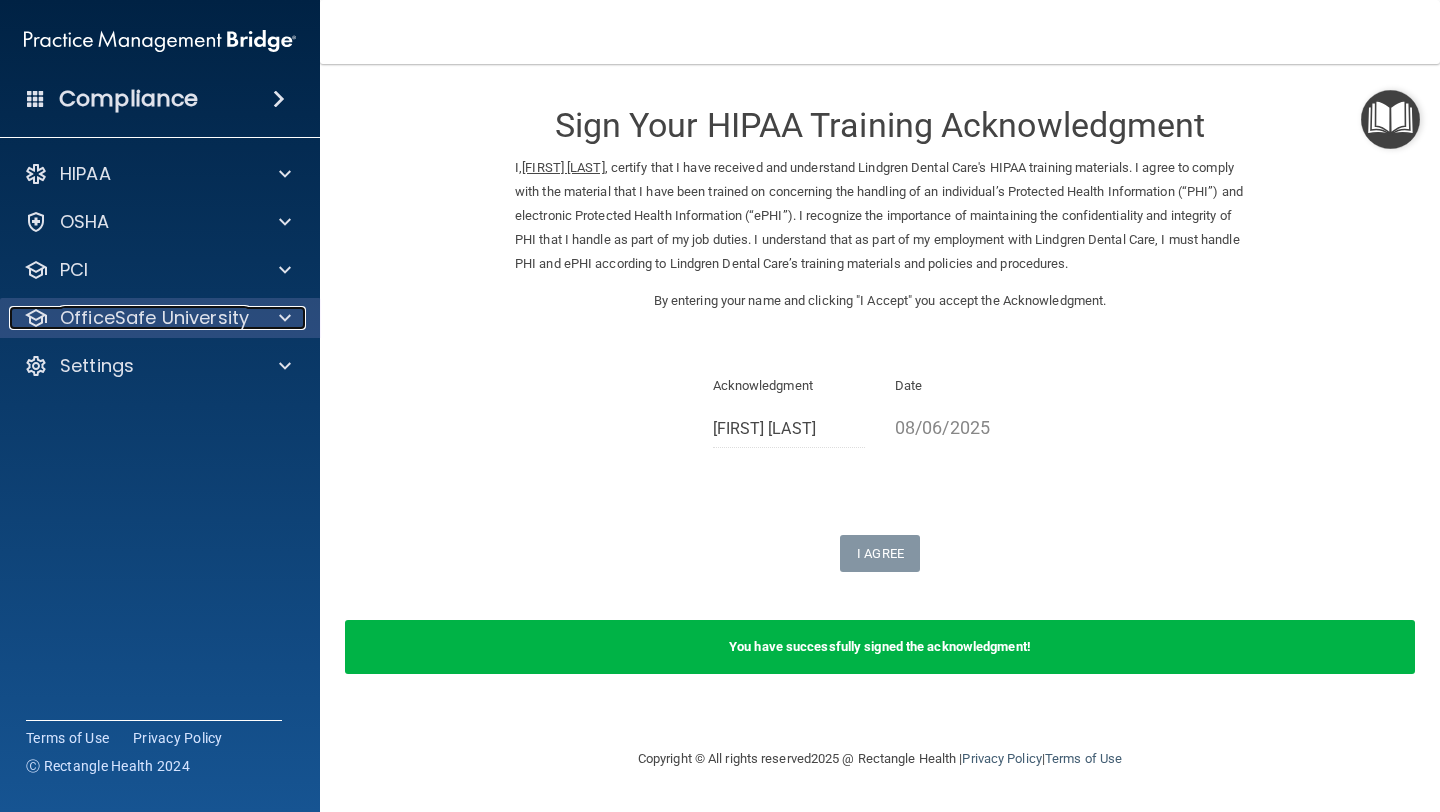 click on "OfficeSafe University" at bounding box center [154, 318] 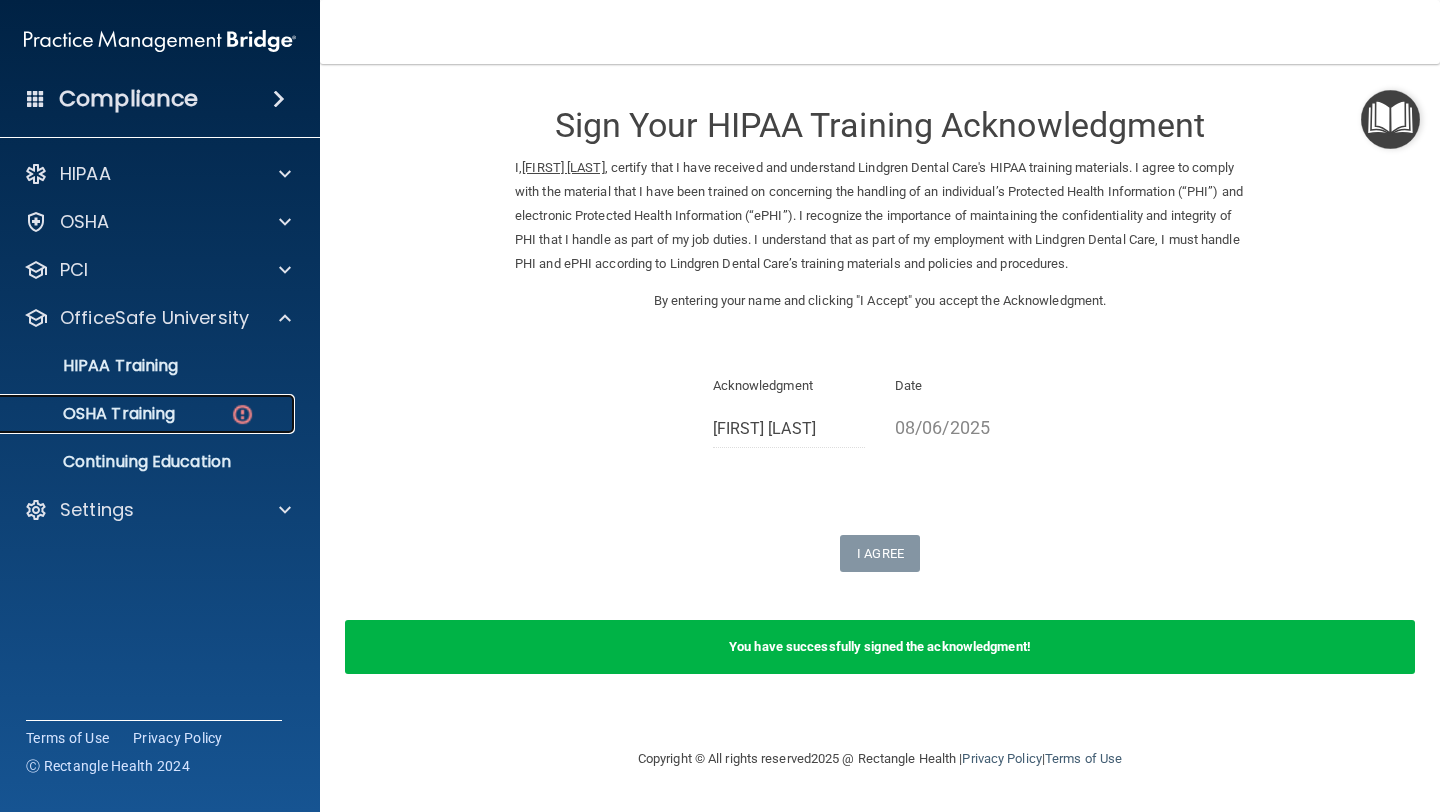 click on "OSHA Training" at bounding box center (94, 414) 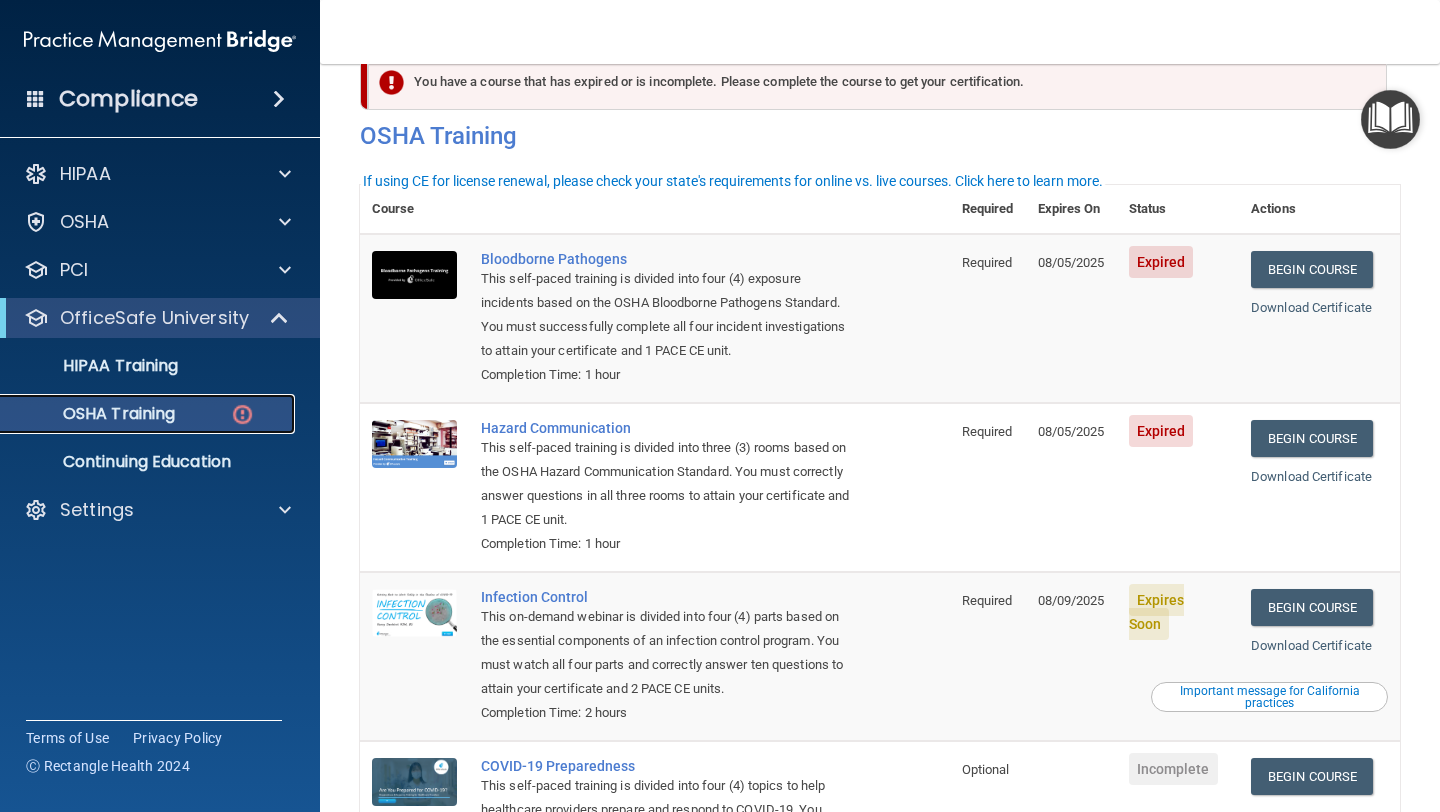 scroll, scrollTop: 0, scrollLeft: 0, axis: both 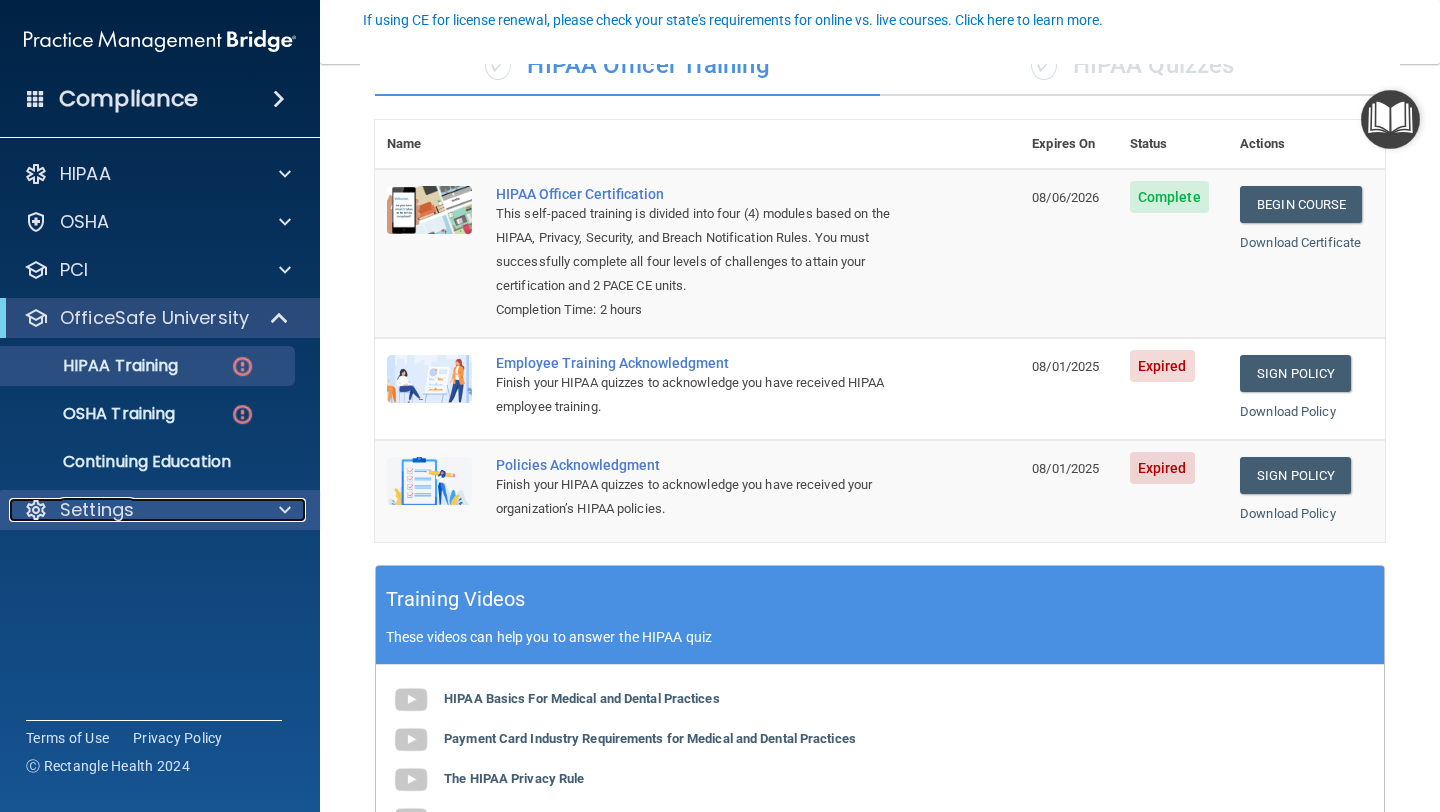 click on "Settings" at bounding box center (97, 510) 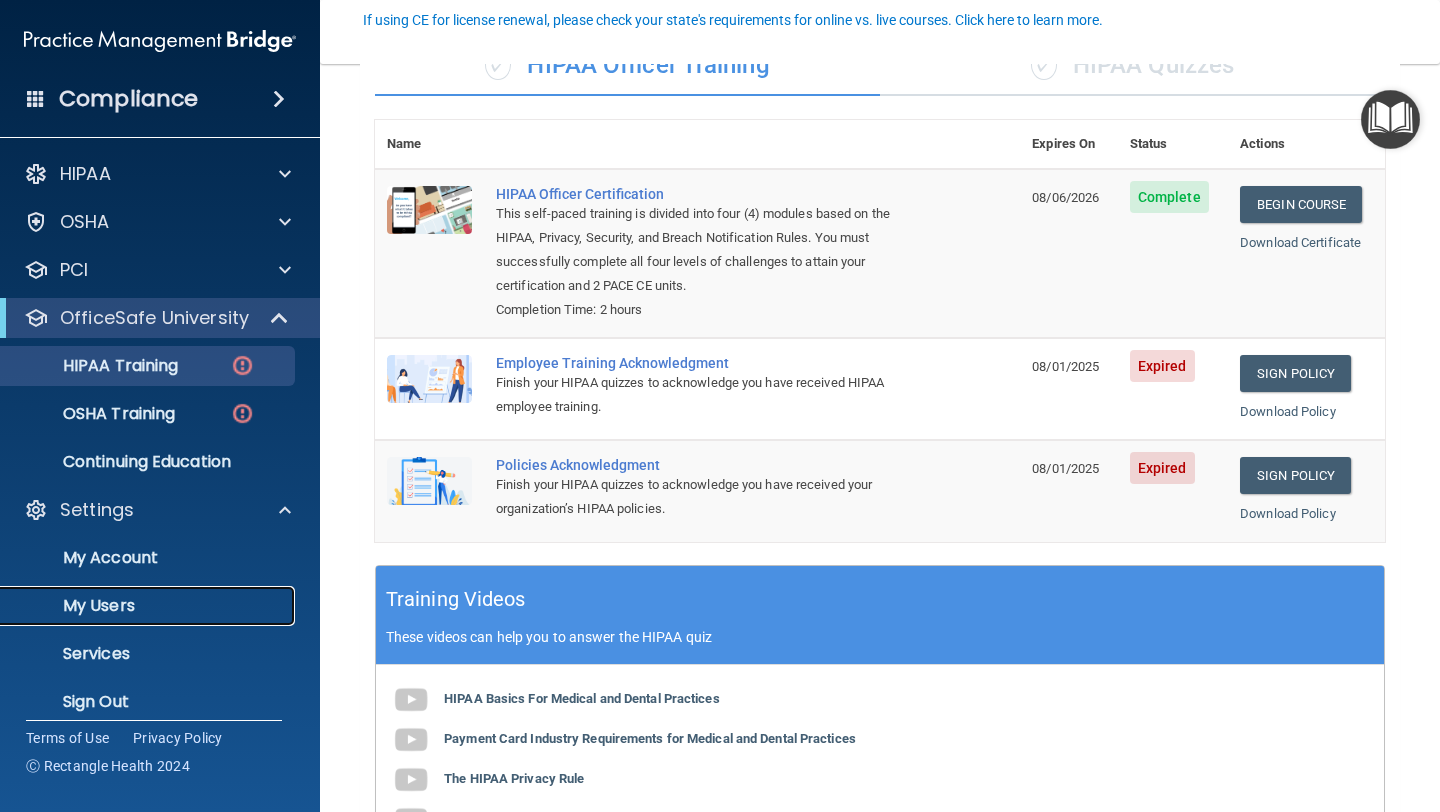 click on "My Users" at bounding box center (149, 606) 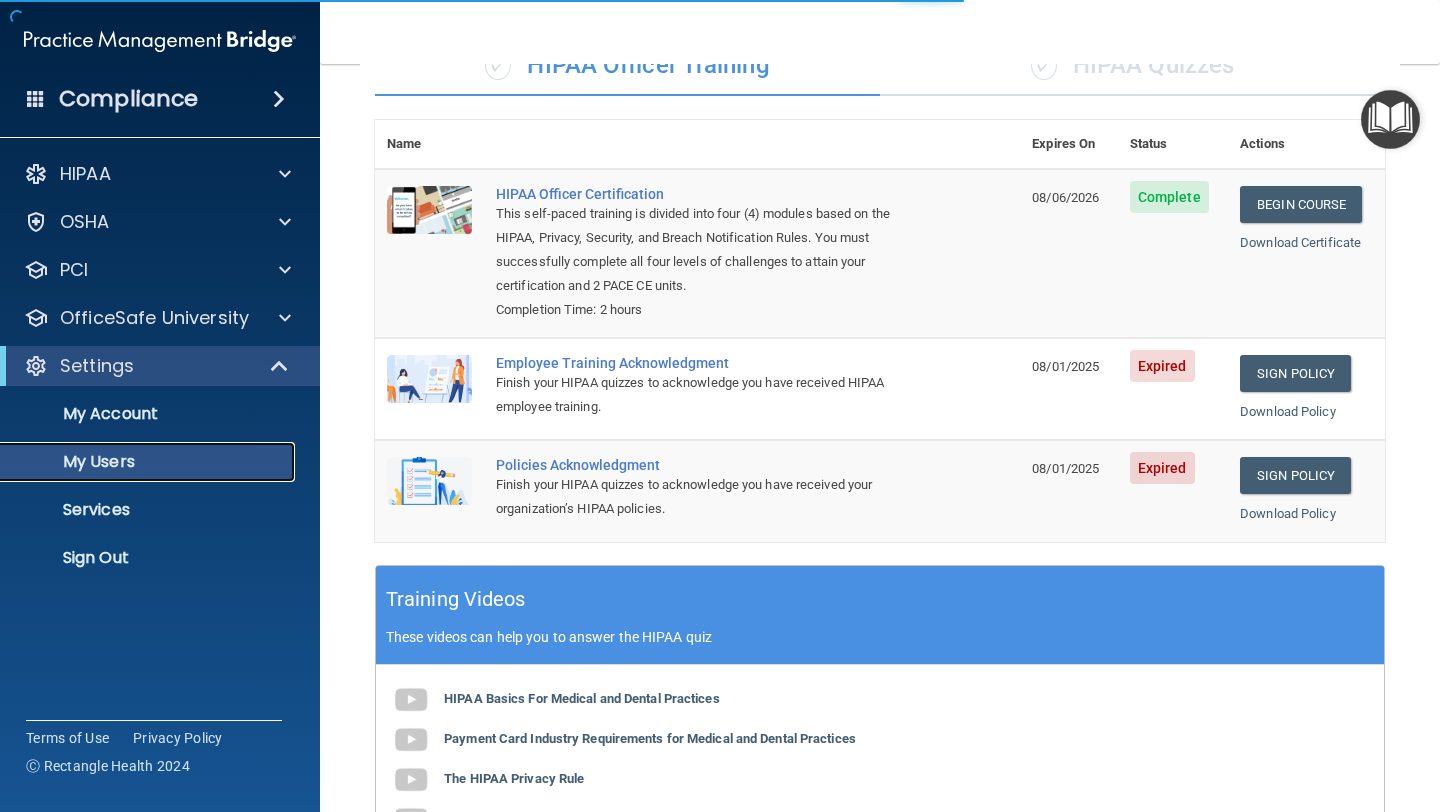 select on "20" 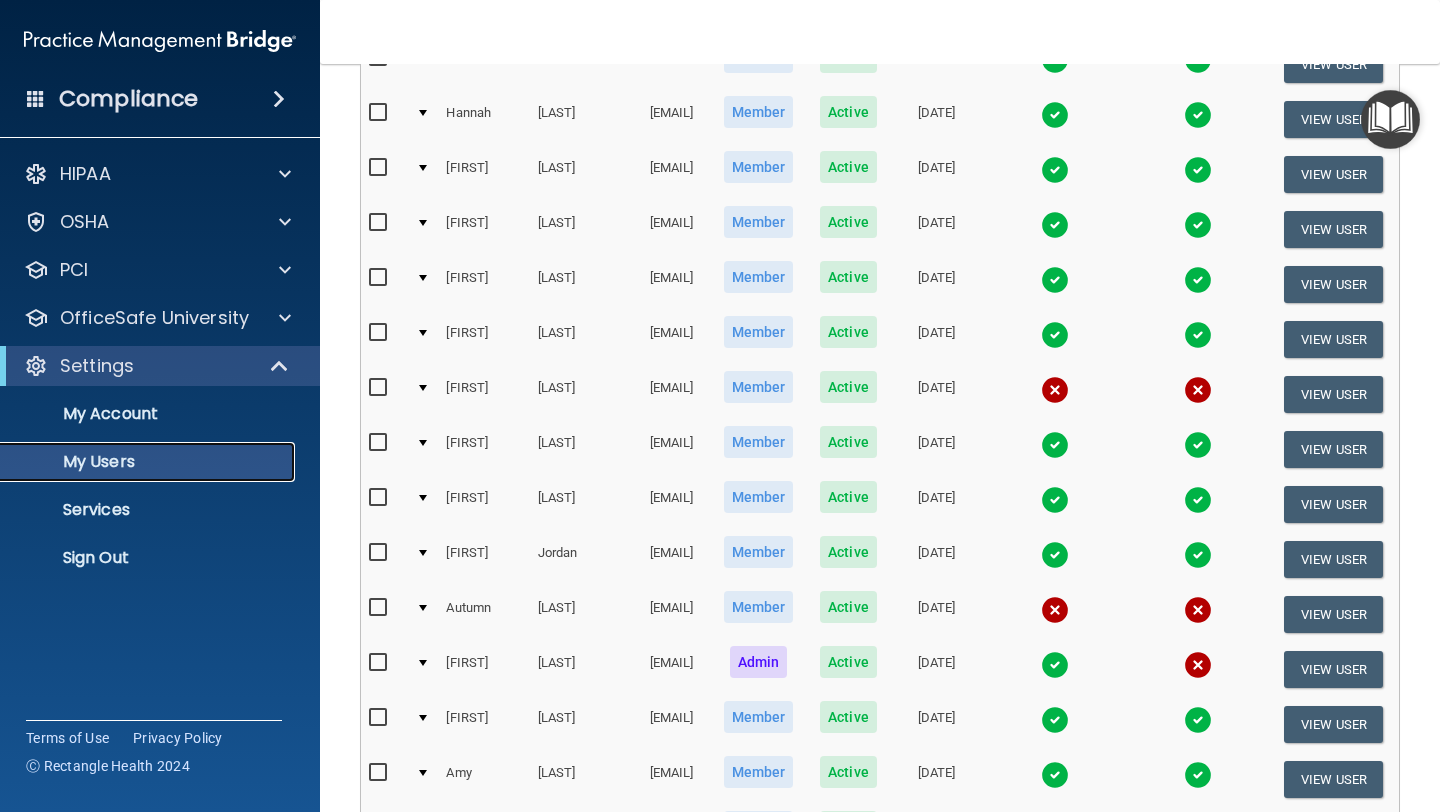 scroll, scrollTop: 532, scrollLeft: 0, axis: vertical 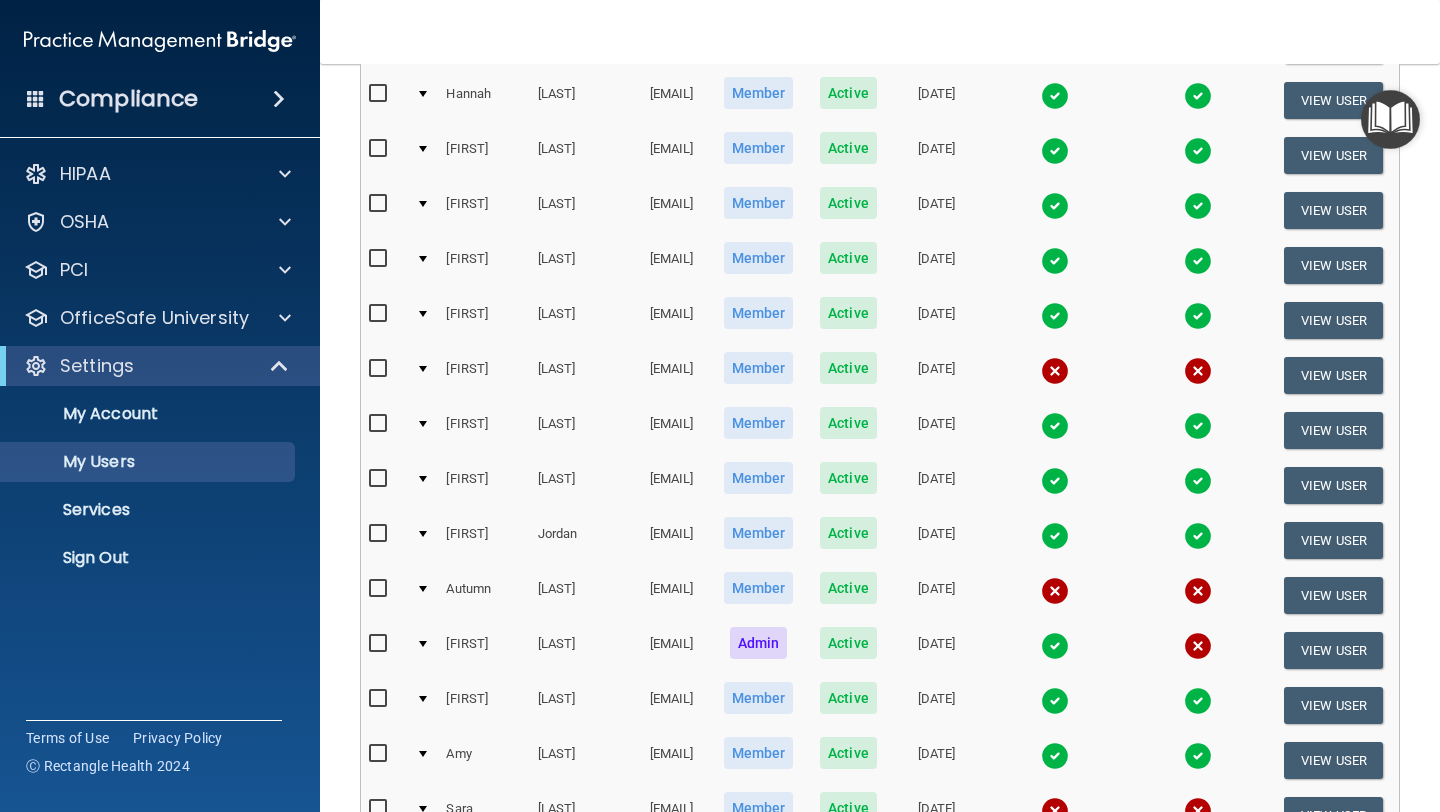 click at bounding box center [380, 369] 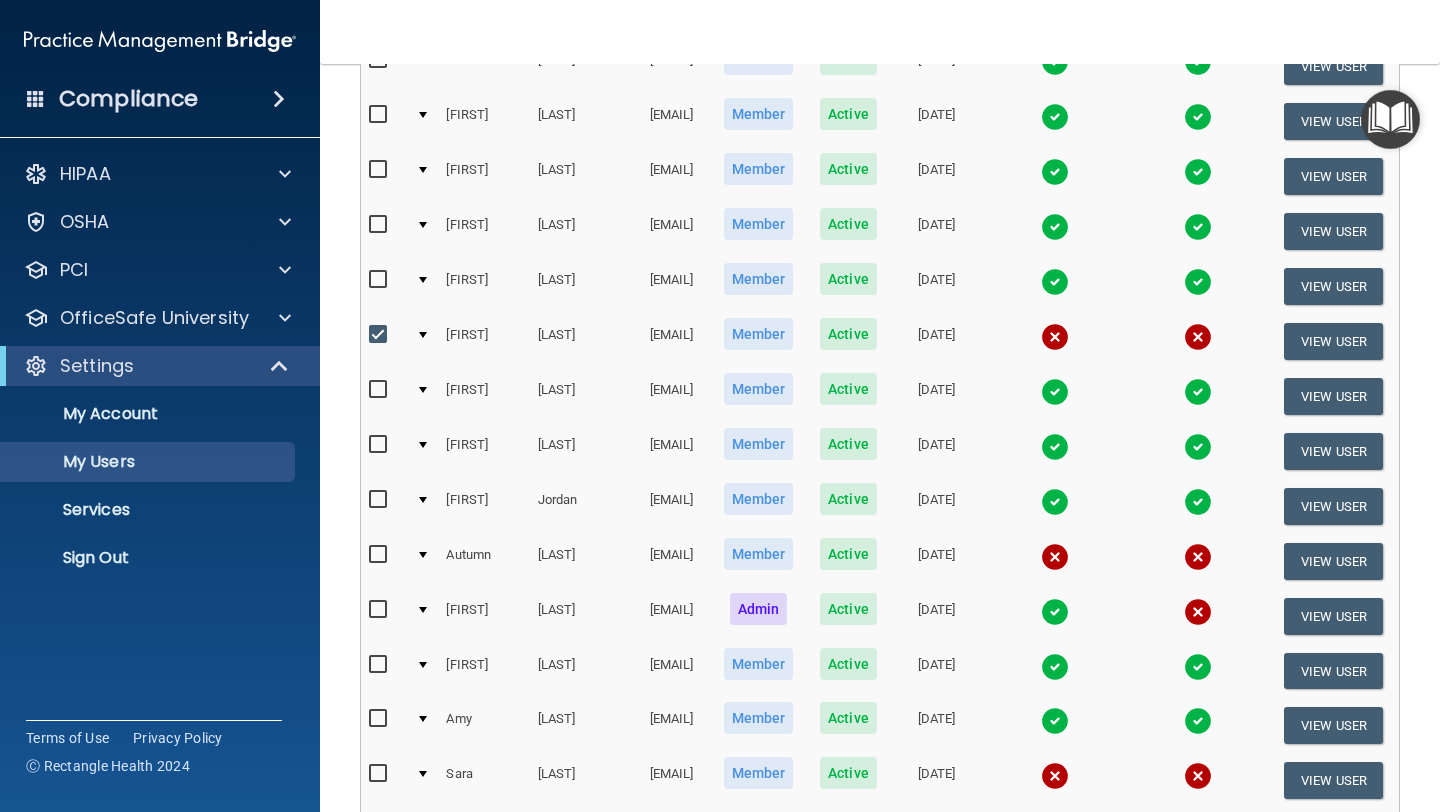 scroll, scrollTop: 647, scrollLeft: 0, axis: vertical 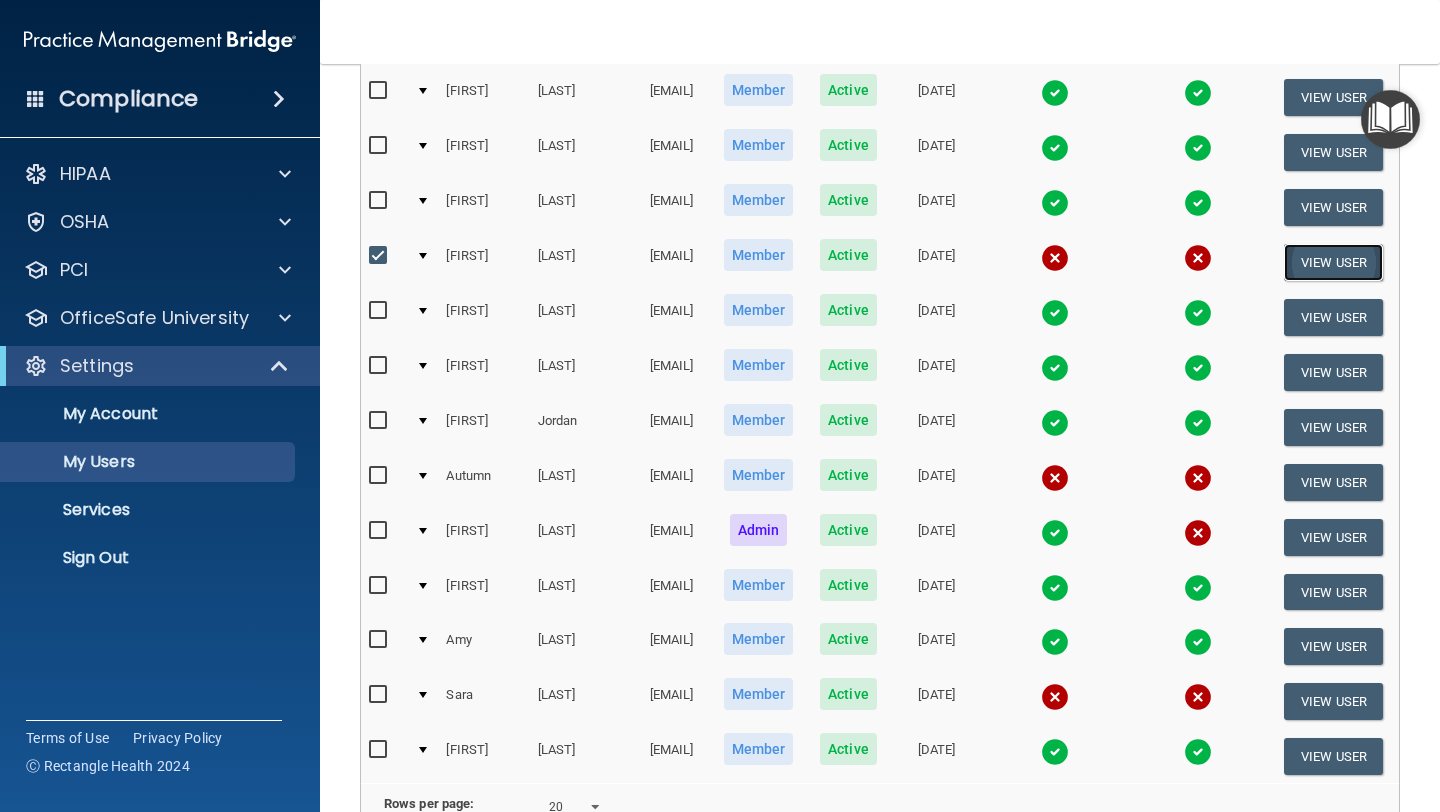 click on "View User" at bounding box center [1333, 262] 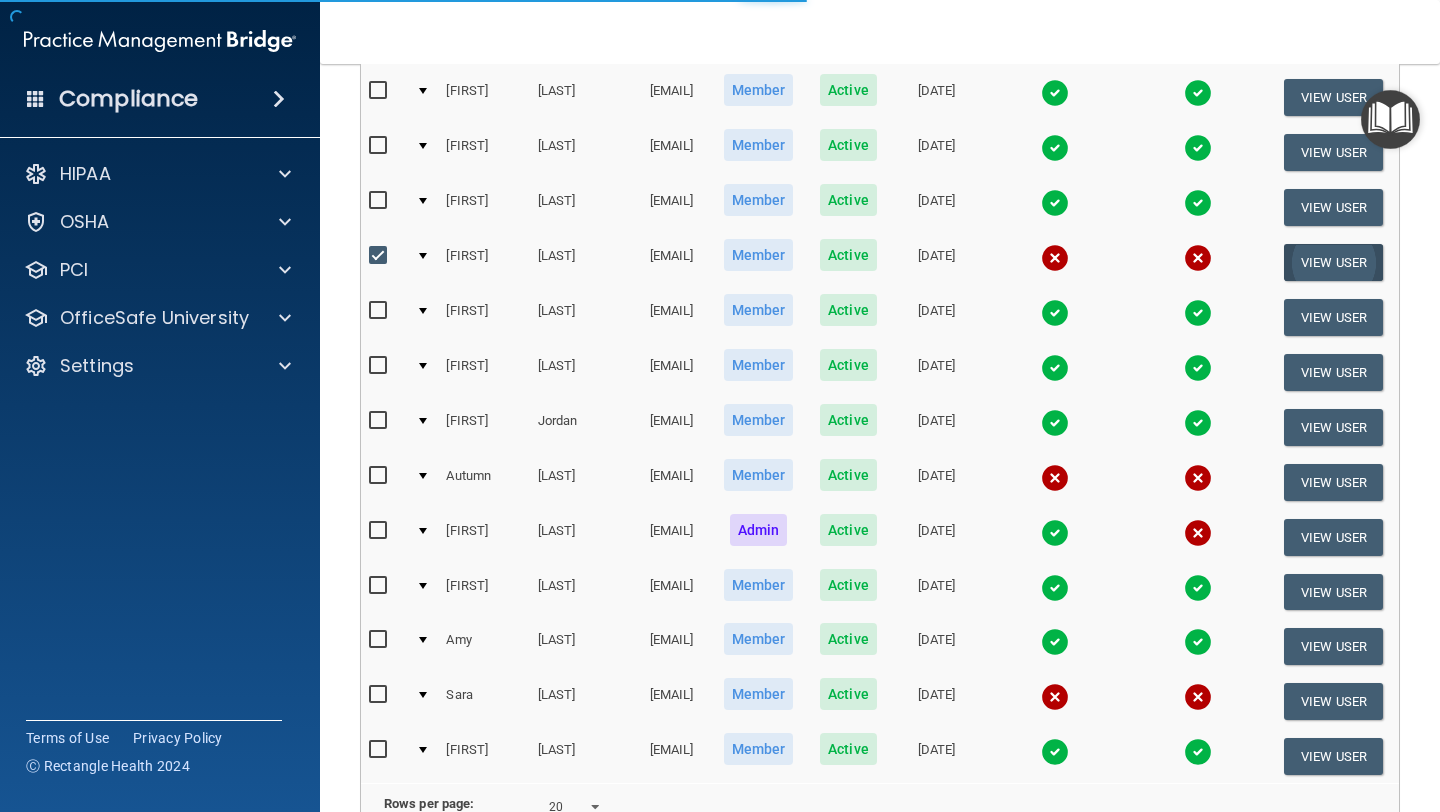 scroll, scrollTop: 0, scrollLeft: 0, axis: both 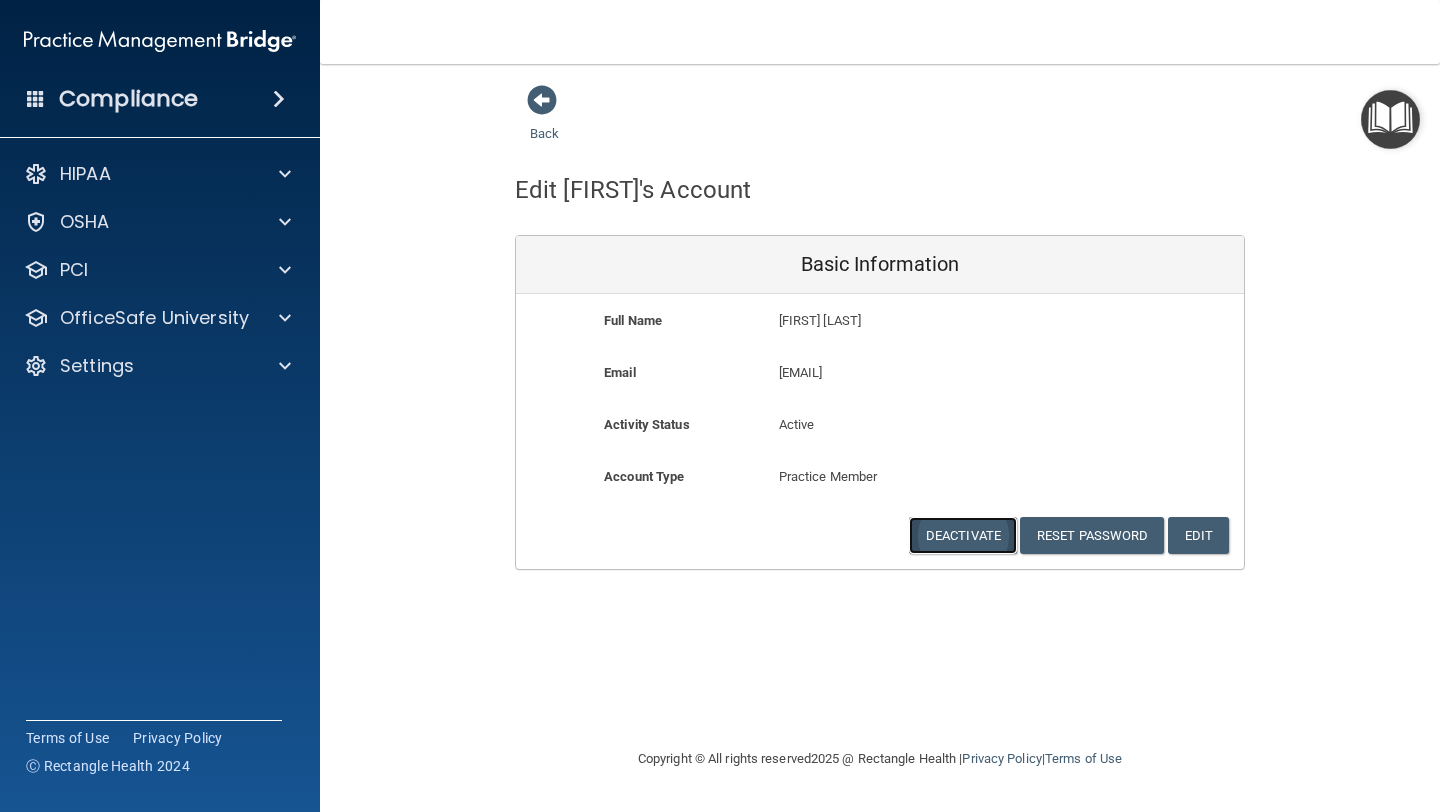 click on "Deactivate" at bounding box center [963, 535] 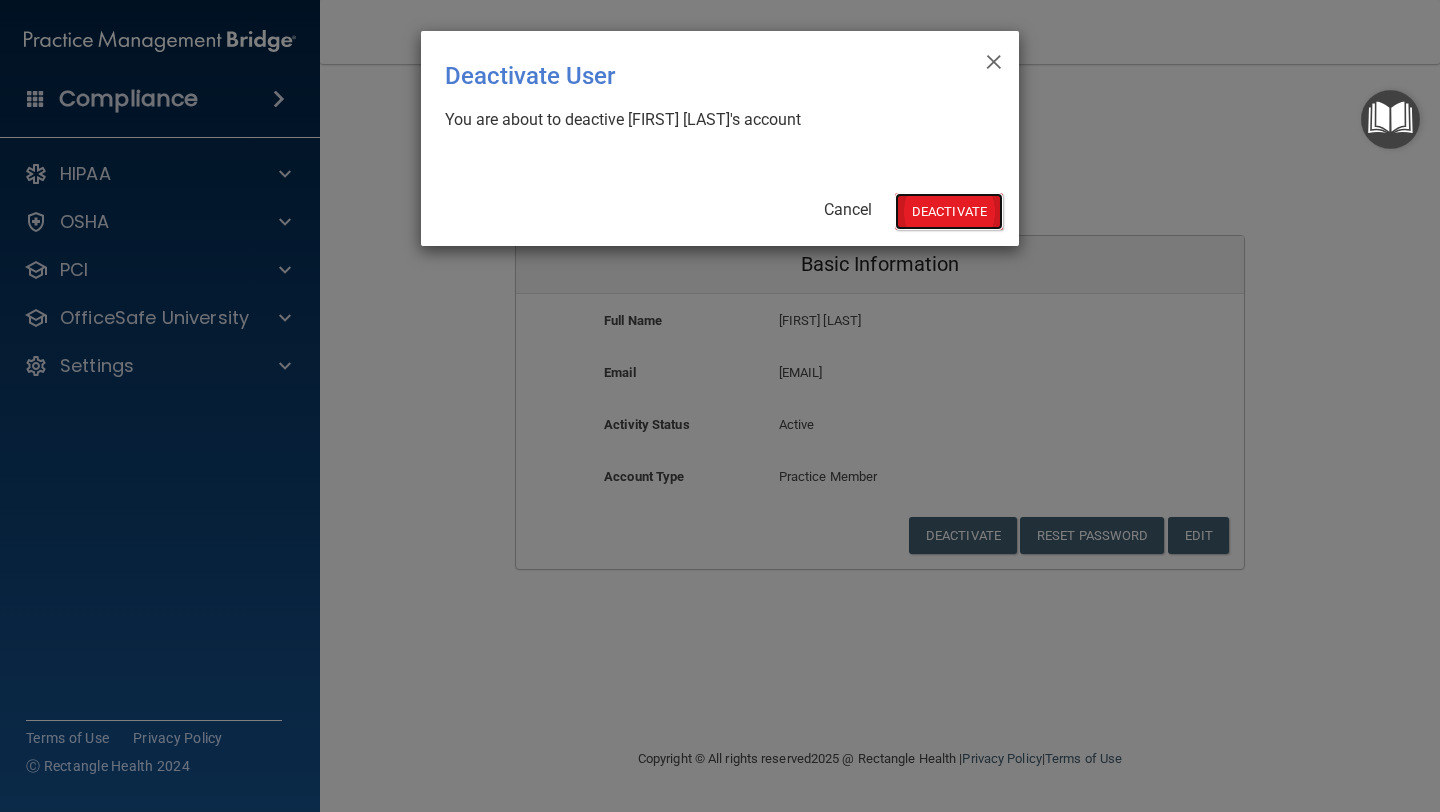 click on "Deactivate" at bounding box center [949, 211] 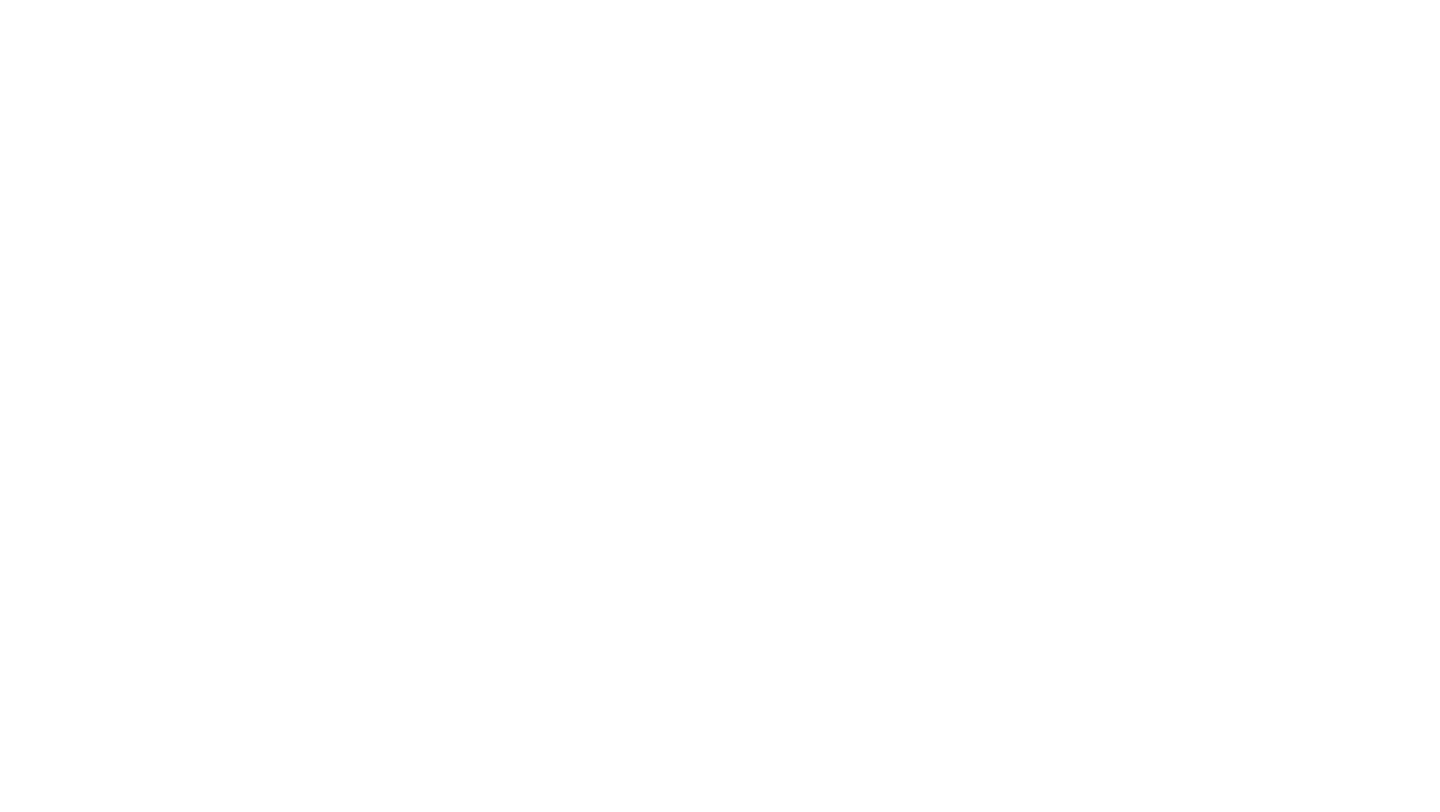 scroll, scrollTop: 0, scrollLeft: 0, axis: both 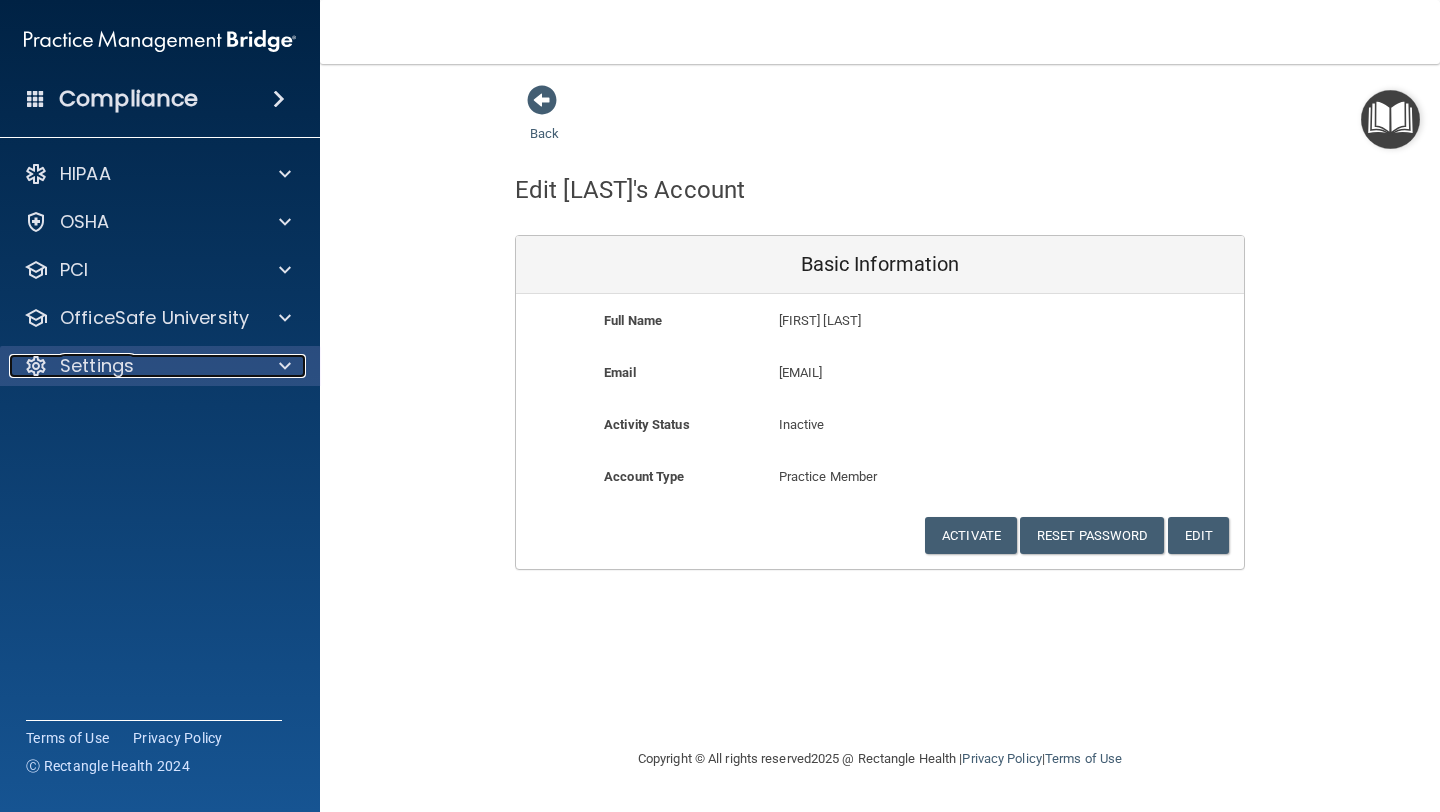click on "Settings" at bounding box center [97, 366] 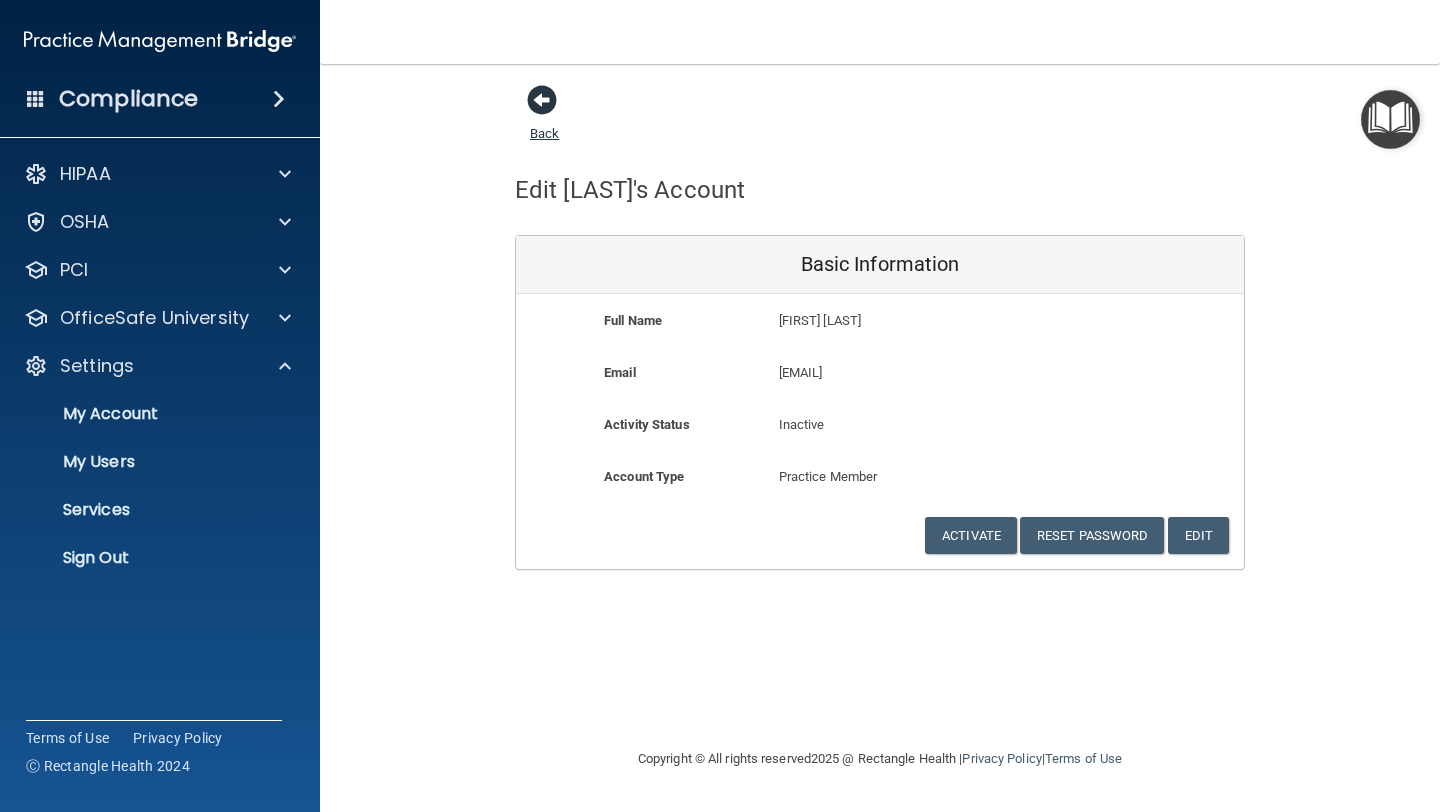 click at bounding box center (542, 100) 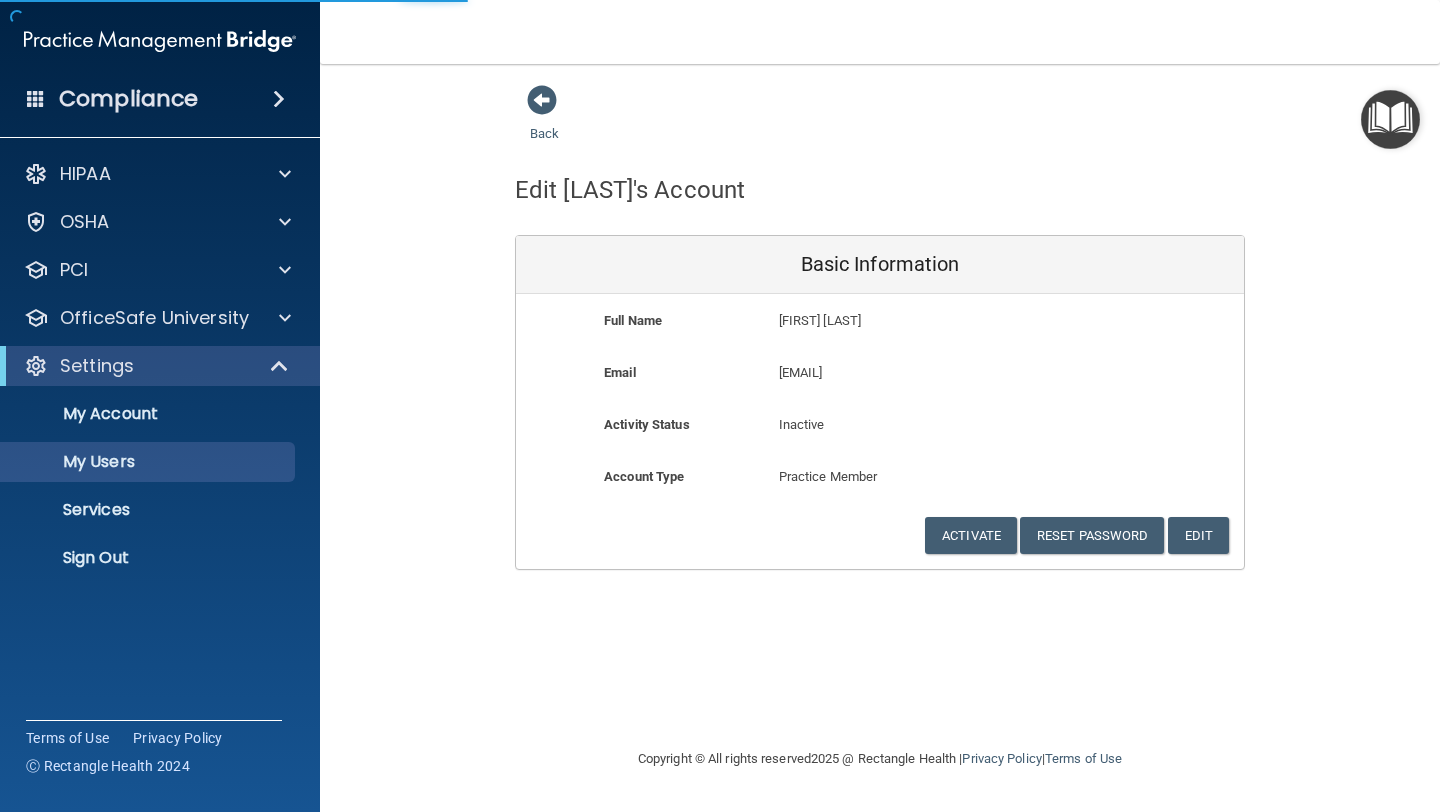 select on "20" 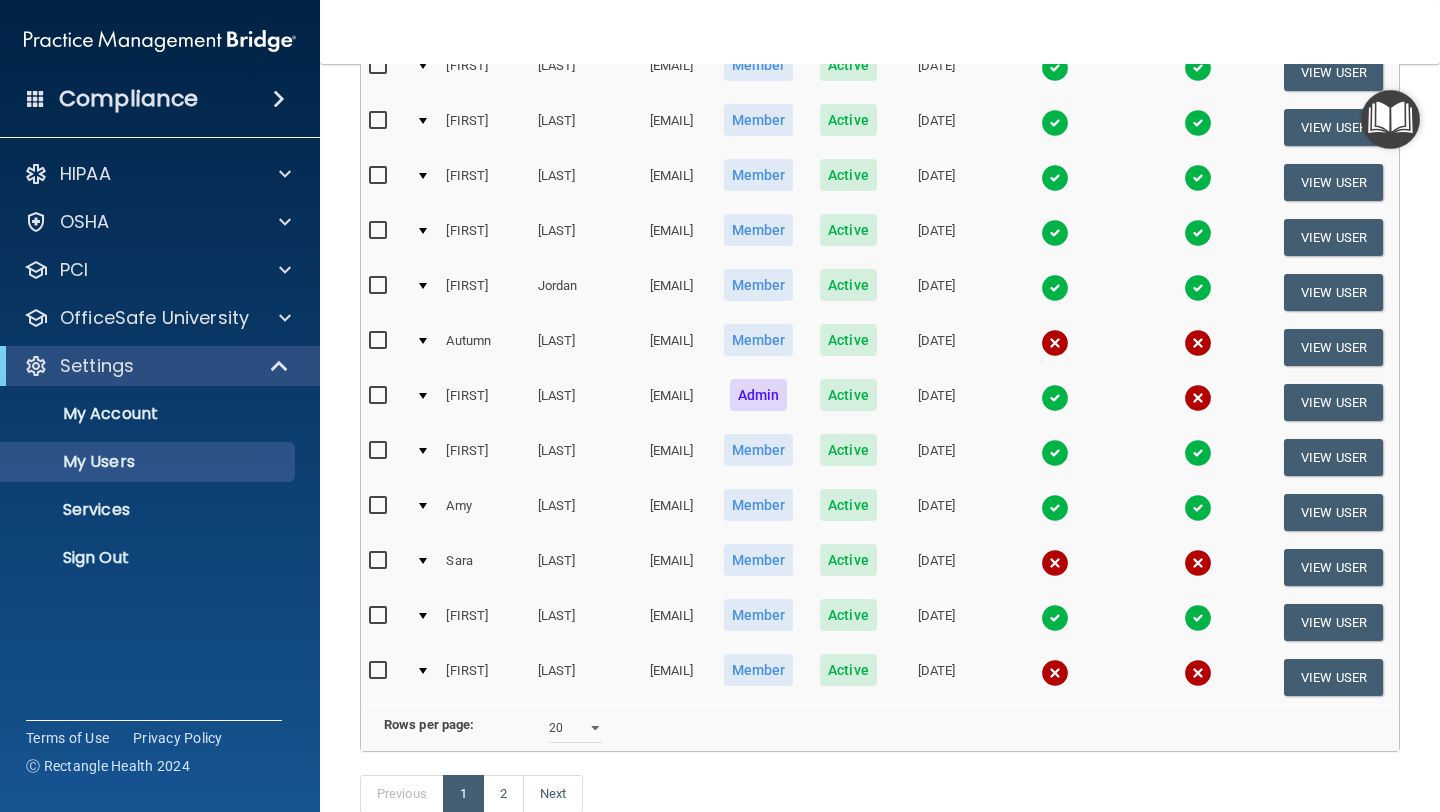 scroll, scrollTop: 739, scrollLeft: 0, axis: vertical 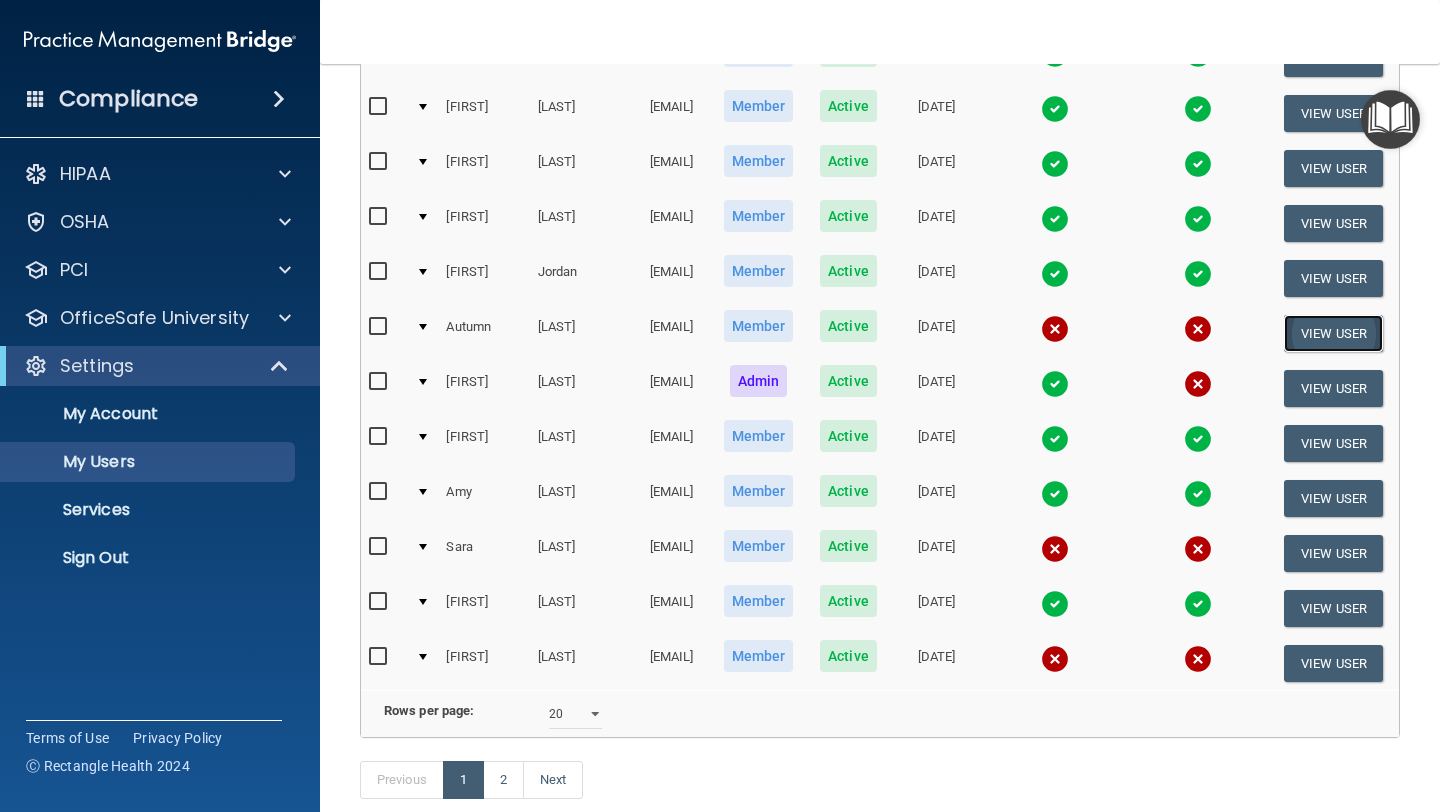 click on "View User" at bounding box center [1333, 333] 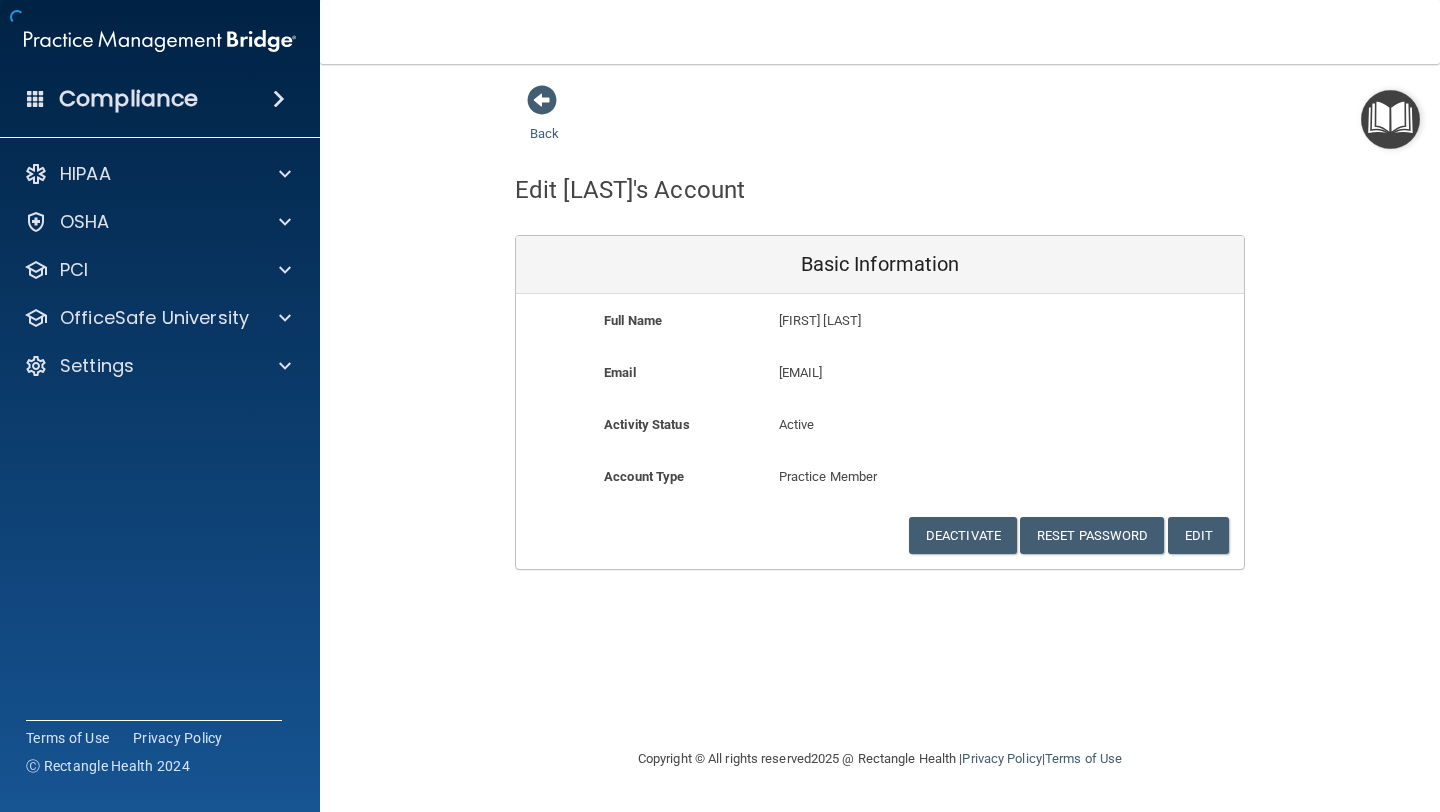 scroll, scrollTop: 0, scrollLeft: 0, axis: both 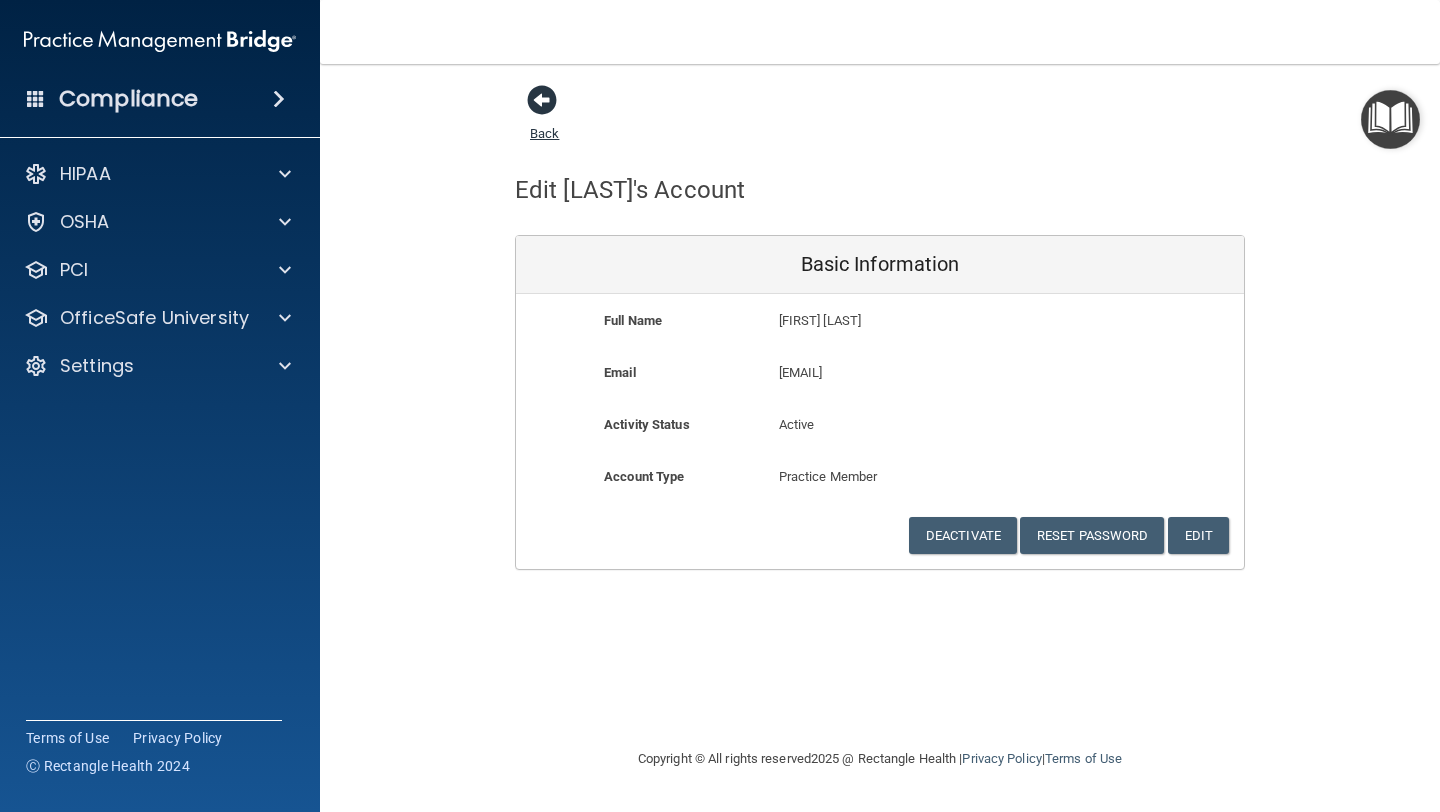 click at bounding box center (542, 100) 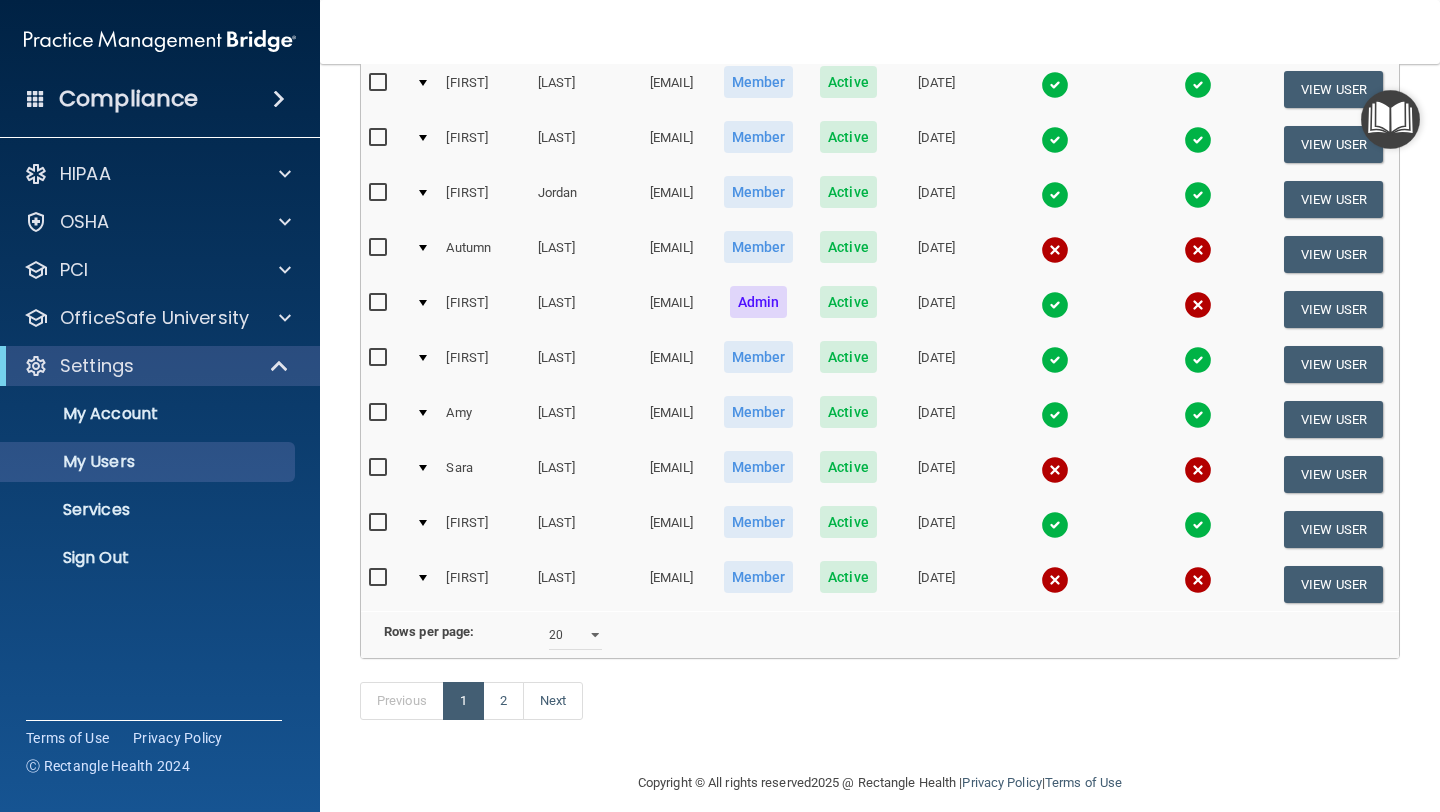 scroll, scrollTop: 895, scrollLeft: 0, axis: vertical 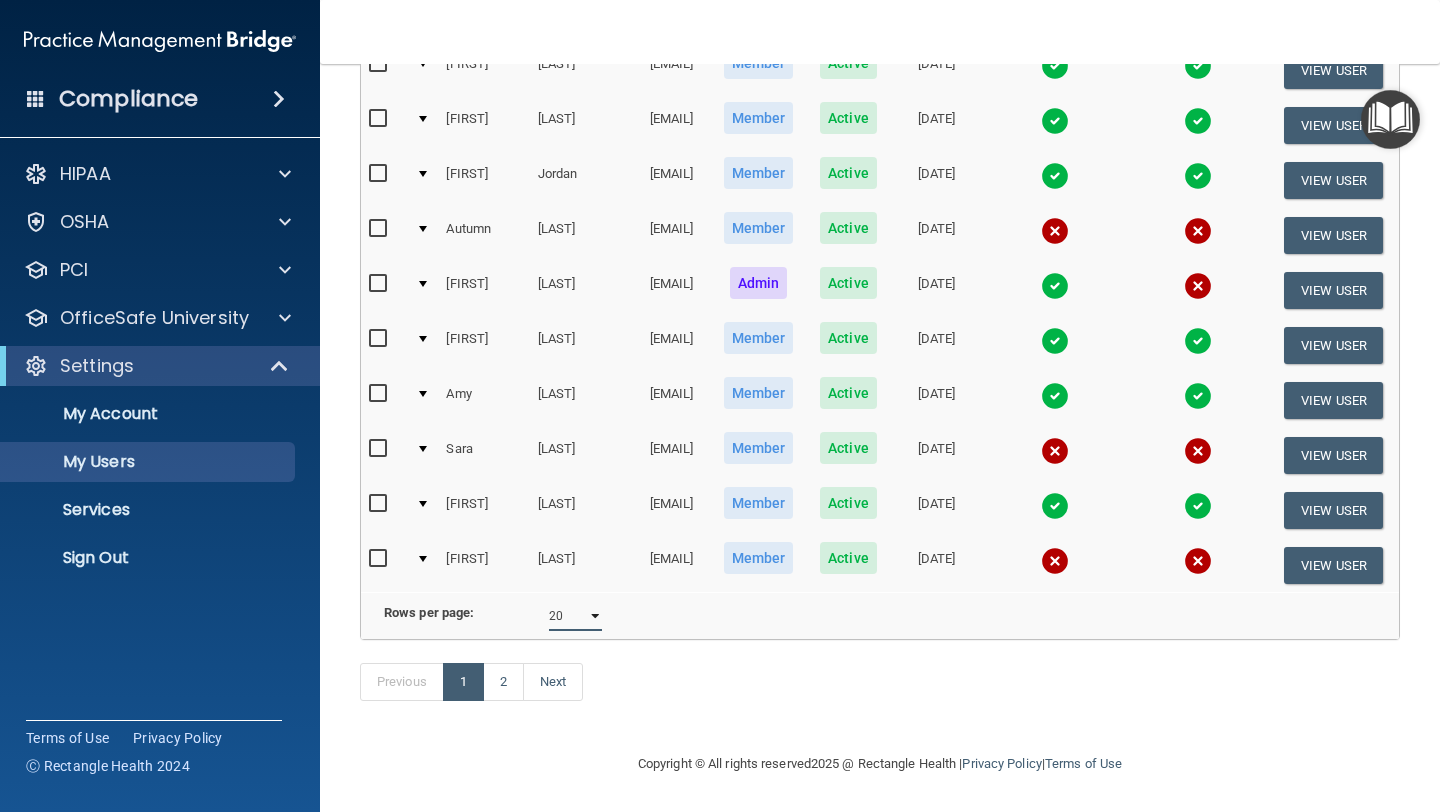 click on "10  20  30  40  all" at bounding box center (575, 616) 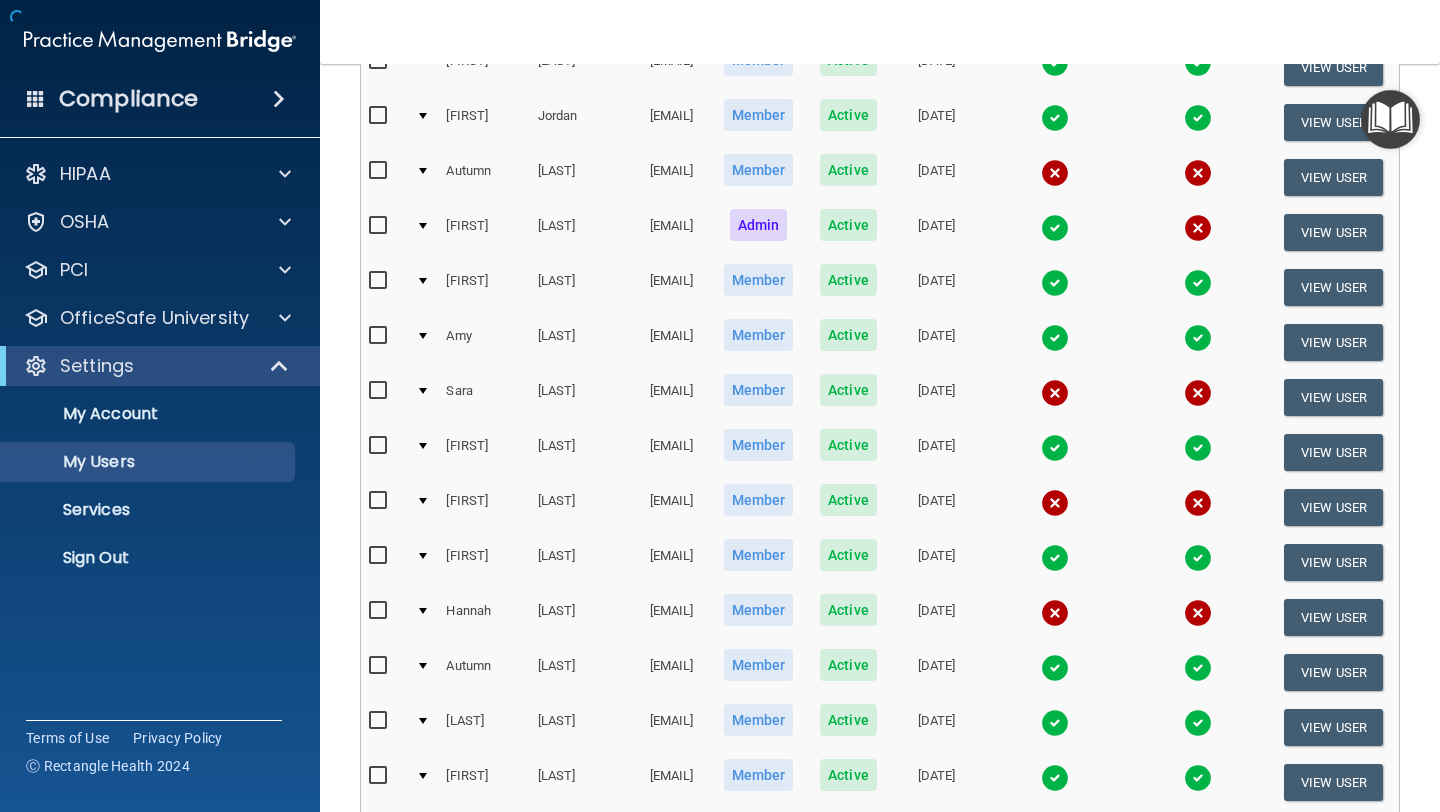 scroll, scrollTop: 0, scrollLeft: 0, axis: both 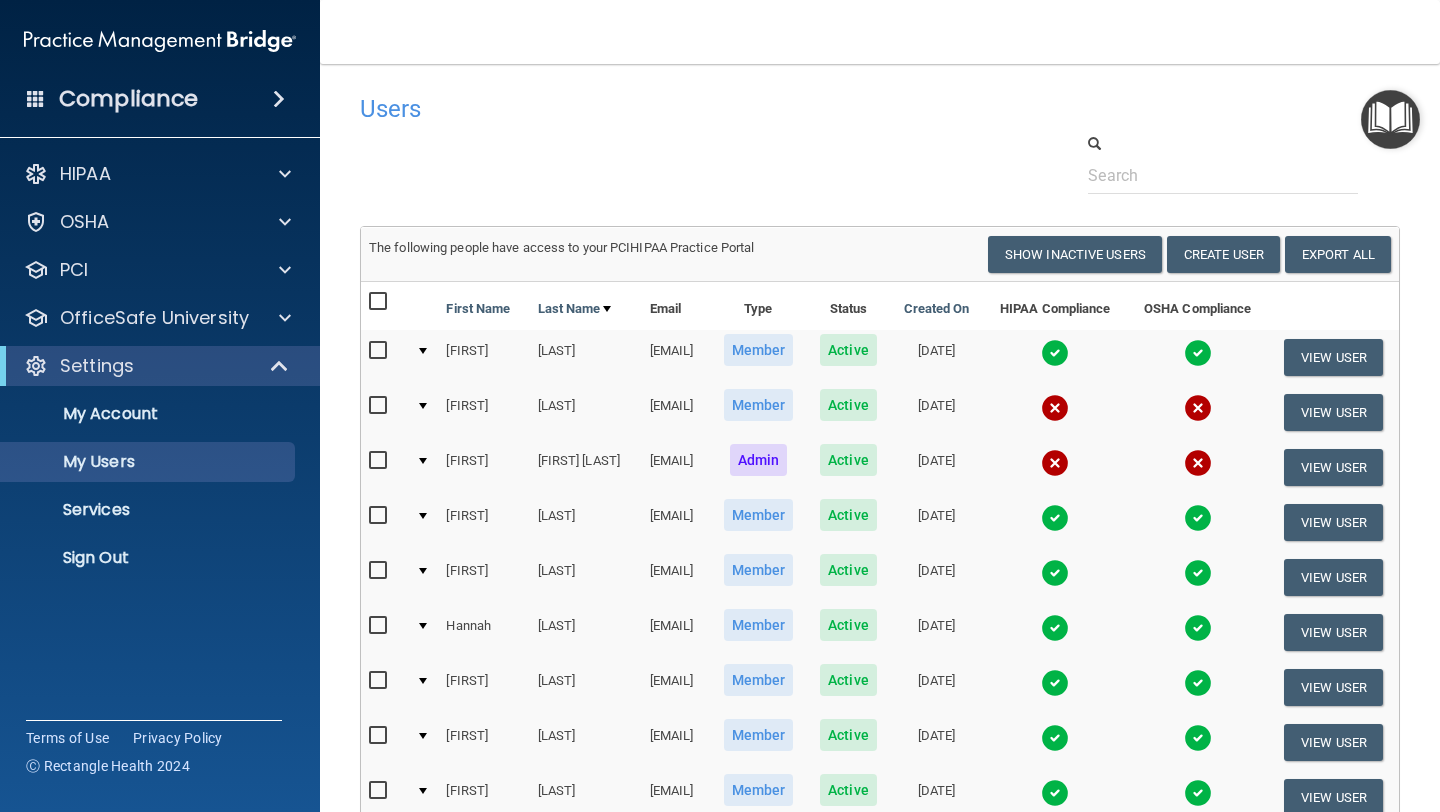 click at bounding box center (380, 406) 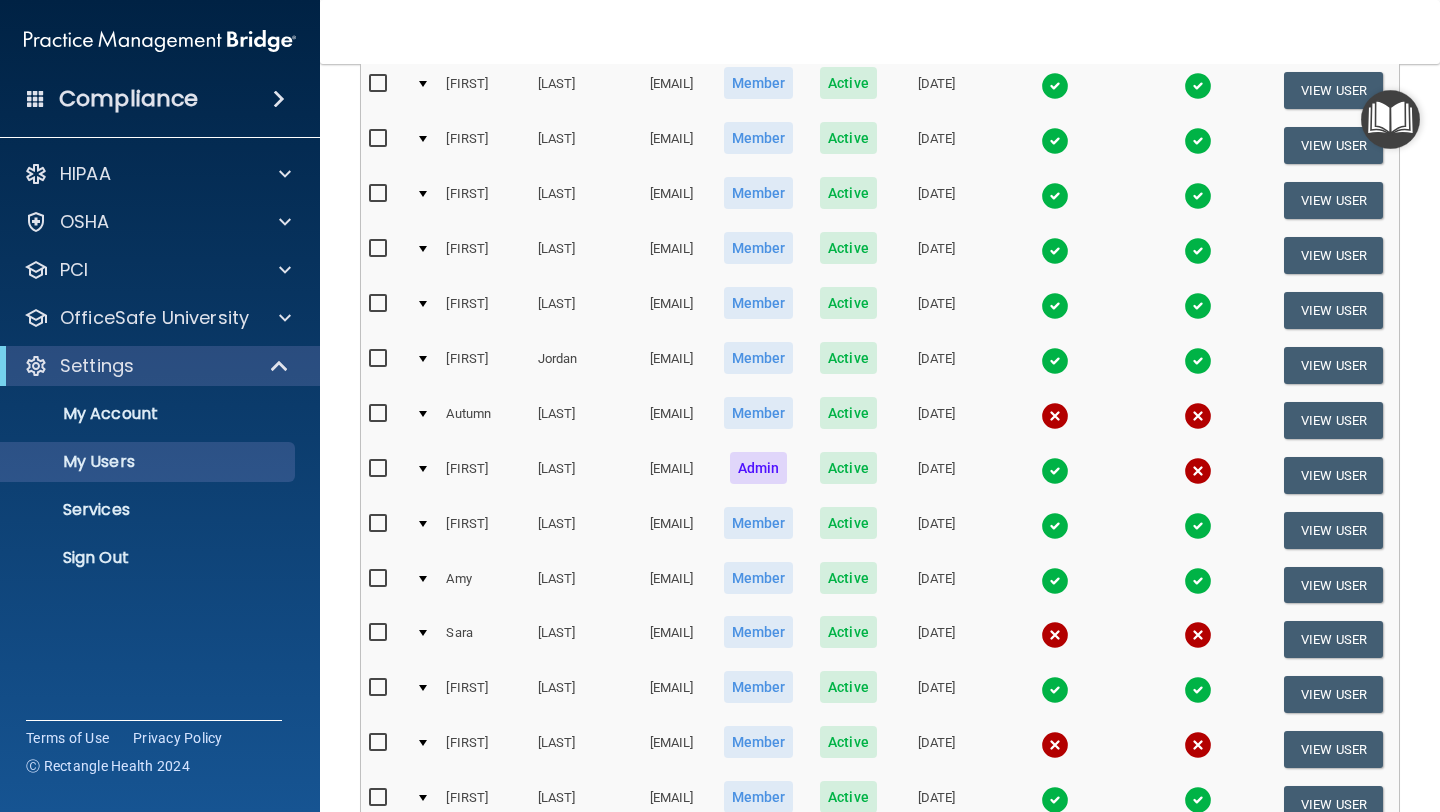 scroll, scrollTop: 697, scrollLeft: 0, axis: vertical 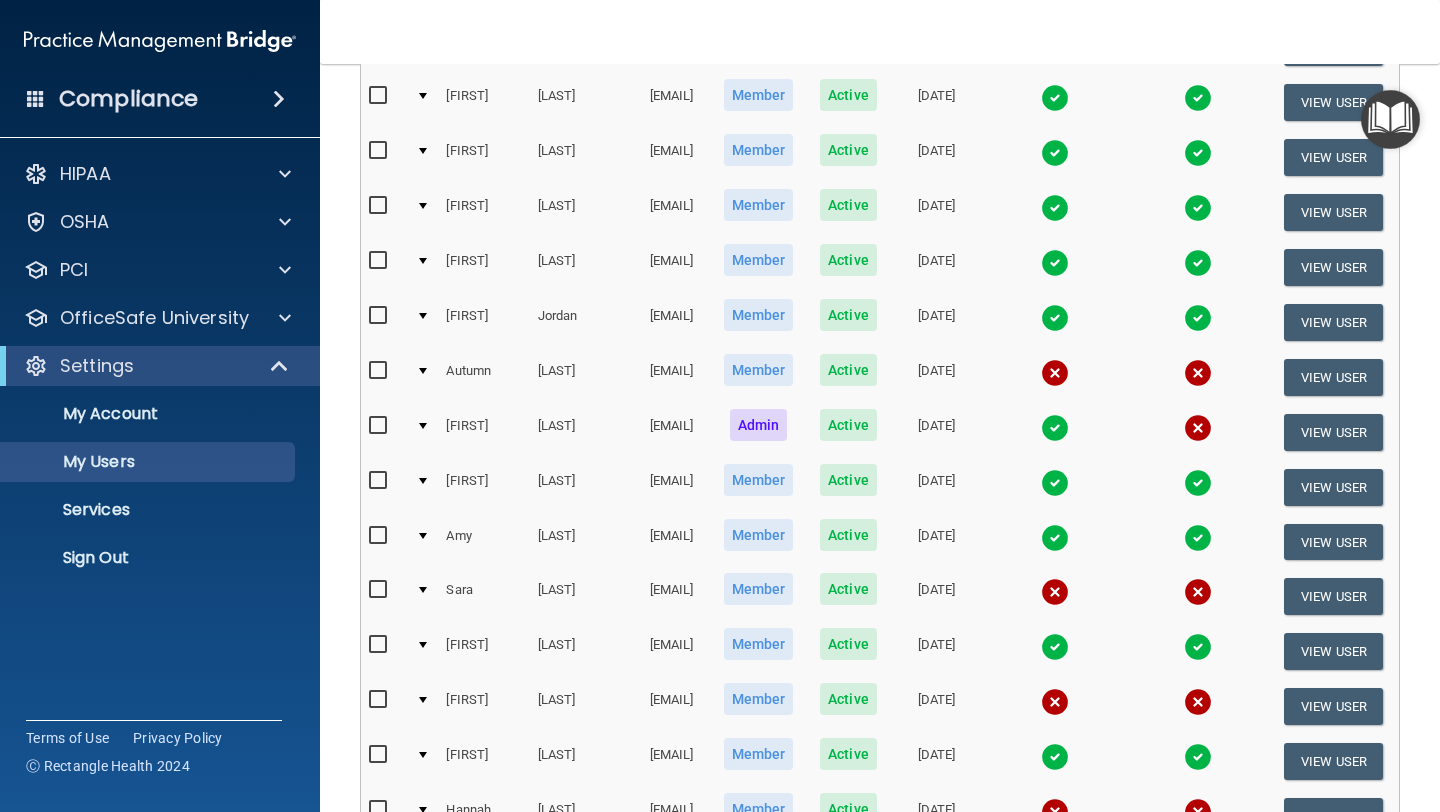 click at bounding box center (380, 371) 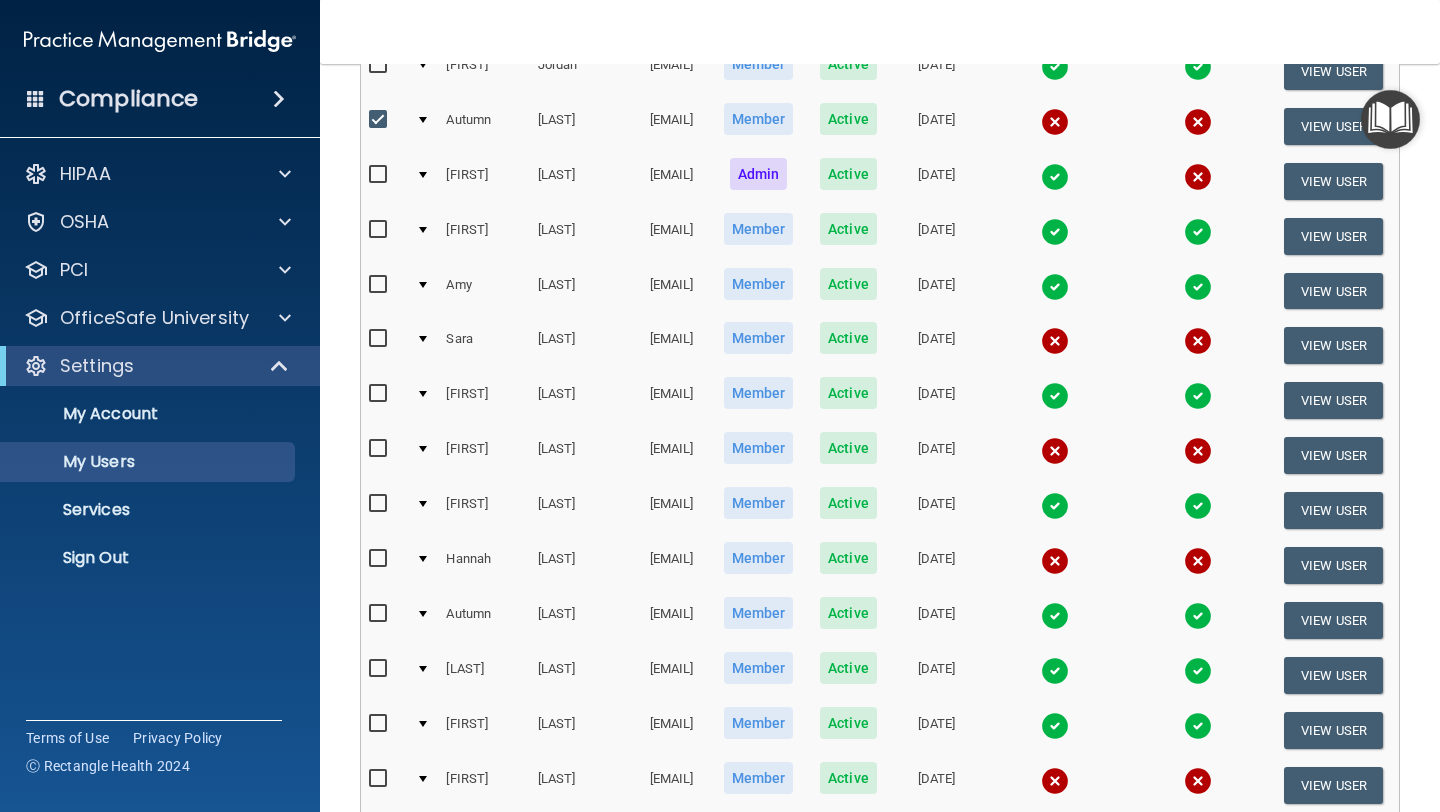 scroll, scrollTop: 951, scrollLeft: 0, axis: vertical 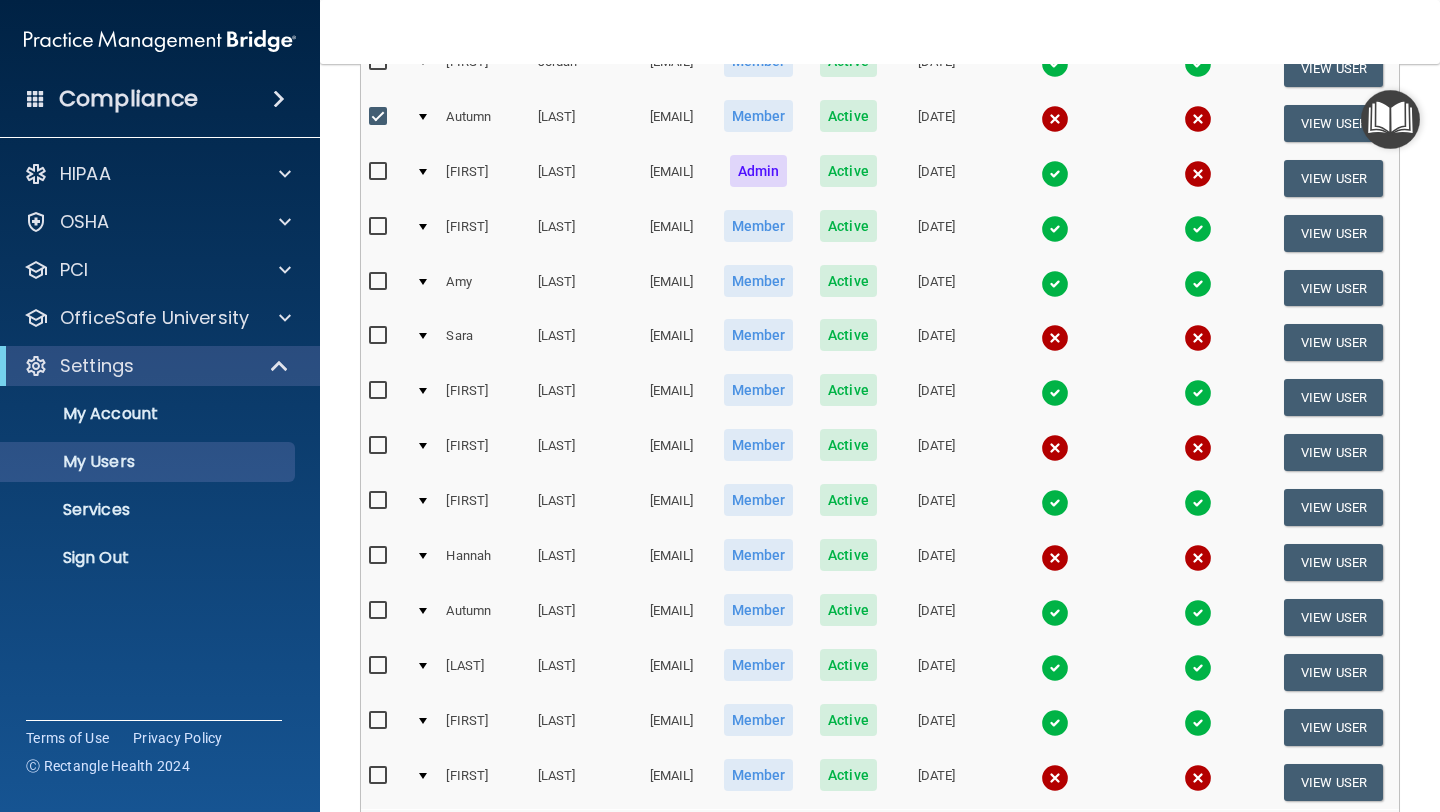 click at bounding box center (380, 336) 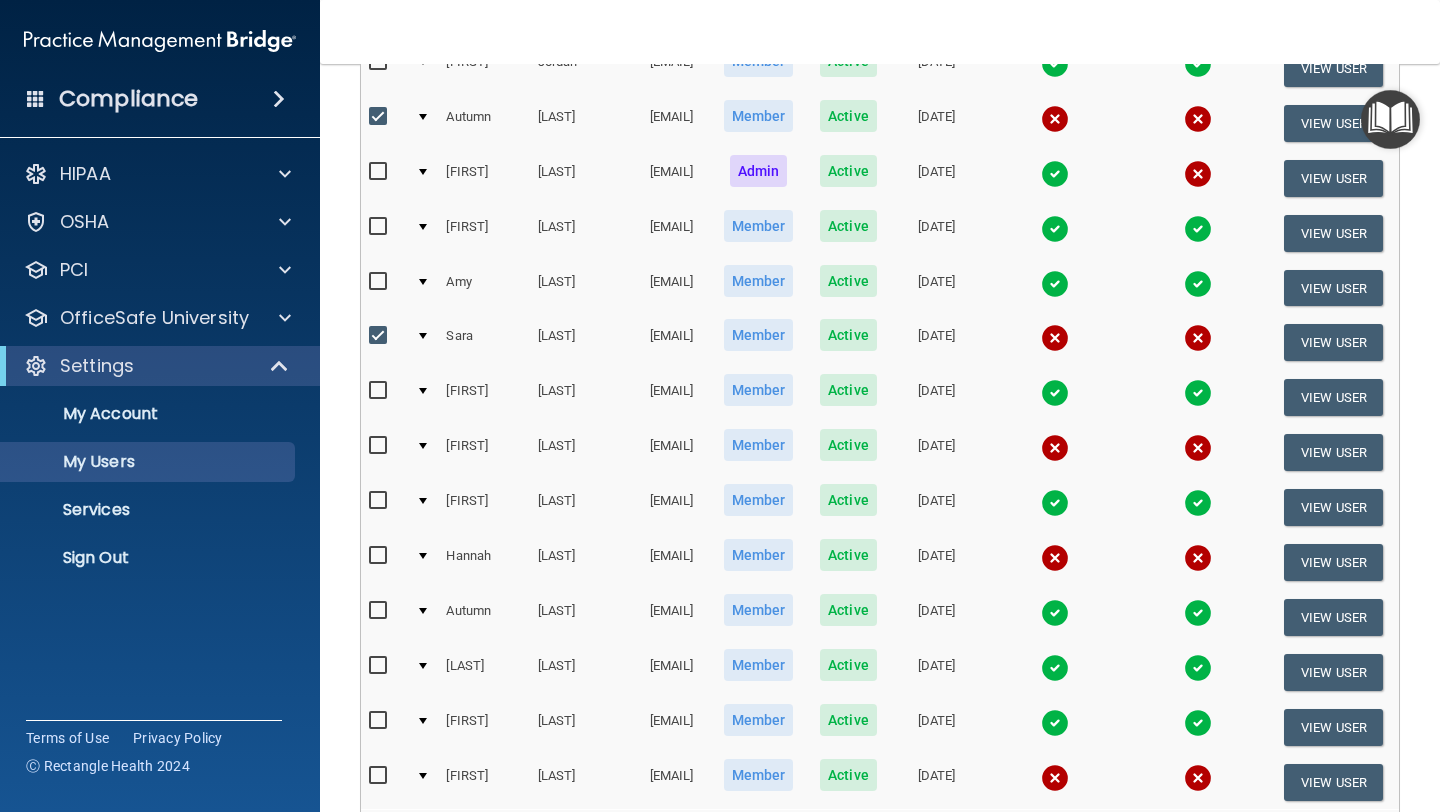 click at bounding box center (380, 446) 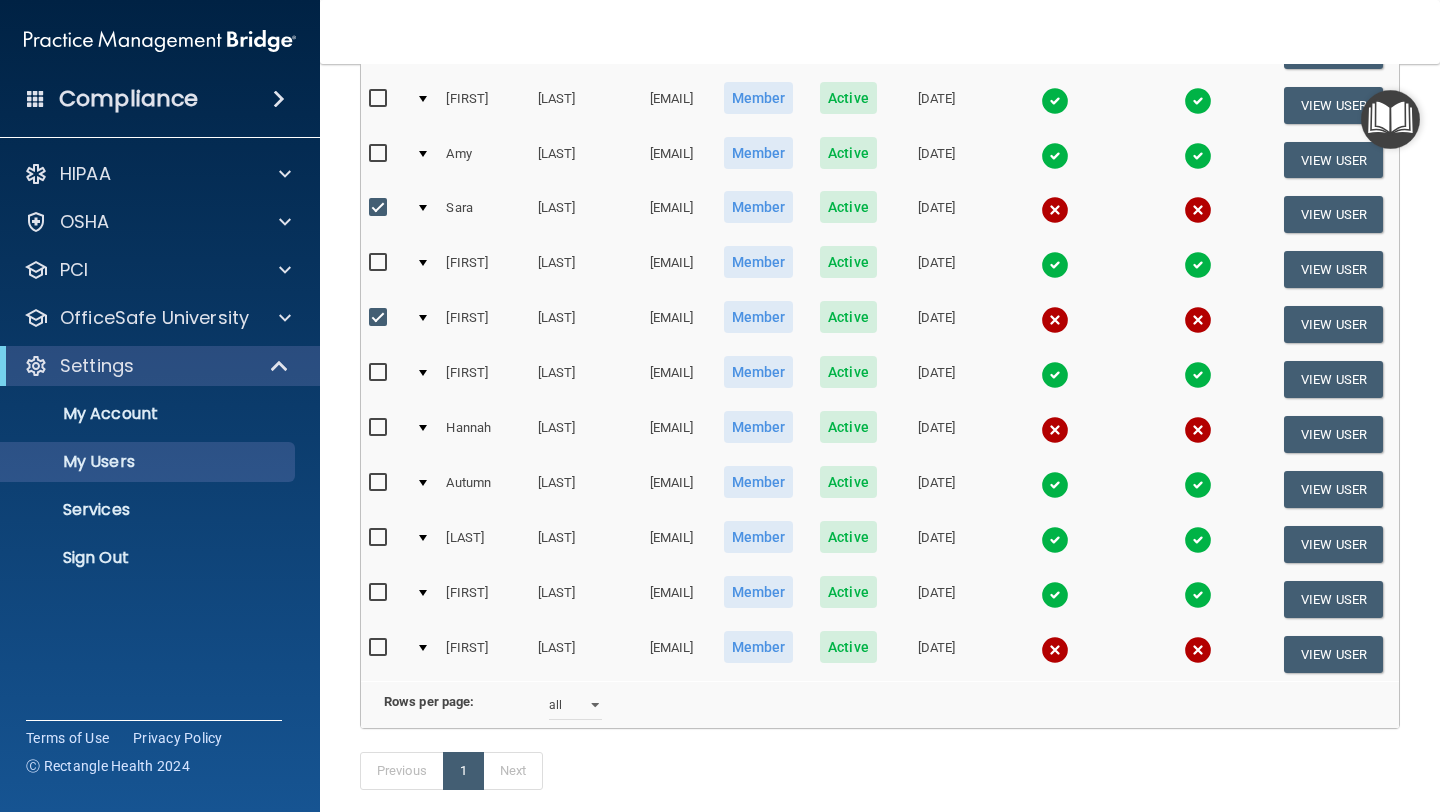 scroll, scrollTop: 1092, scrollLeft: 0, axis: vertical 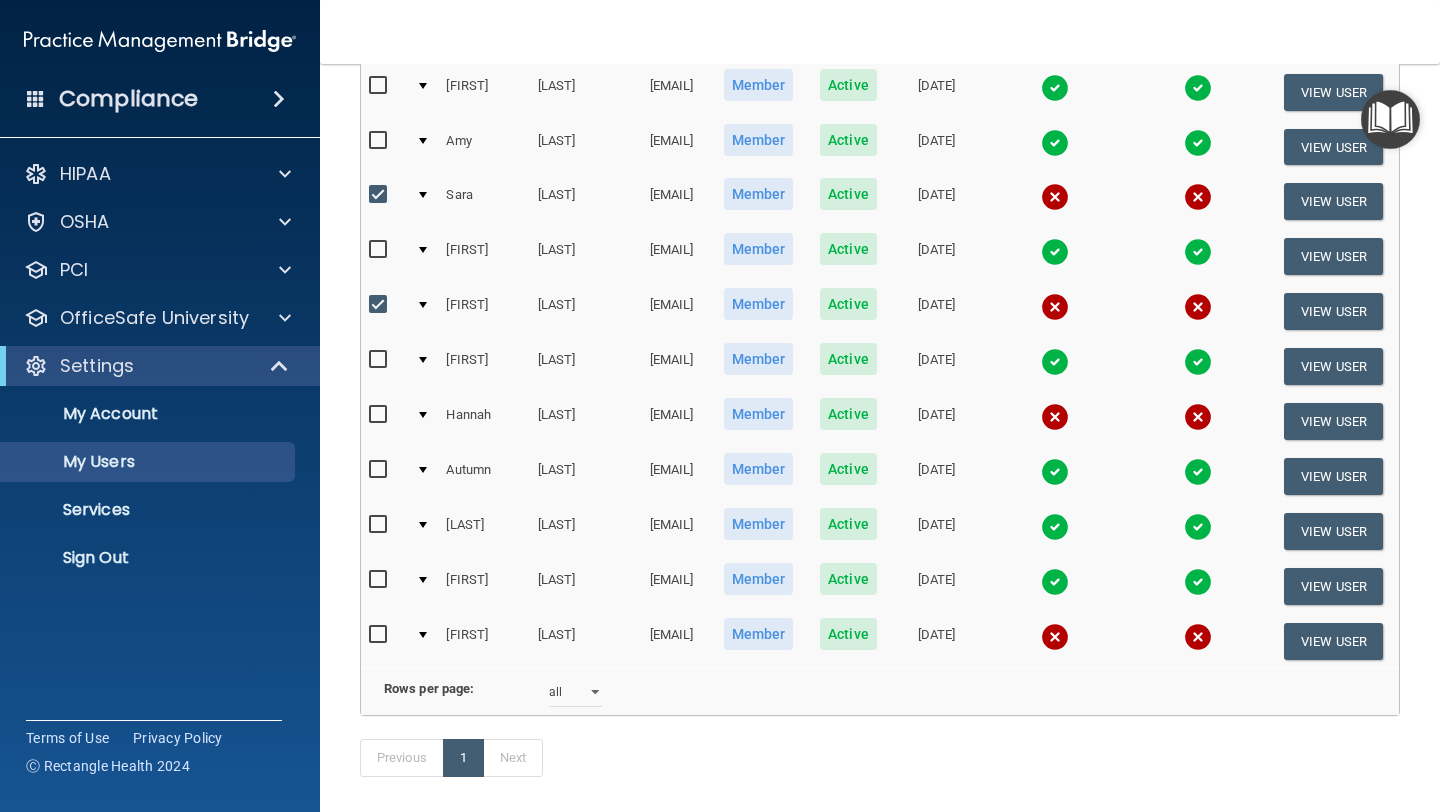 click at bounding box center (380, 415) 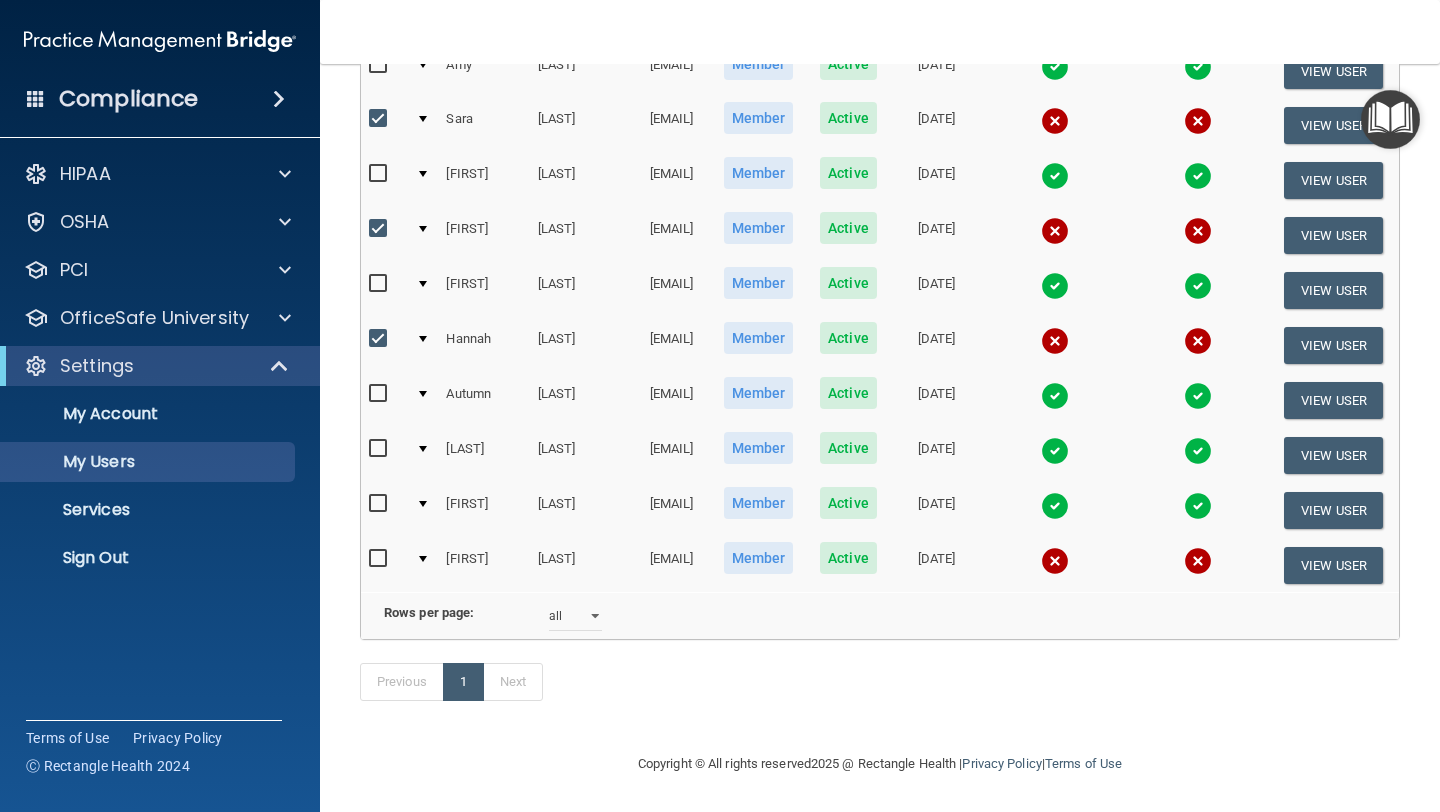 scroll, scrollTop: 1226, scrollLeft: 0, axis: vertical 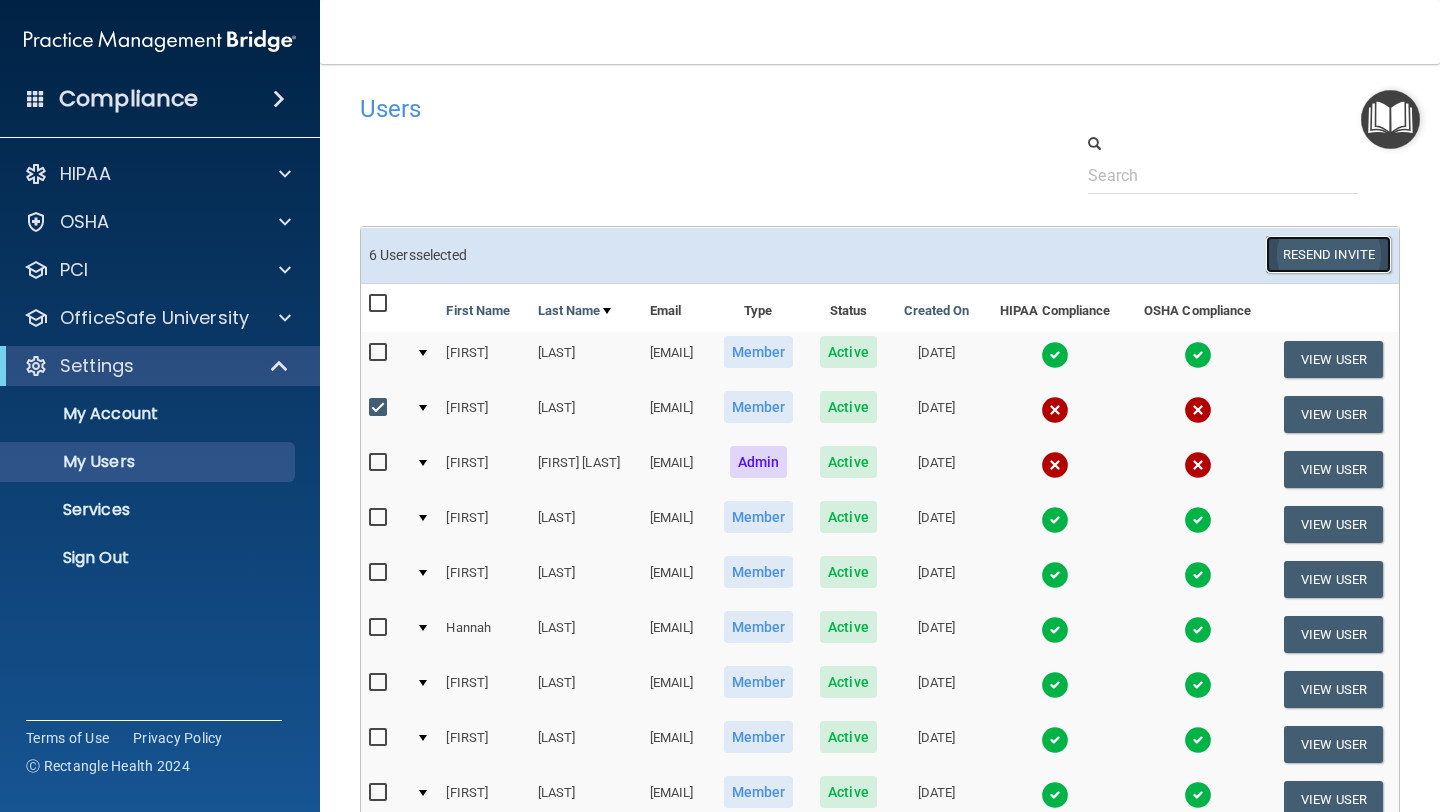 click on "Resend Invite" at bounding box center [1328, 254] 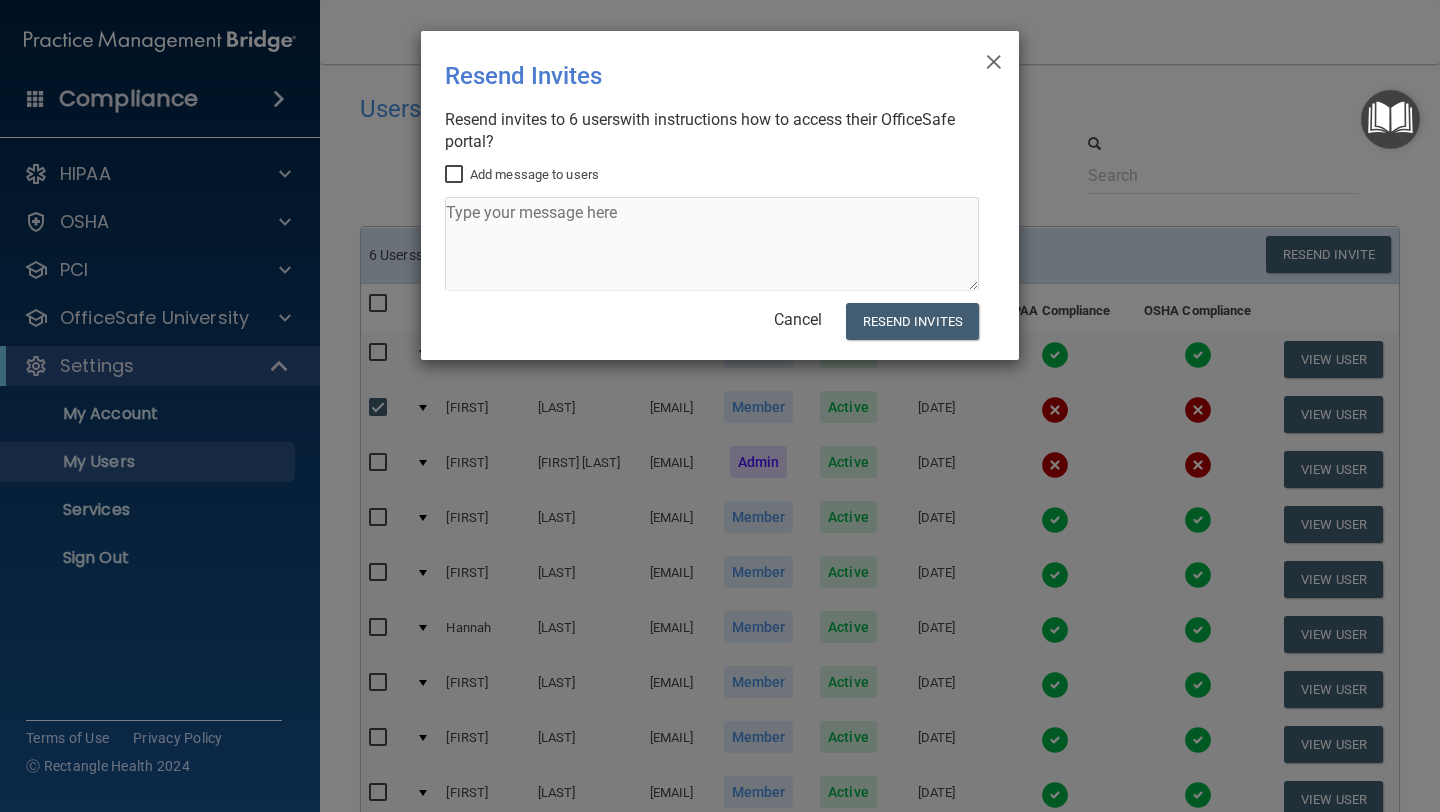 click on "Add message to users" at bounding box center [456, 175] 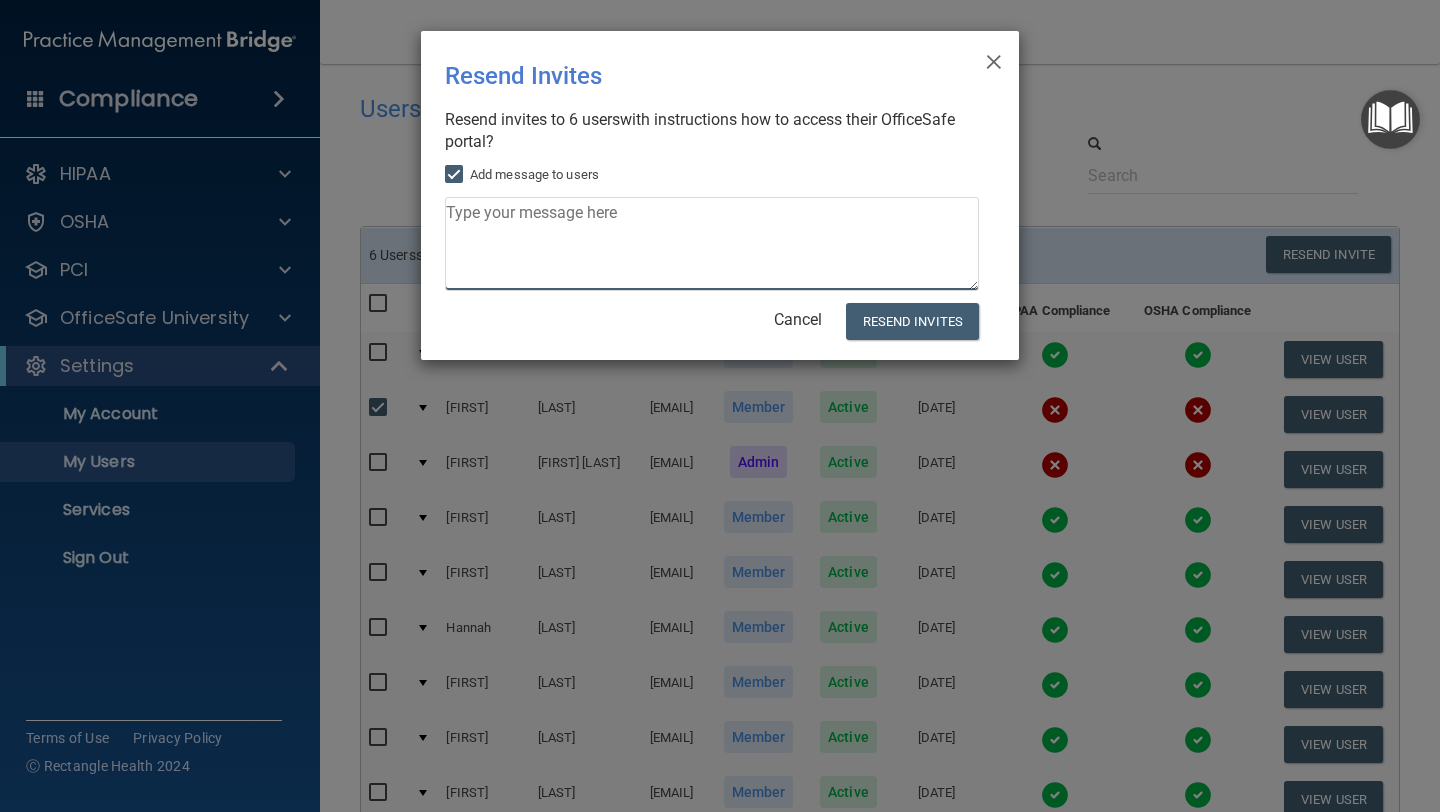 click at bounding box center (712, 244) 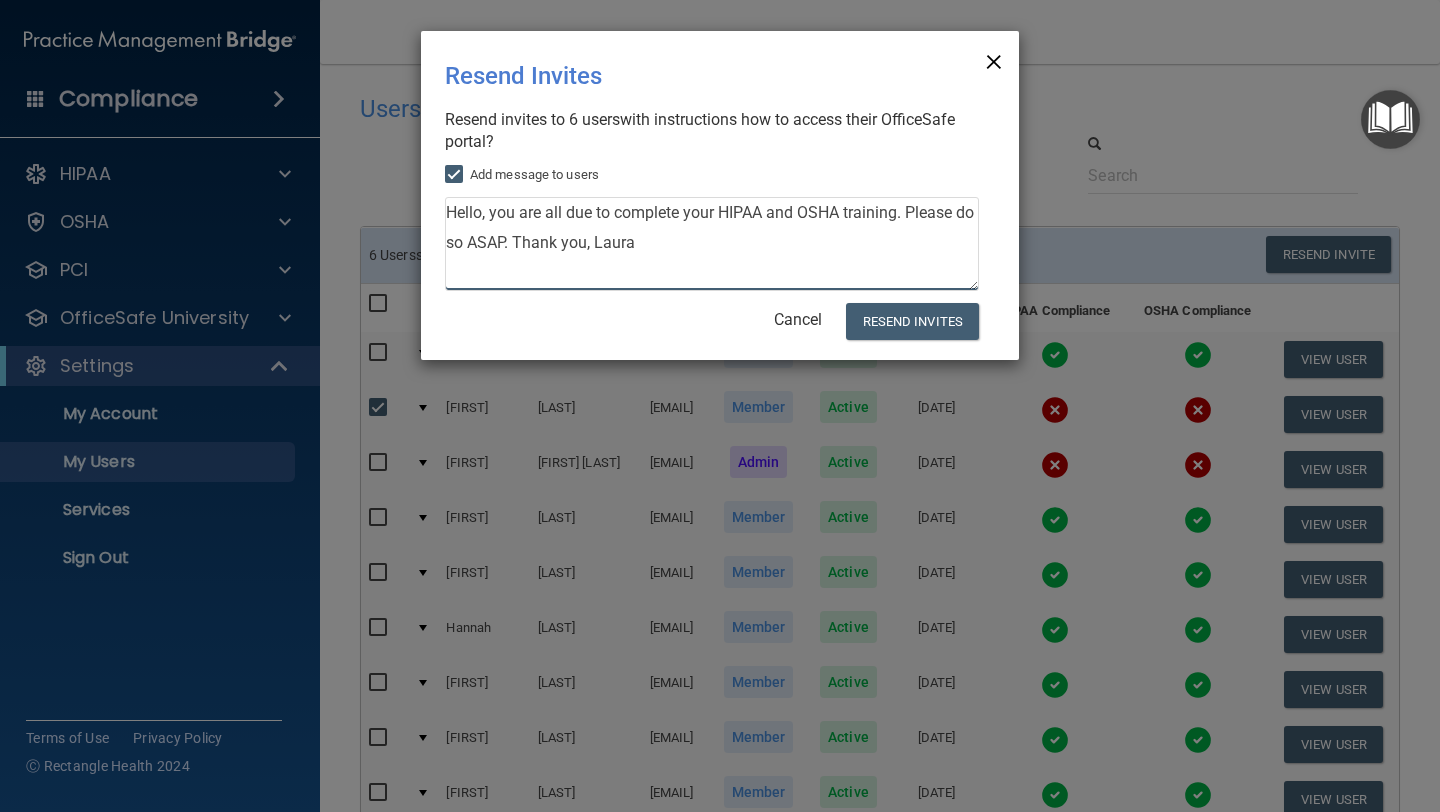 type on "Hello, you are all due to complete your HIPAA and OSHA training. Please do so ASAP. Thank you, Laura" 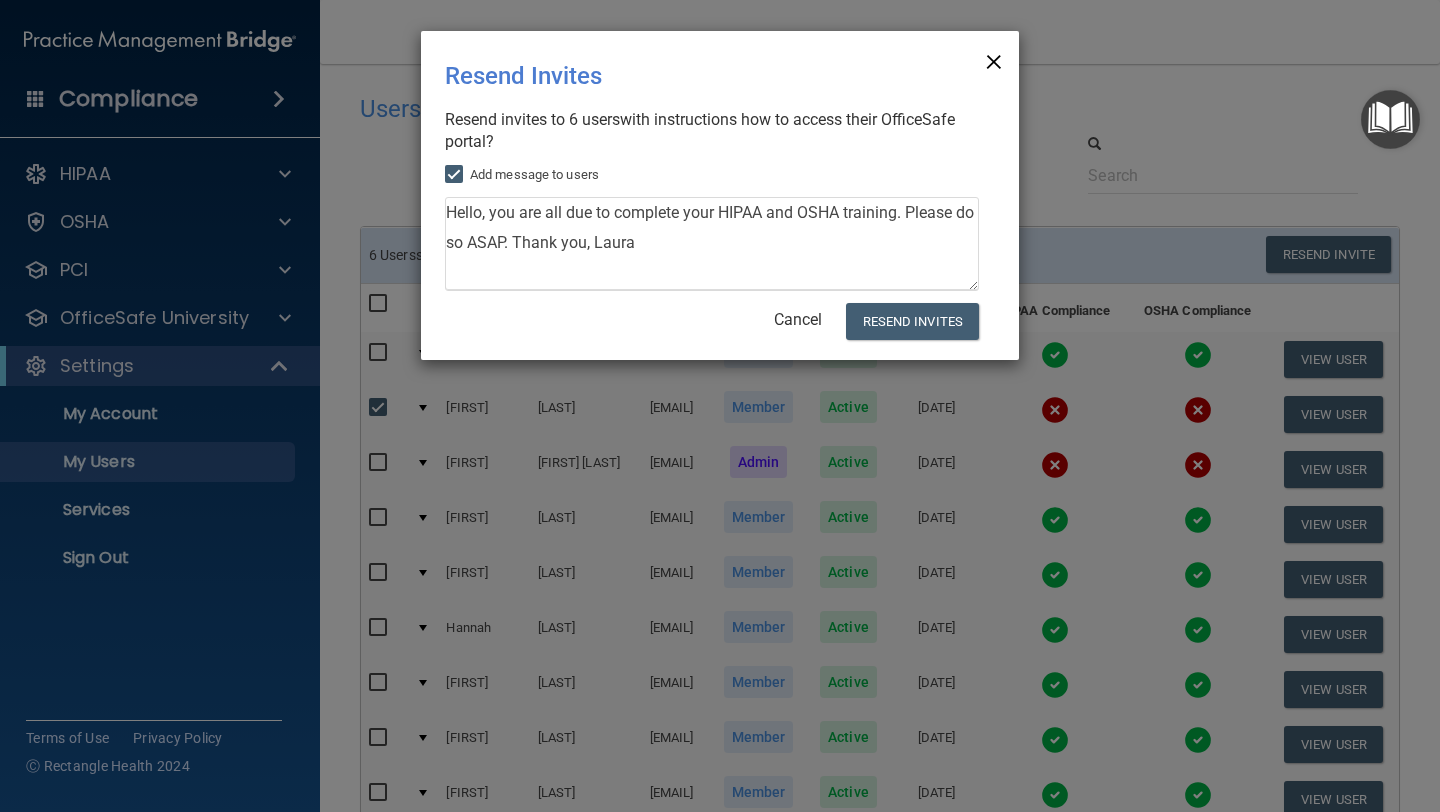 click on "×" at bounding box center [994, 59] 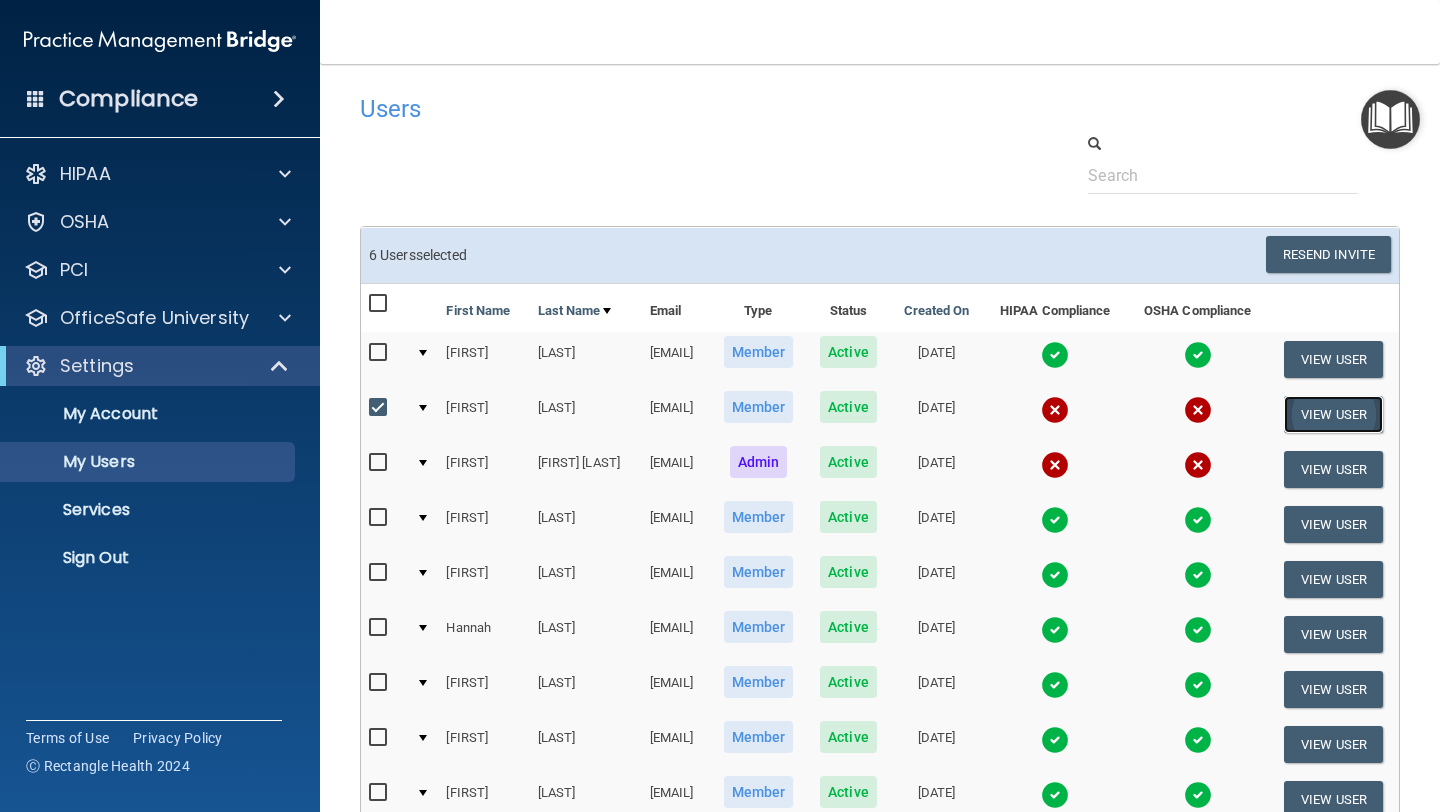 click on "View User" at bounding box center [1333, 414] 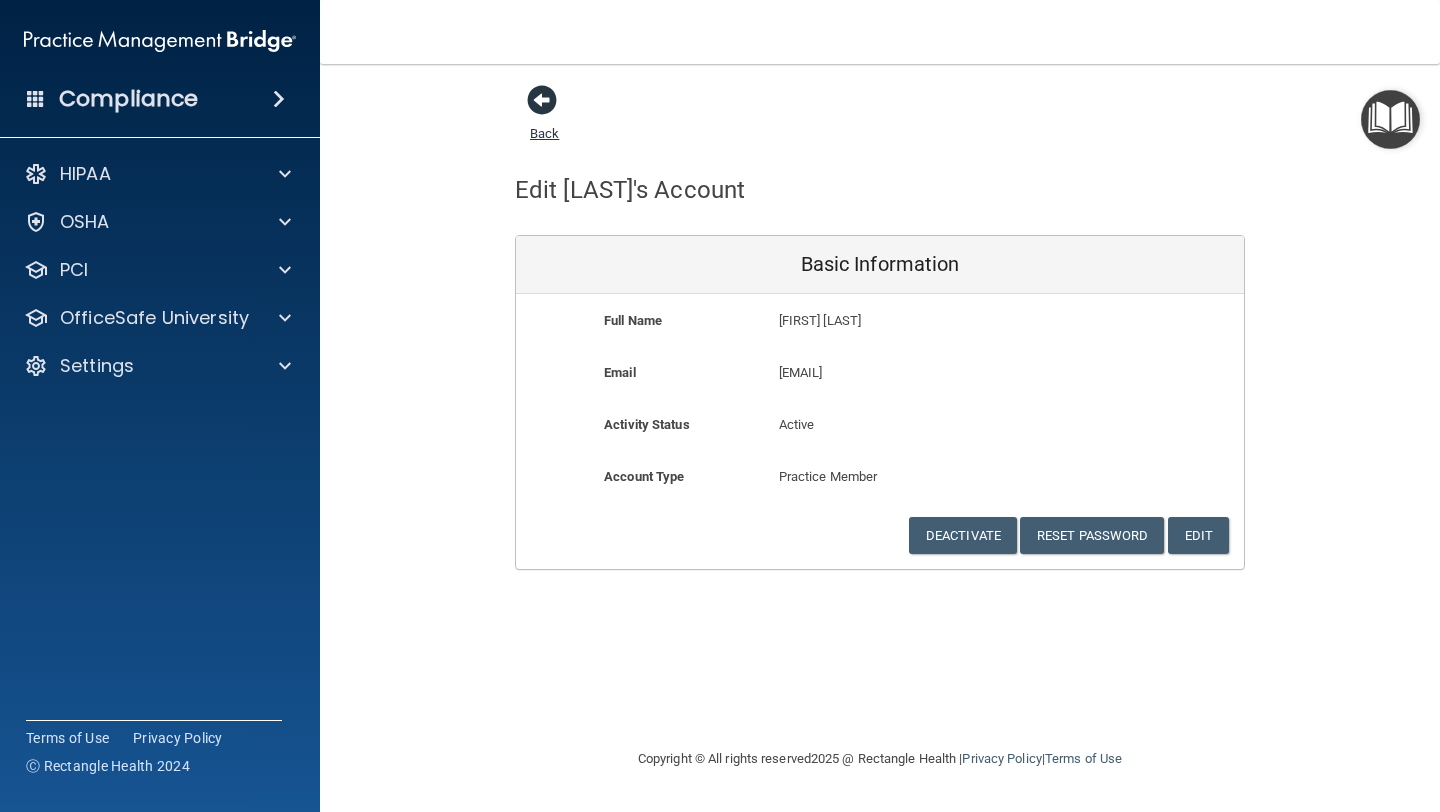 click at bounding box center (542, 100) 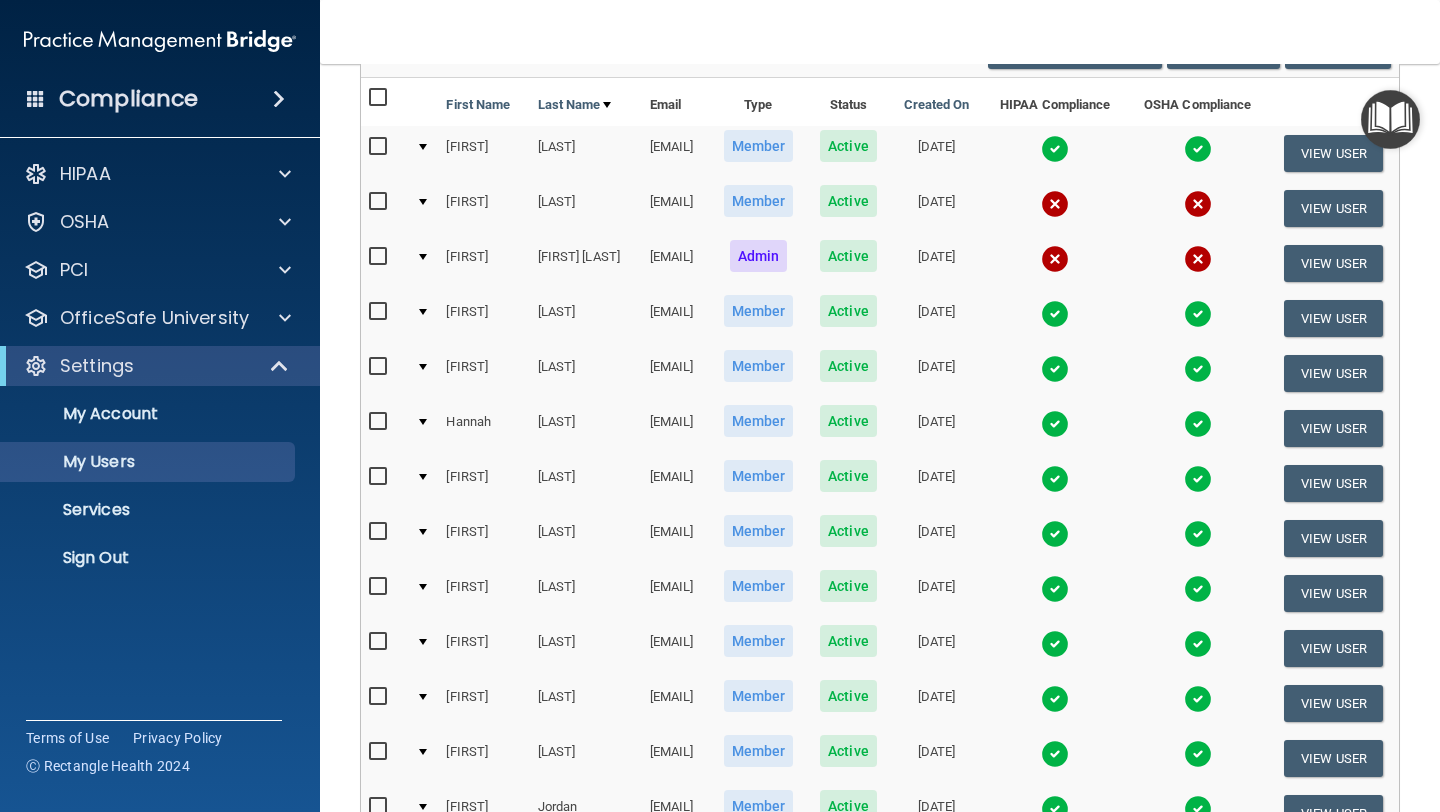 scroll, scrollTop: 206, scrollLeft: 0, axis: vertical 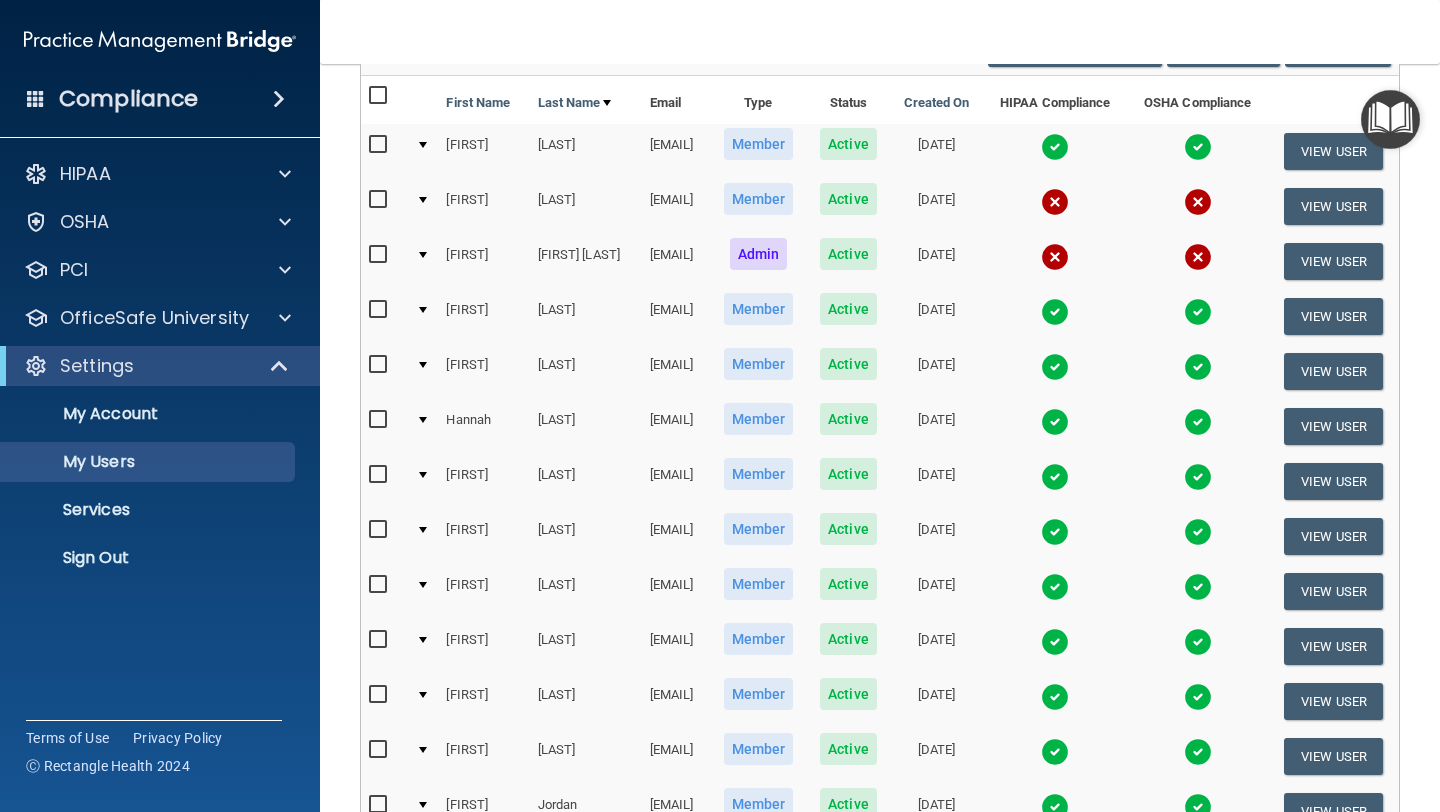 click at bounding box center (380, 200) 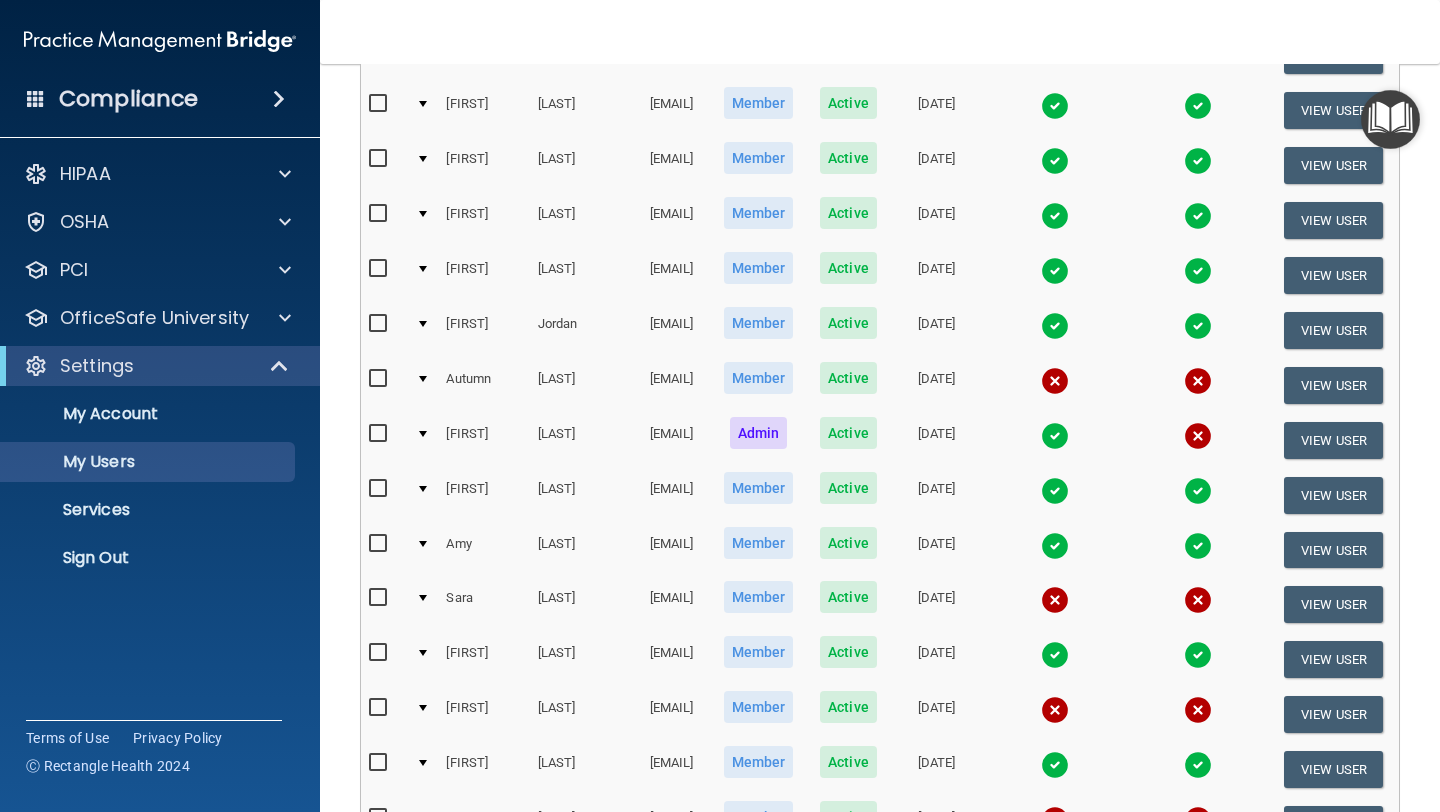 scroll, scrollTop: 714, scrollLeft: 0, axis: vertical 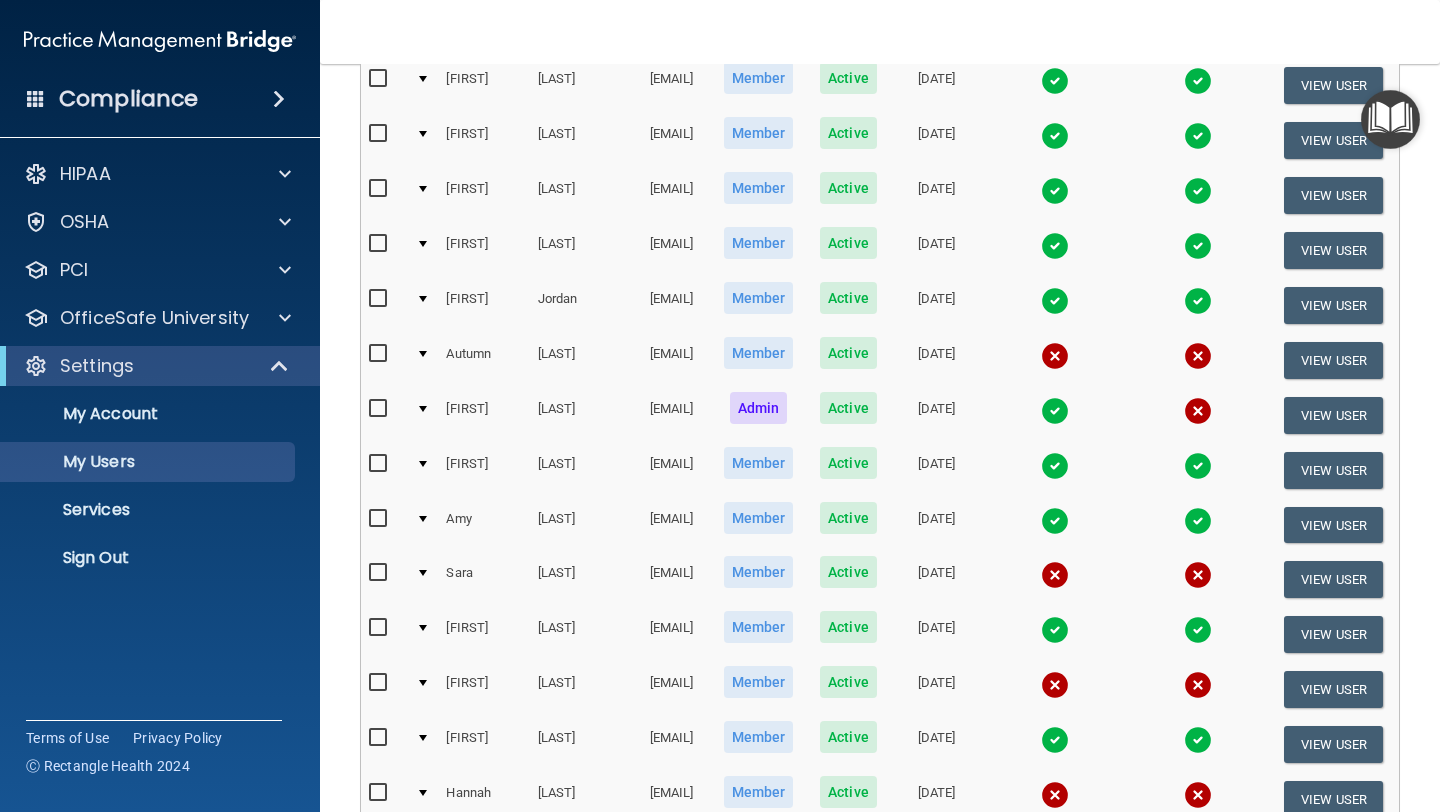 click at bounding box center [380, 354] 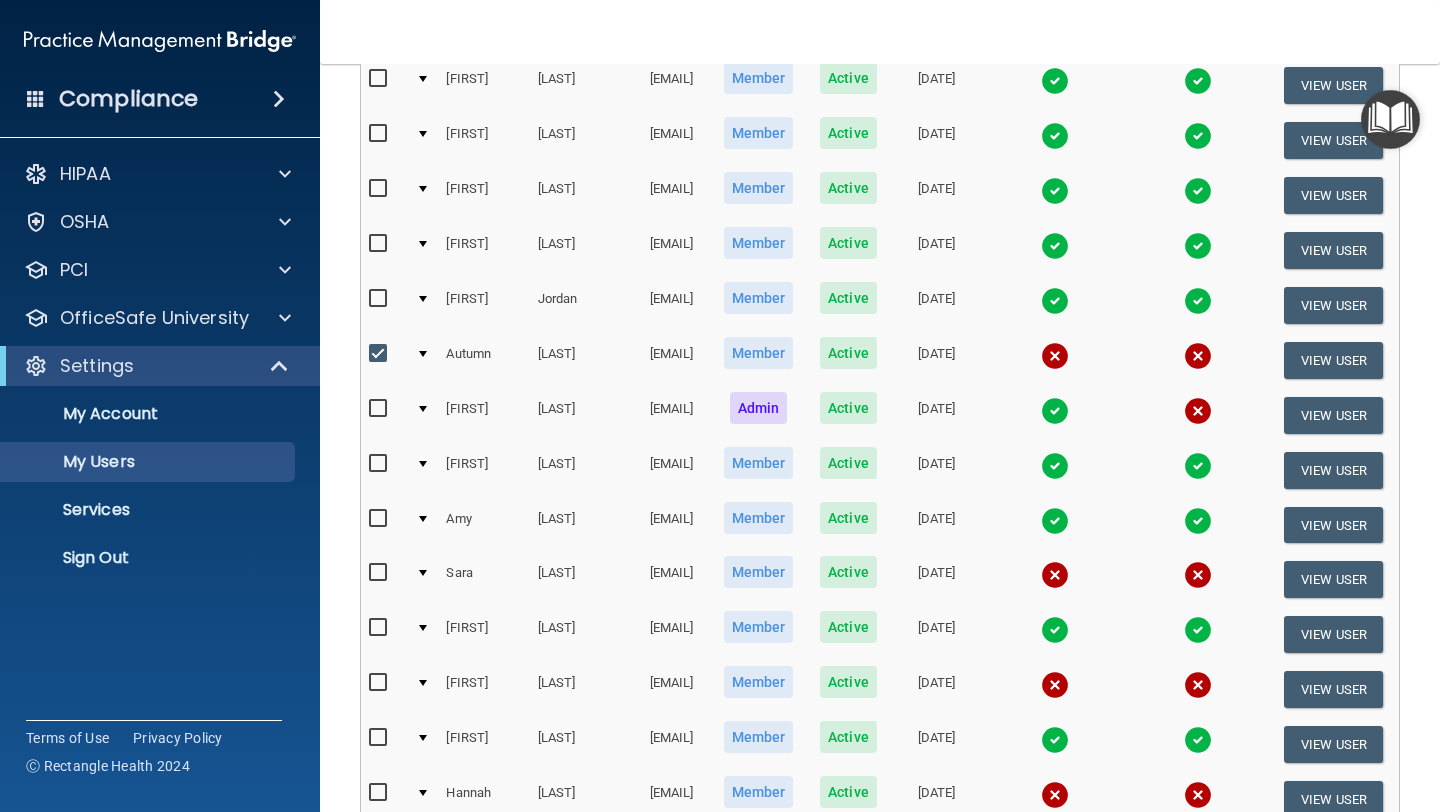 click at bounding box center (380, 573) 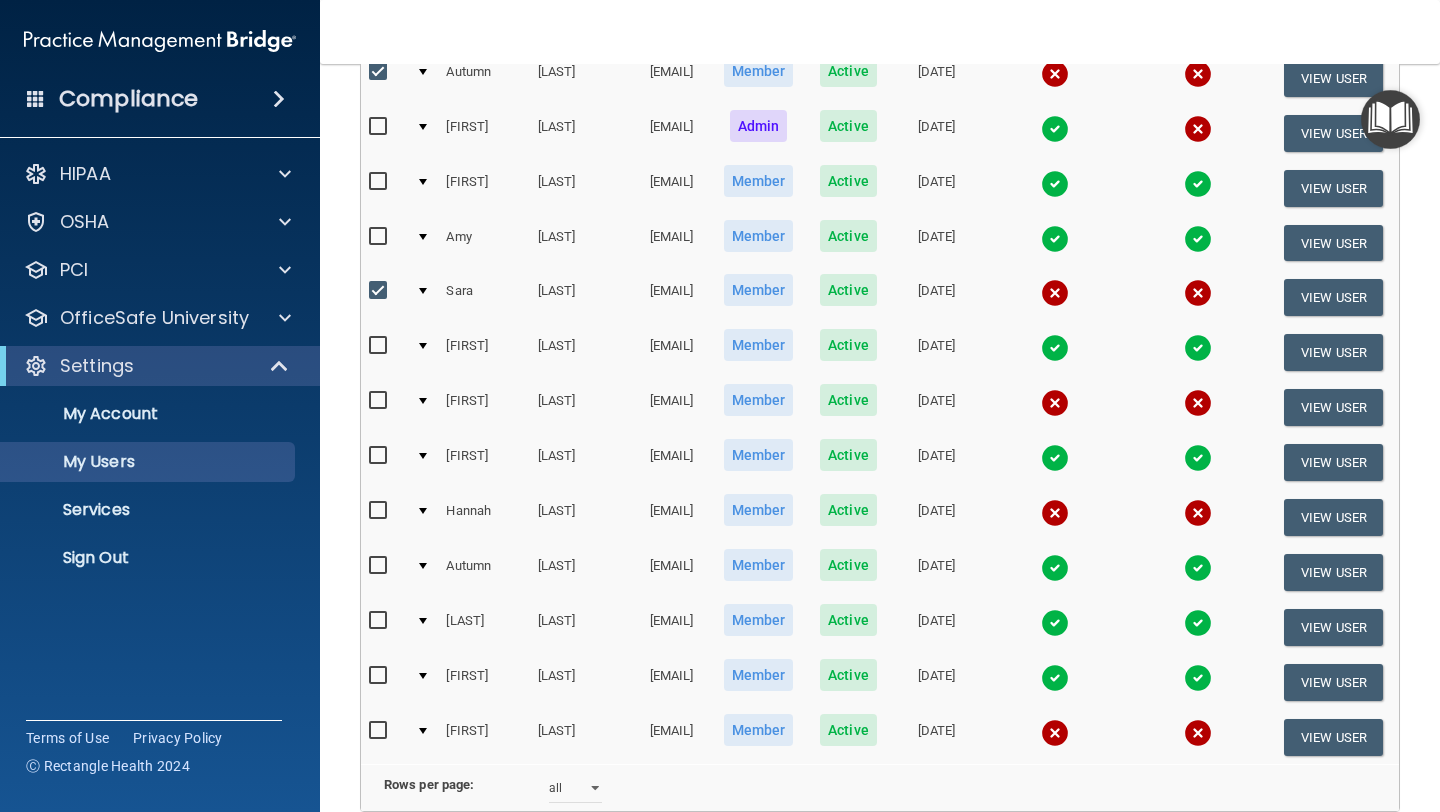 scroll, scrollTop: 1003, scrollLeft: 0, axis: vertical 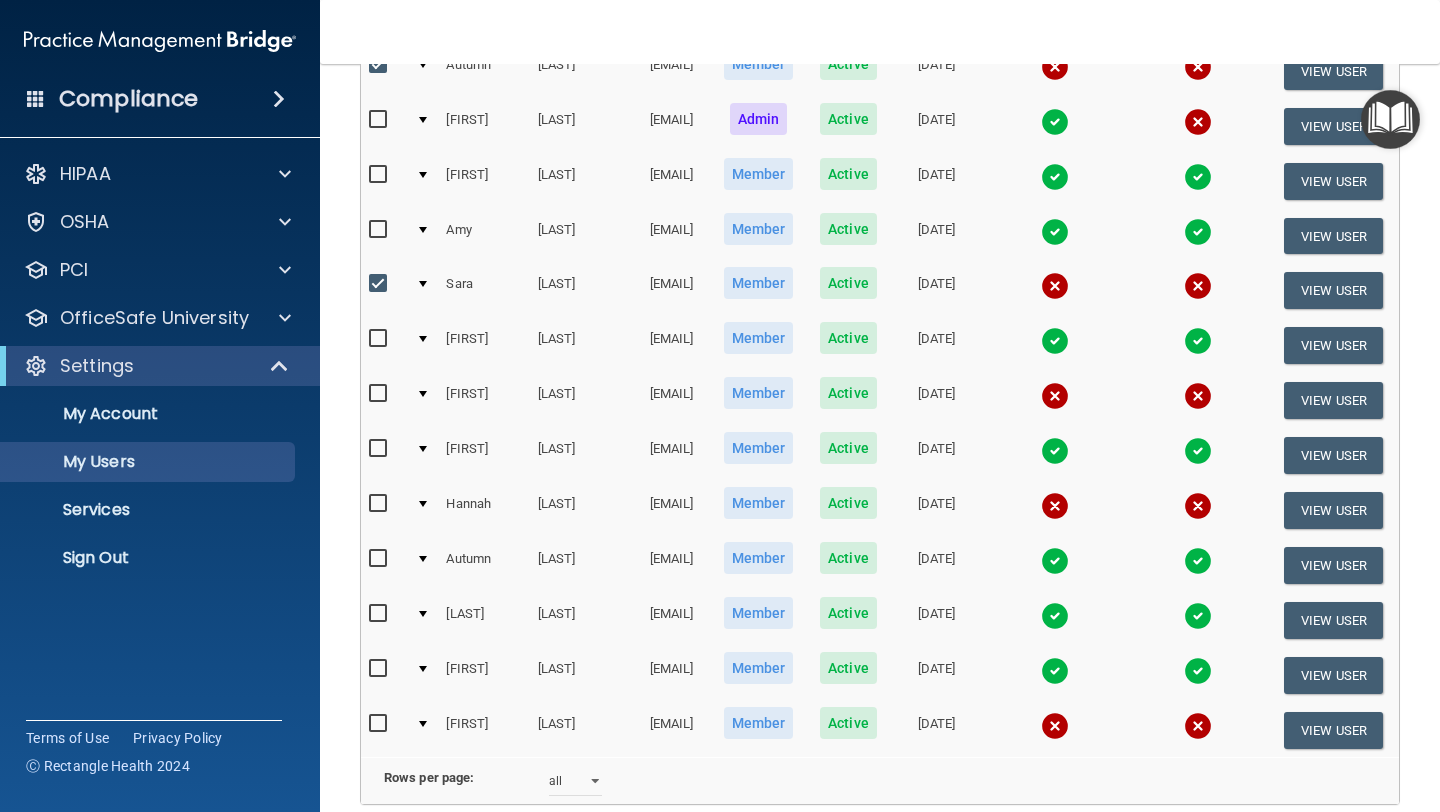 click at bounding box center (380, 394) 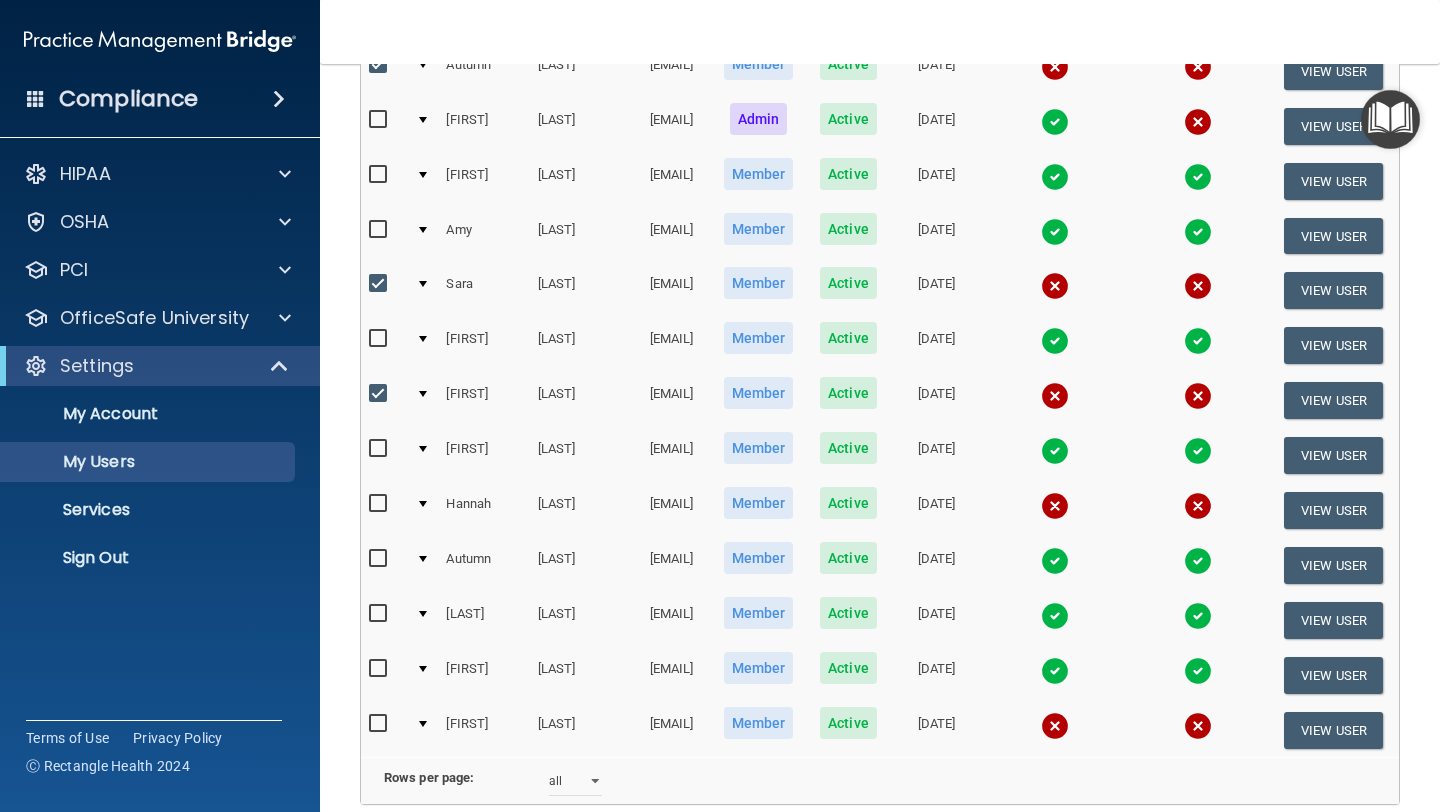click at bounding box center [380, 504] 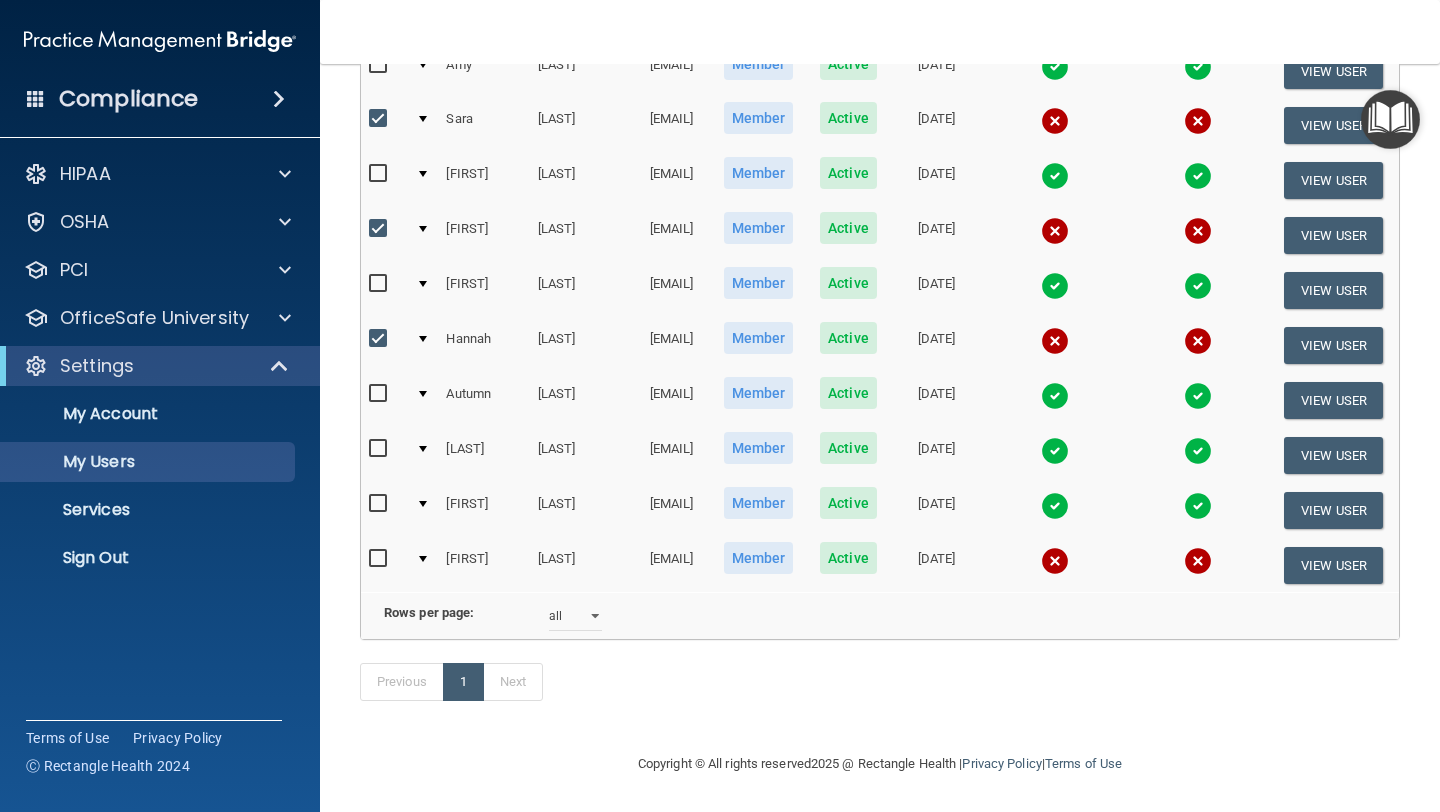 scroll, scrollTop: 1226, scrollLeft: 0, axis: vertical 